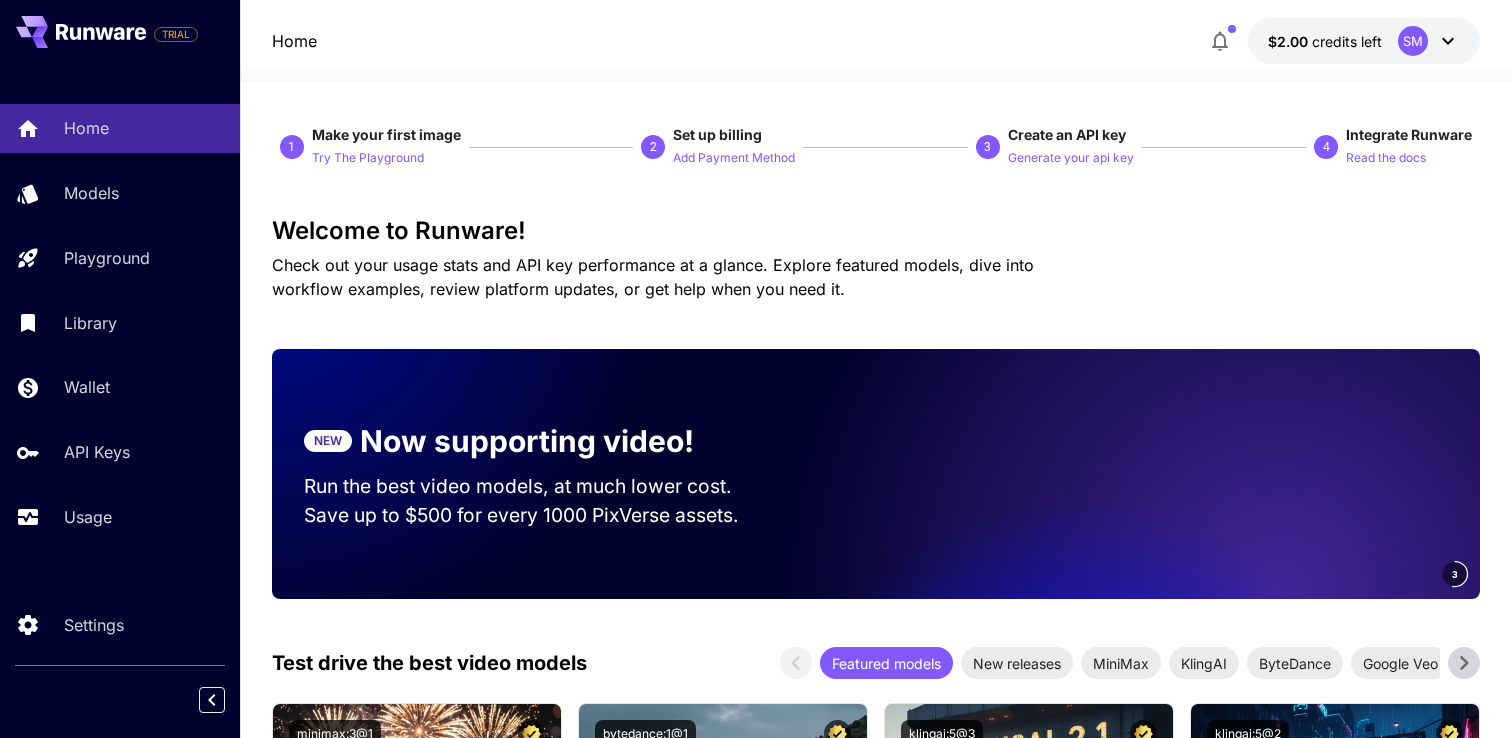 scroll, scrollTop: 0, scrollLeft: 0, axis: both 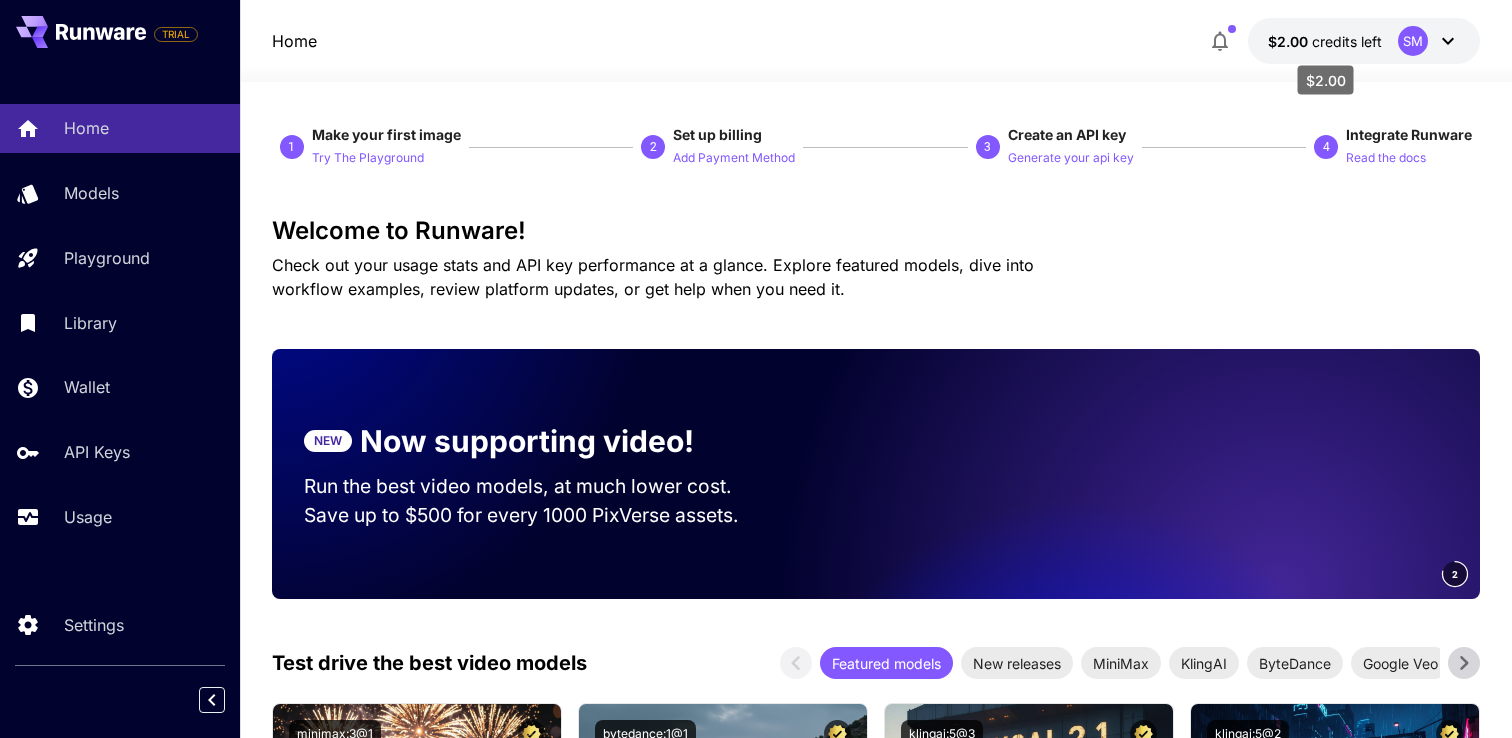 click on "credits left" at bounding box center [1347, 41] 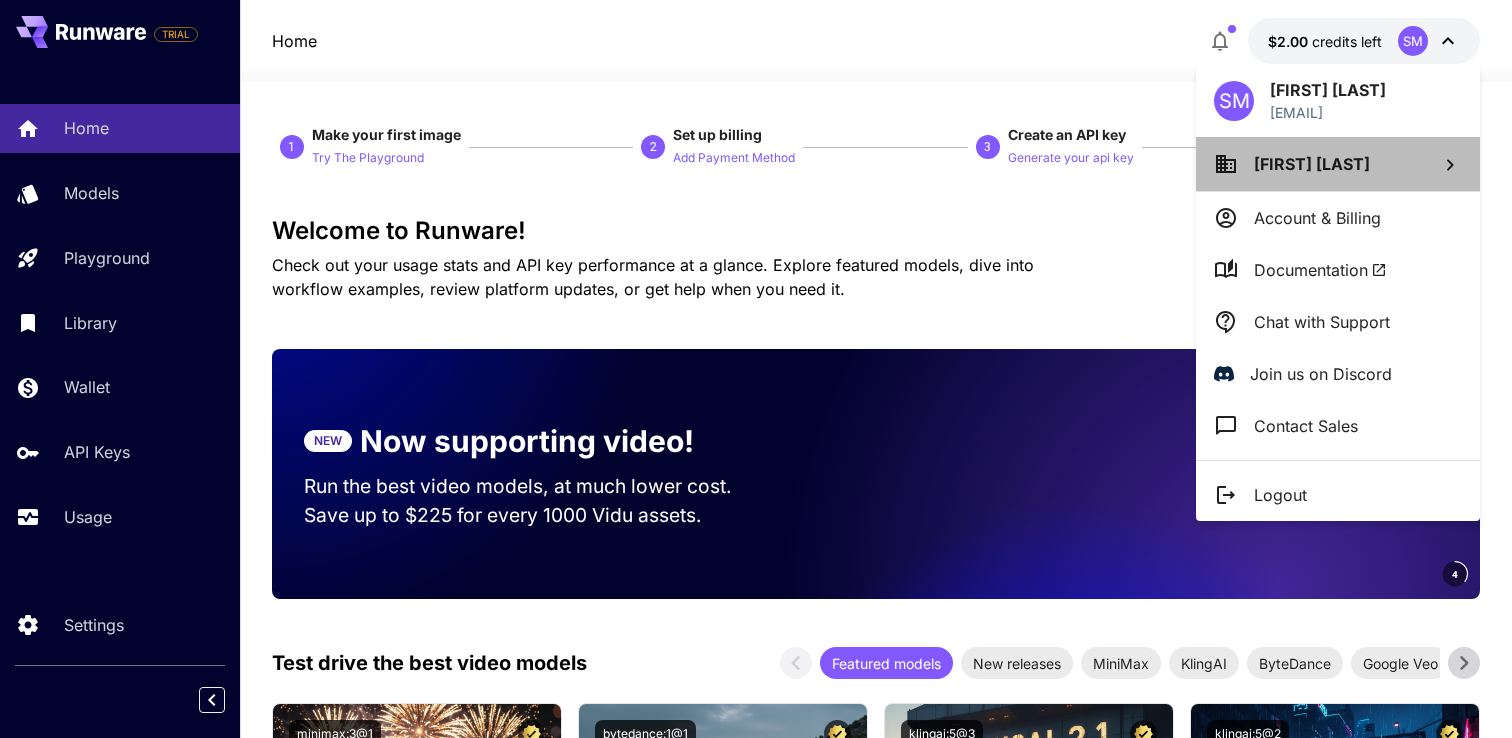 click 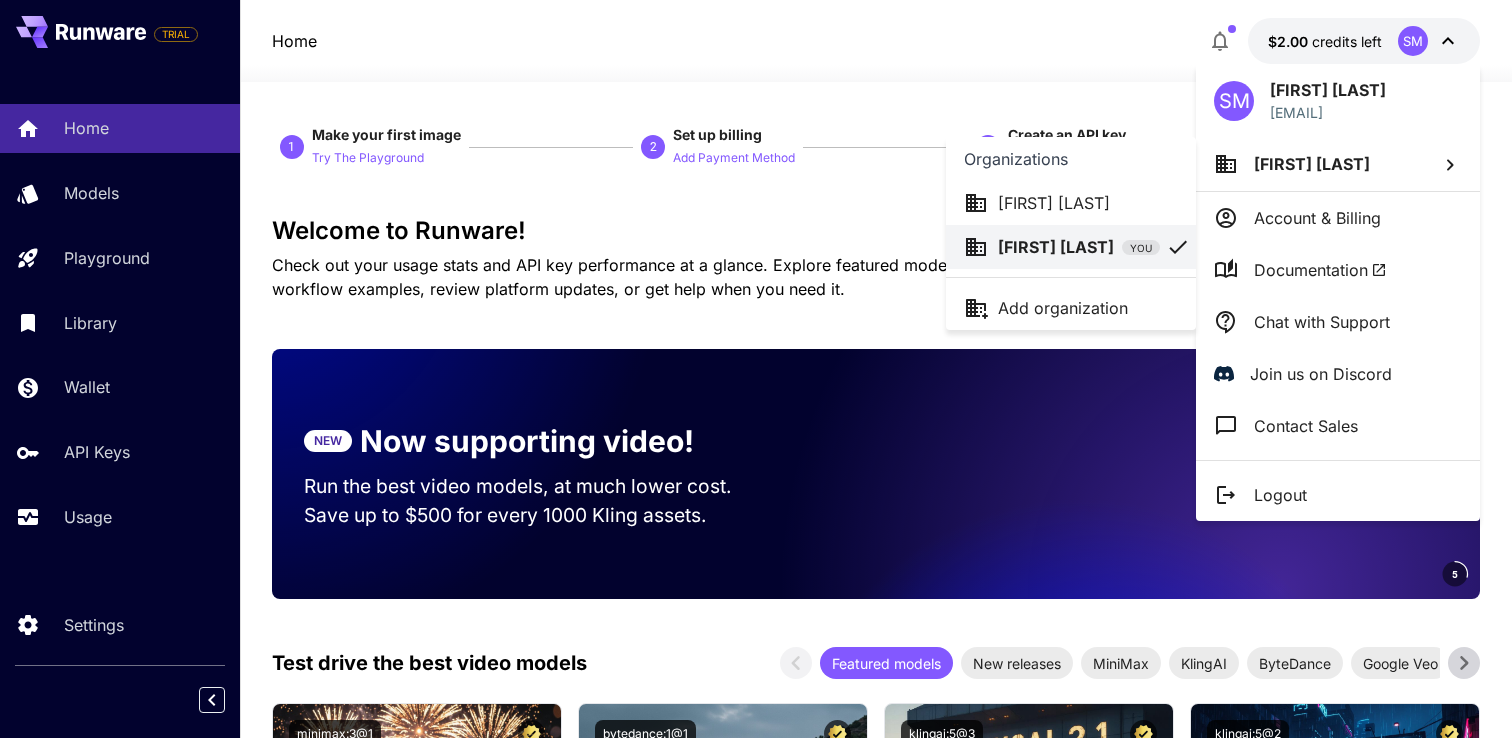 click at bounding box center (756, 369) 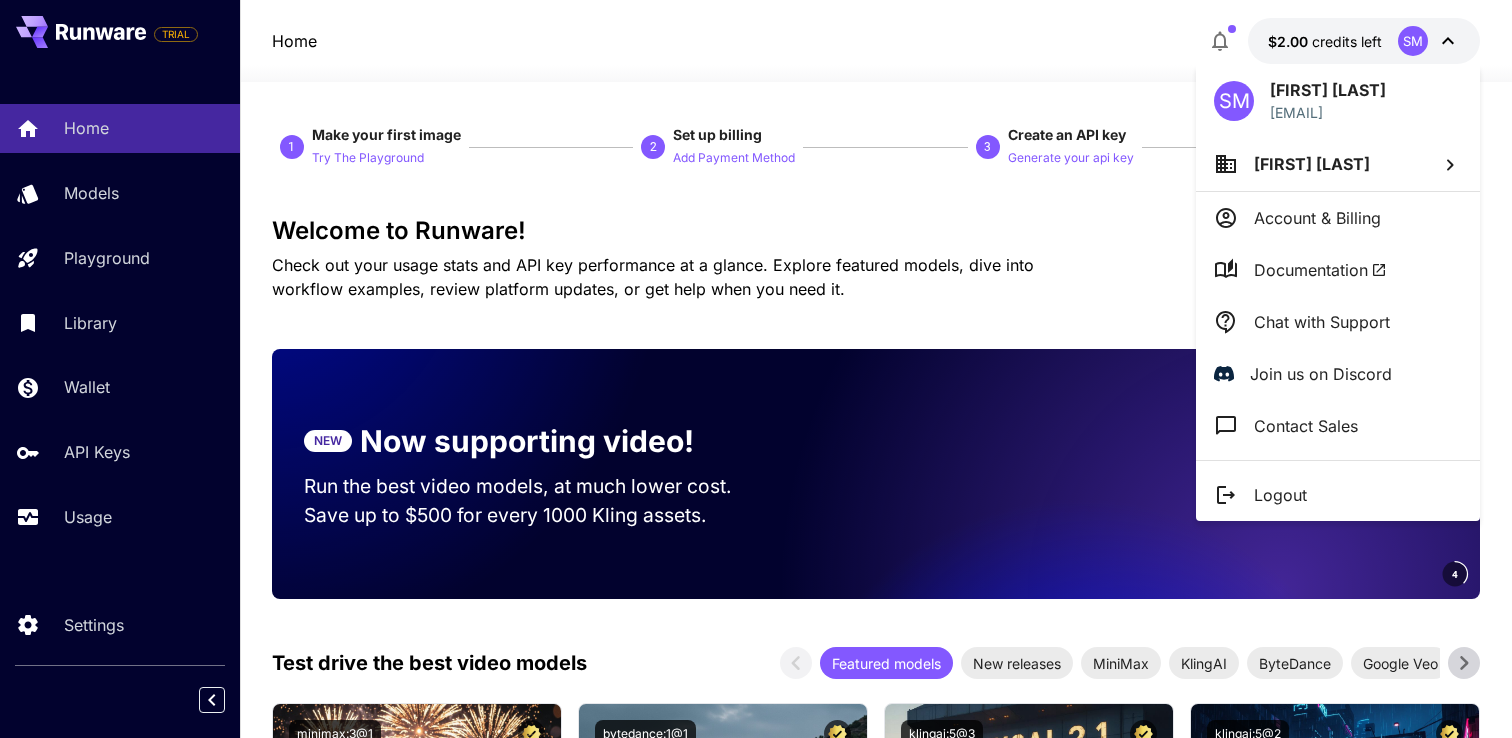 click at bounding box center [756, 369] 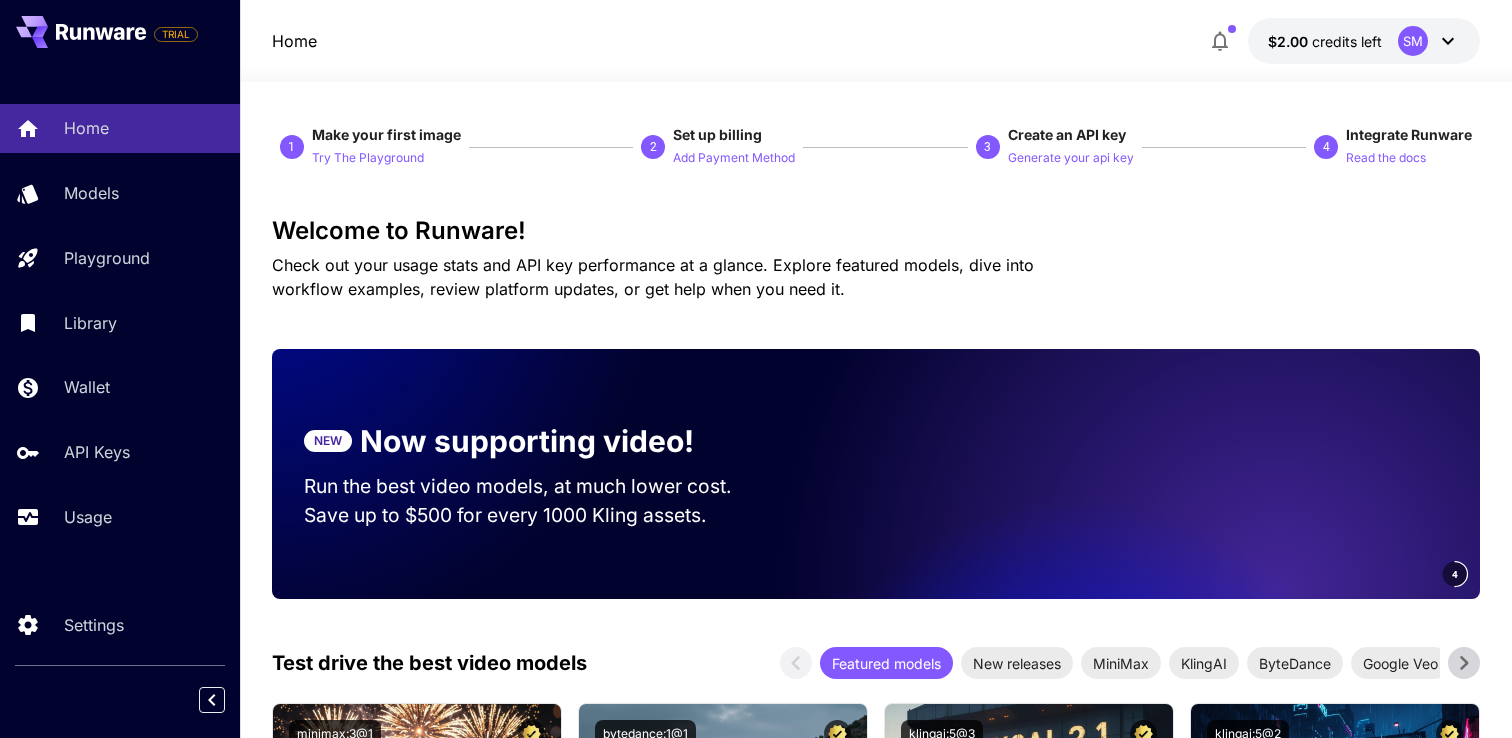 click 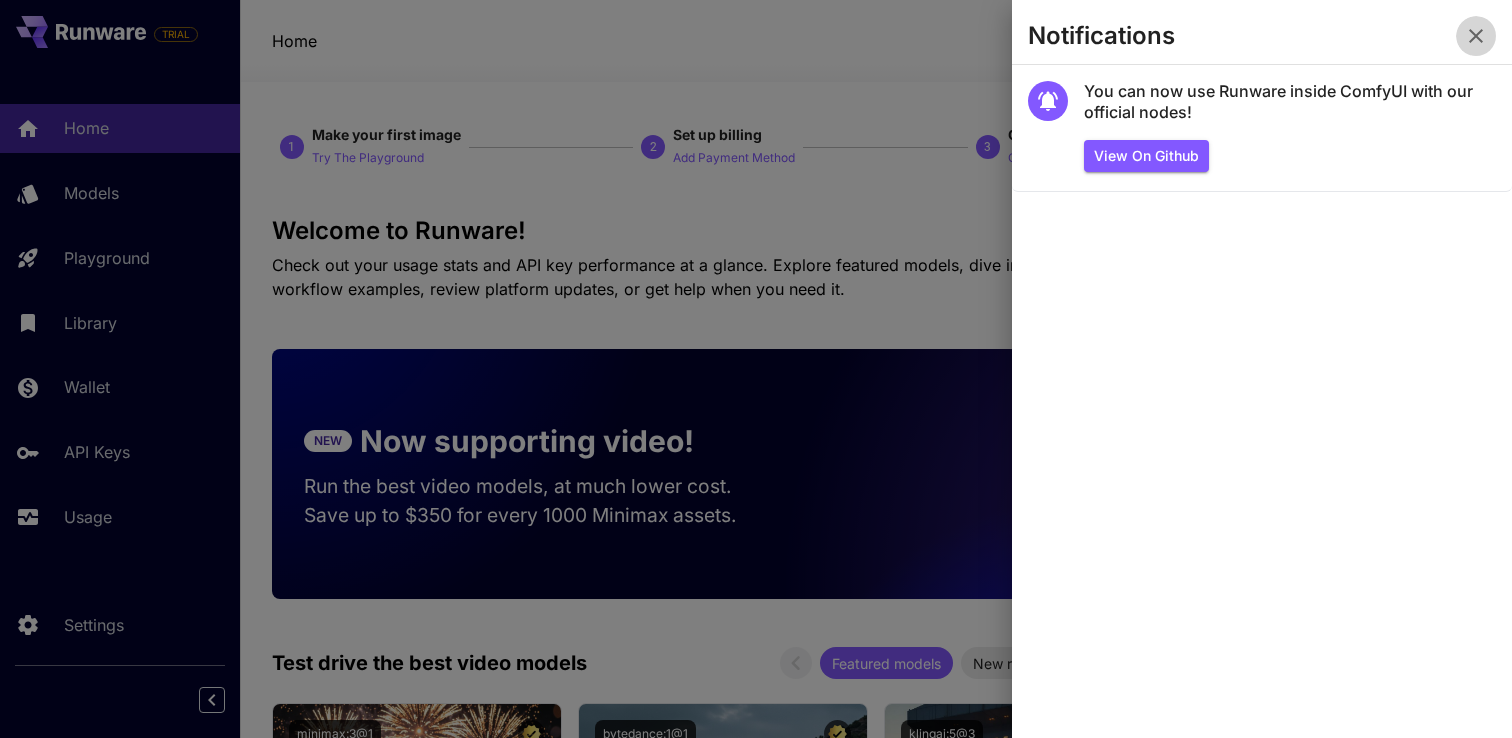 click 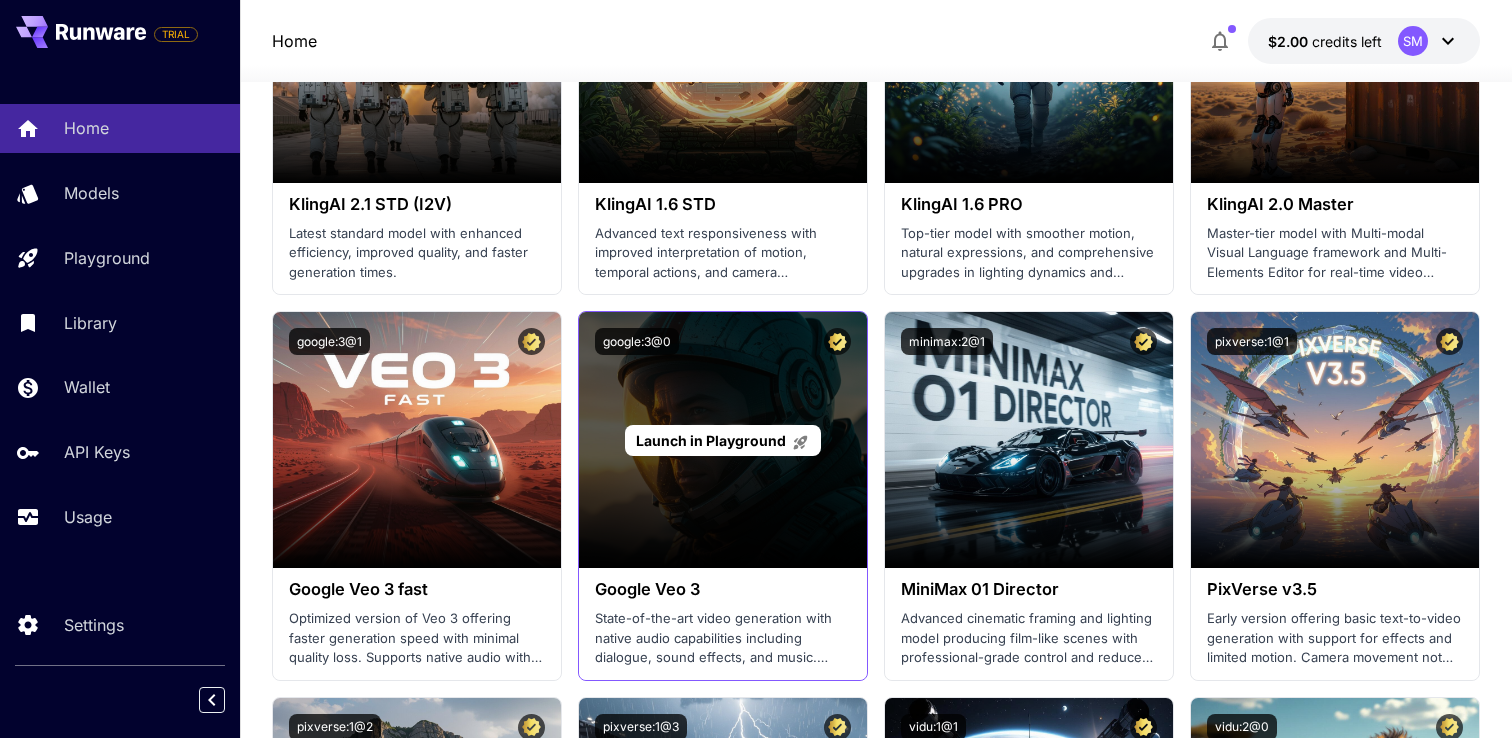 scroll, scrollTop: 1202, scrollLeft: 0, axis: vertical 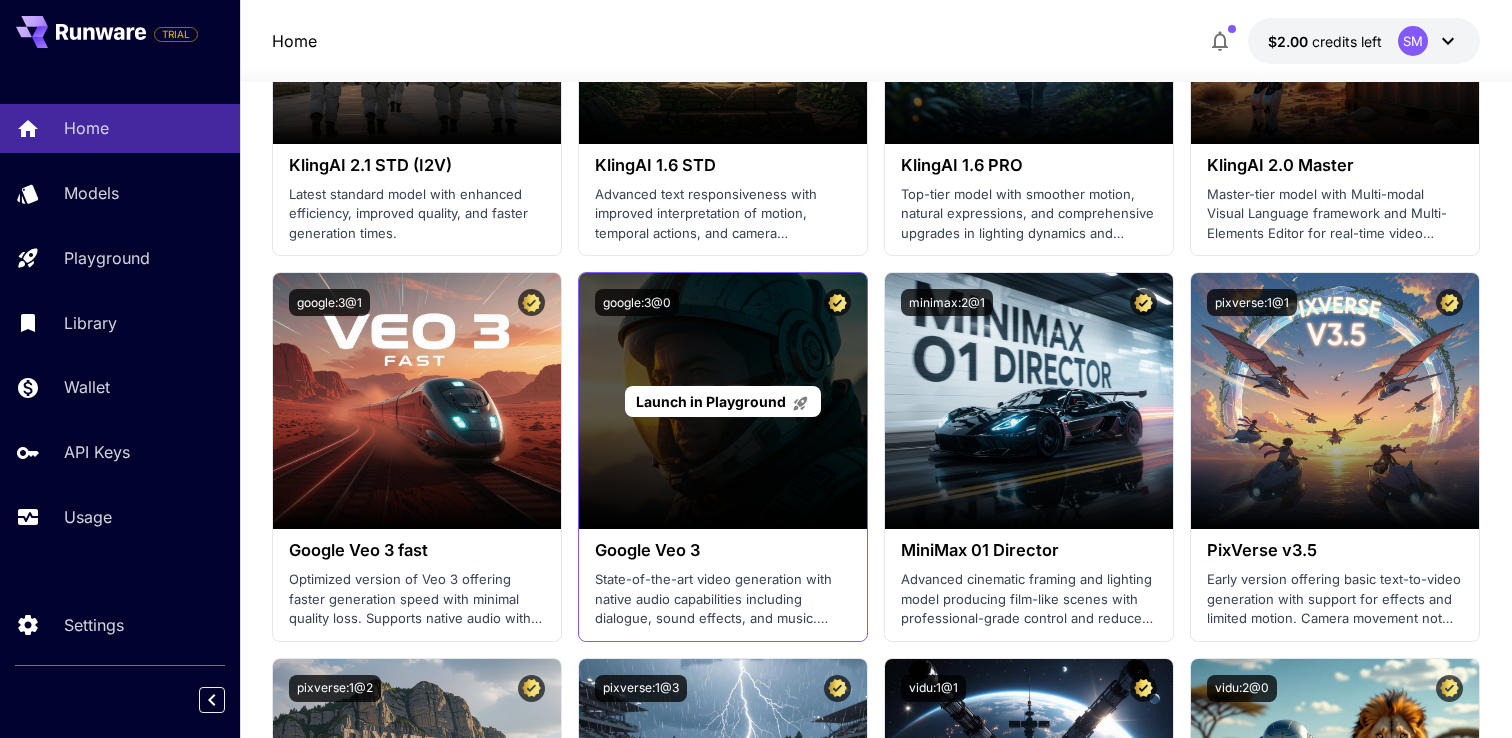 click on "Launch in Playground" at bounding box center [723, 401] 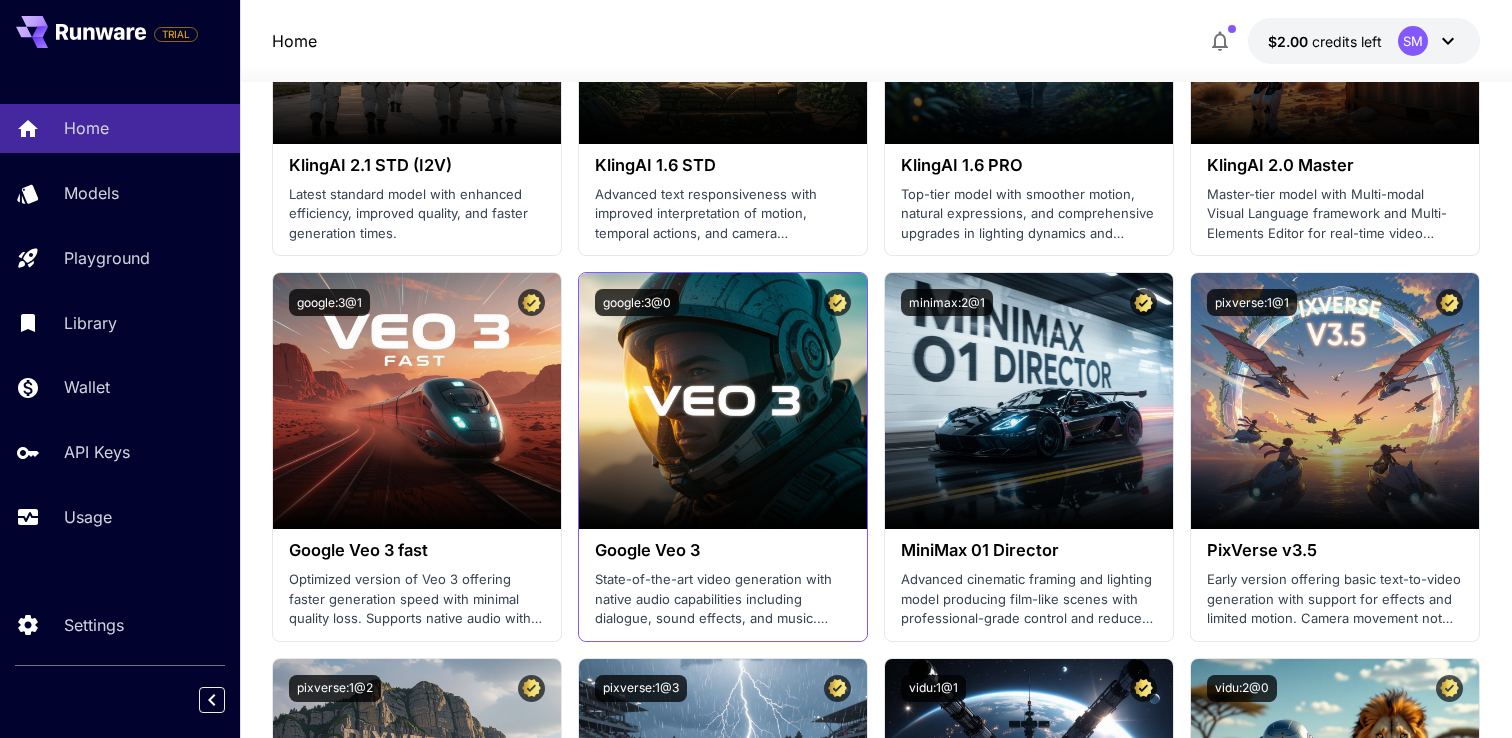 click on "State-of-the-art video generation with native audio capabilities including dialogue, sound effects, and music. Excels in physics, realism, and prompt adherence." at bounding box center [723, 599] 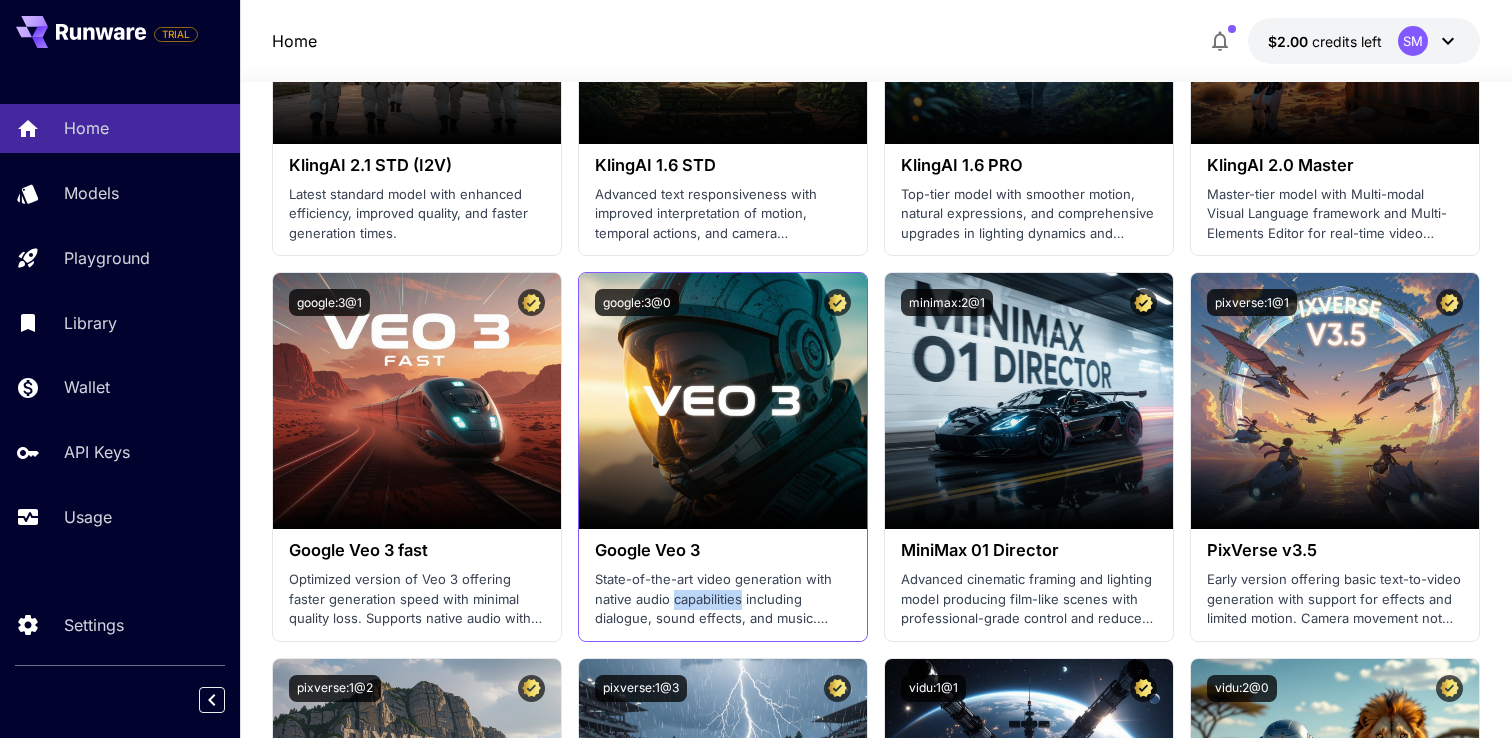 click on "State-of-the-art video generation with native audio capabilities including dialogue, sound effects, and music. Excels in physics, realism, and prompt adherence." at bounding box center [723, 599] 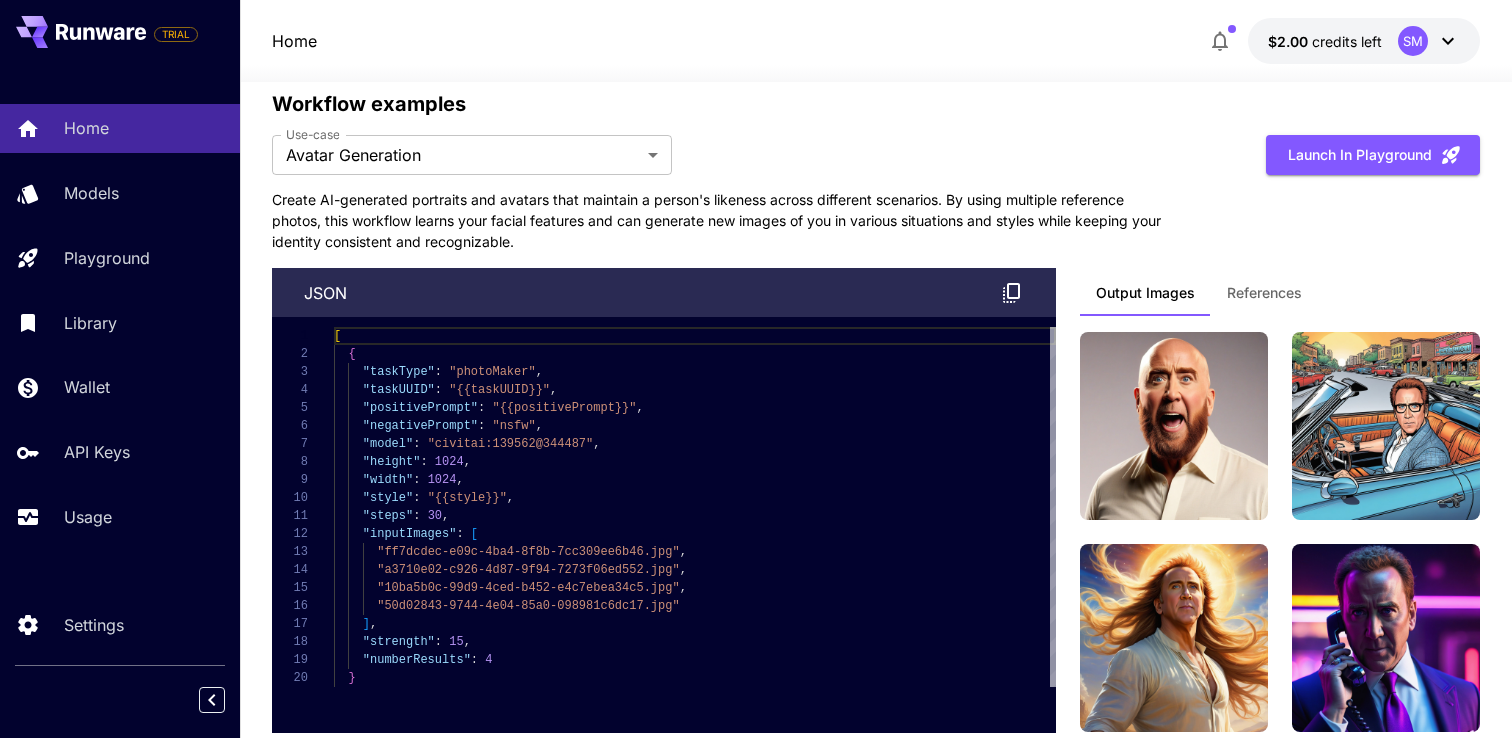 scroll, scrollTop: 3822, scrollLeft: 0, axis: vertical 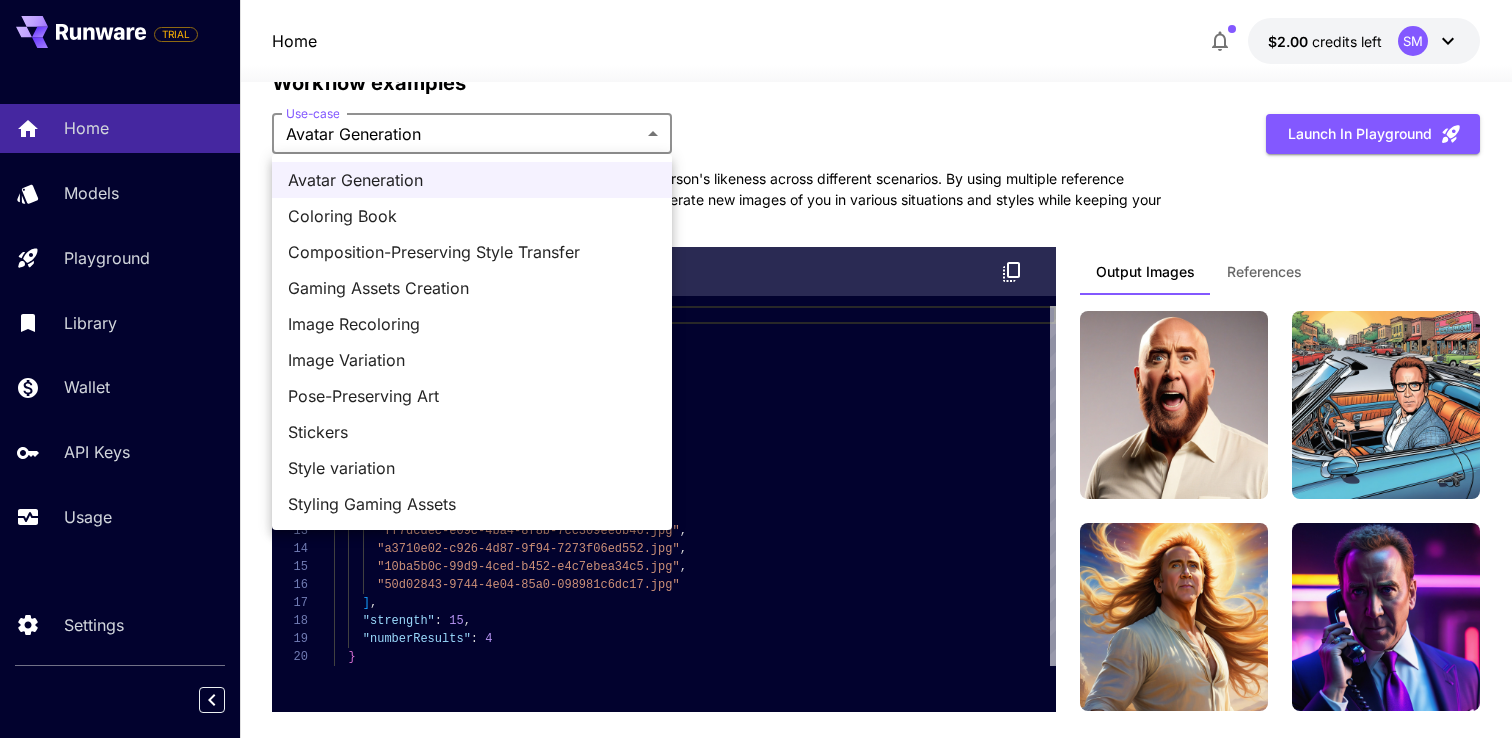 click on "TRIAL Home Models Playground Library Wallet API Keys Usage Settings Home $2.00    credits left  SM 1 Make your first image Try The Playground 2 Set up billing Add Payment Method 3 Create an API key Generate your api key 4 Integrate Runware Read the docs Welcome to Runware! Check out your usage stats and API key performance at a glance. Explore featured models, dive into workflow examples, review platform updates, or get help when you need it. NEW Now supporting video! Run the best video models, at much lower cost. Save up to $350 for every 1000 Minimax assets. 2 Test drive the best video models Featured models New releases MiniMax KlingAI ByteDance Google Veo PixVerse Vidu Launch in Playground minimax:3@1                             MiniMax 02 Hailuo Most polished and dynamic model with vibrant, theatrical visuals and fluid motion. Ideal for viral content and commercial-style footage. Launch in Playground bytedance:1@1                             Seedance 1.0 Lite Launch in Playground klingai:5@3" at bounding box center [756, -1233] 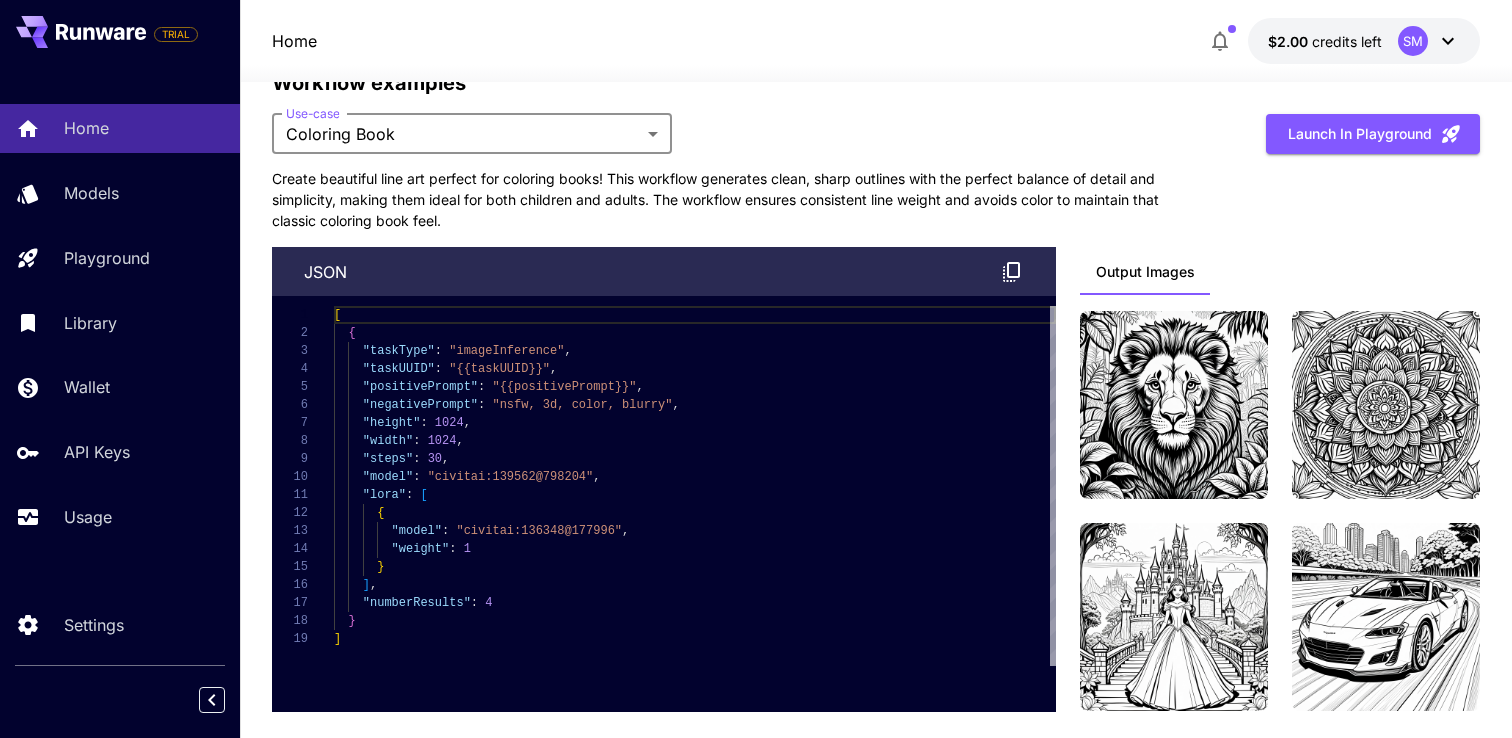 type on "**********" 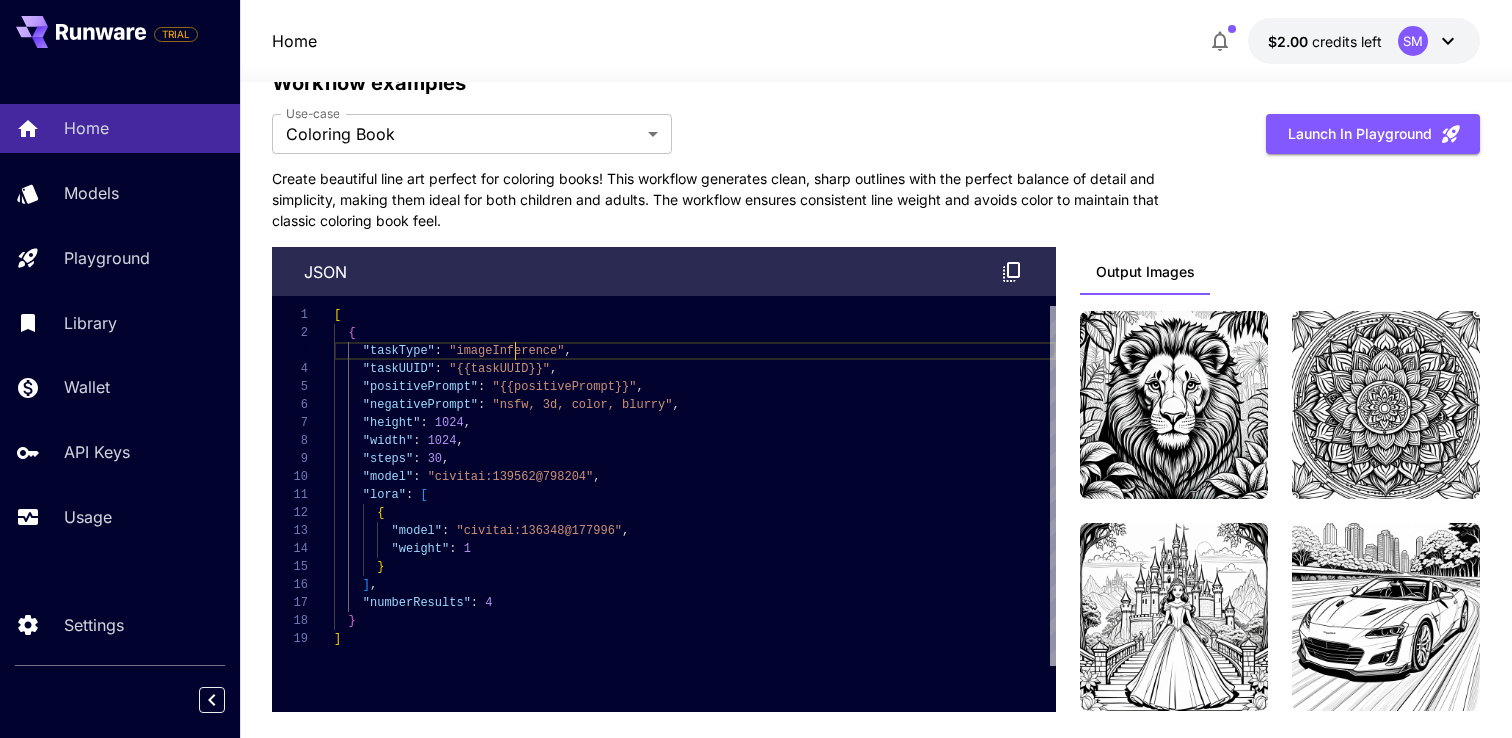 drag, startPoint x: 512, startPoint y: 359, endPoint x: 546, endPoint y: 383, distance: 41.617306 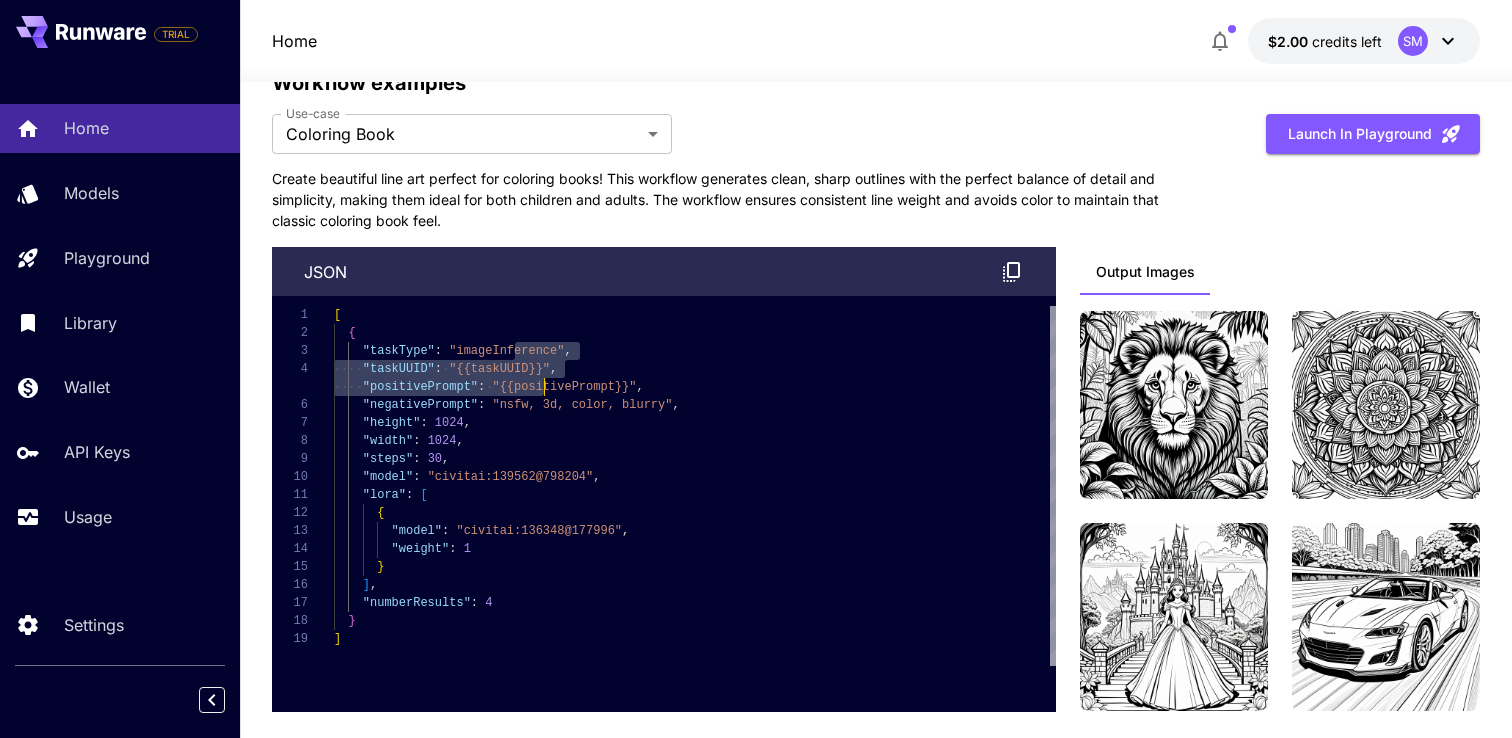 scroll, scrollTop: 72, scrollLeft: 0, axis: vertical 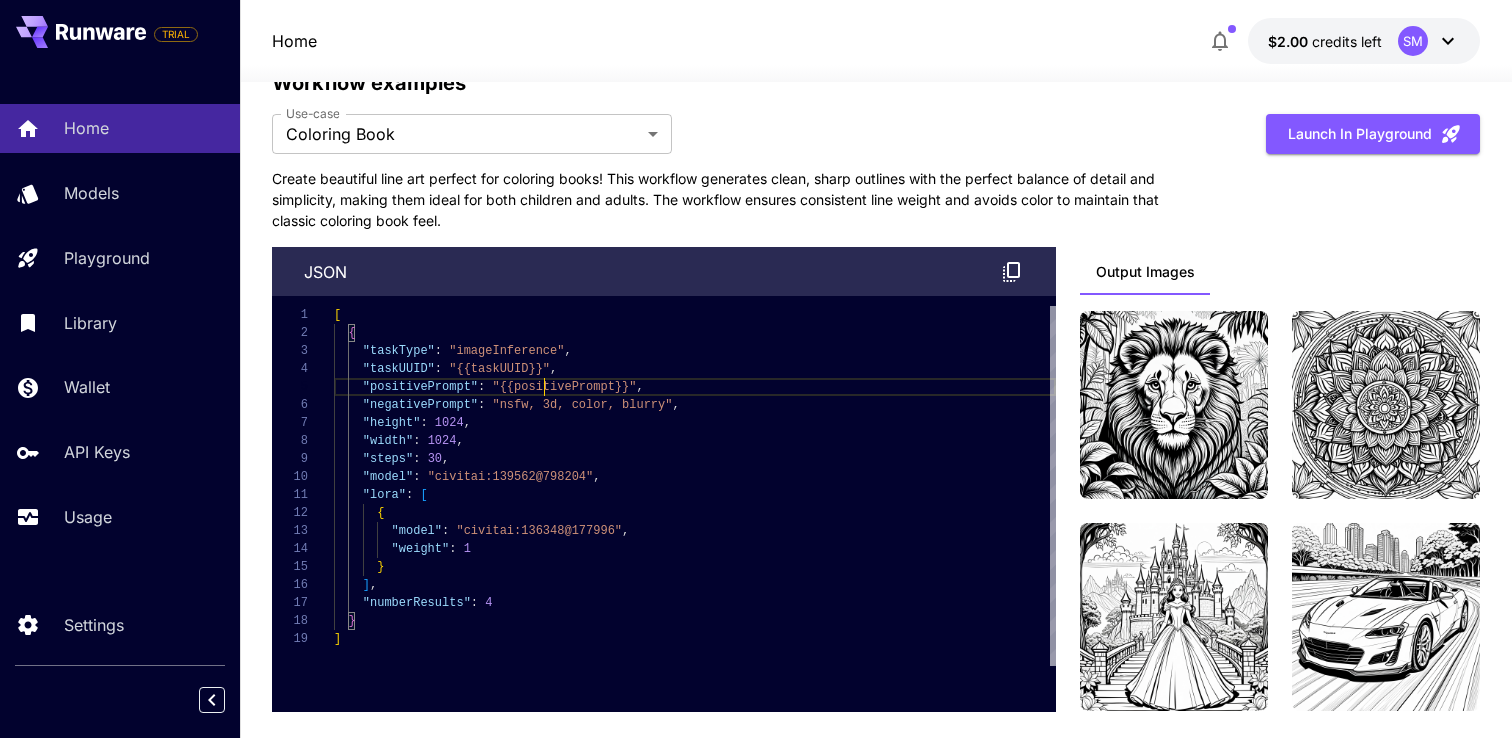 click on "[    {      "taskType" :   "imageInference" ,      "taskUUID" :   "{{taskUUID}}" ,      "positivePrompt" :   "{{positivePrompt}}" ,      "negativePrompt" :   "nsfw, 3d, color, blurry" ,      "height" :   1024 ,      "width" :   1024 ,      "steps" :   30 ,      "model" :   "civitai:139562@798204" ,      "lora" :   [        {          "model" :   "civitai:136348@177996" ,          "weight" :   1        }      ] ,      "numberResults" :   4    } ]" at bounding box center [695, 486] 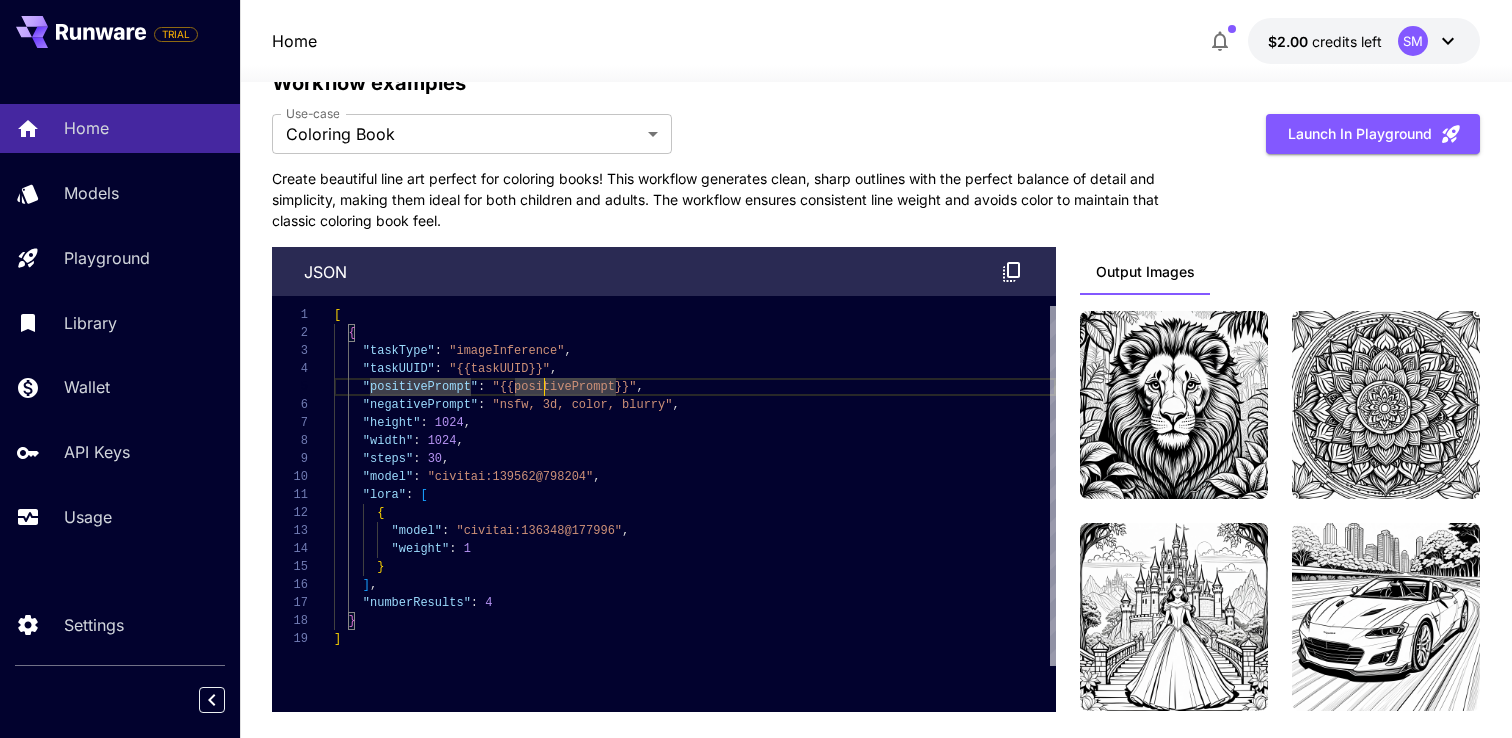click on "[    {      "taskType" :   "imageInference" ,      "taskUUID" :   "{{taskUUID}}" ,      "positivePrompt" :   "{{positivePrompt}}" ,      "negativePrompt" :   "nsfw, 3d, color, blurry" ,      "height" :   1024 ,      "width" :   1024 ,      "steps" :   30 ,      "model" :   "civitai:139562@798204" ,      "lora" :   [        {          "model" :   "civitai:136348@177996" ,          "weight" :   1        }      ] ,      "numberResults" :   4    } ]" at bounding box center (695, 486) 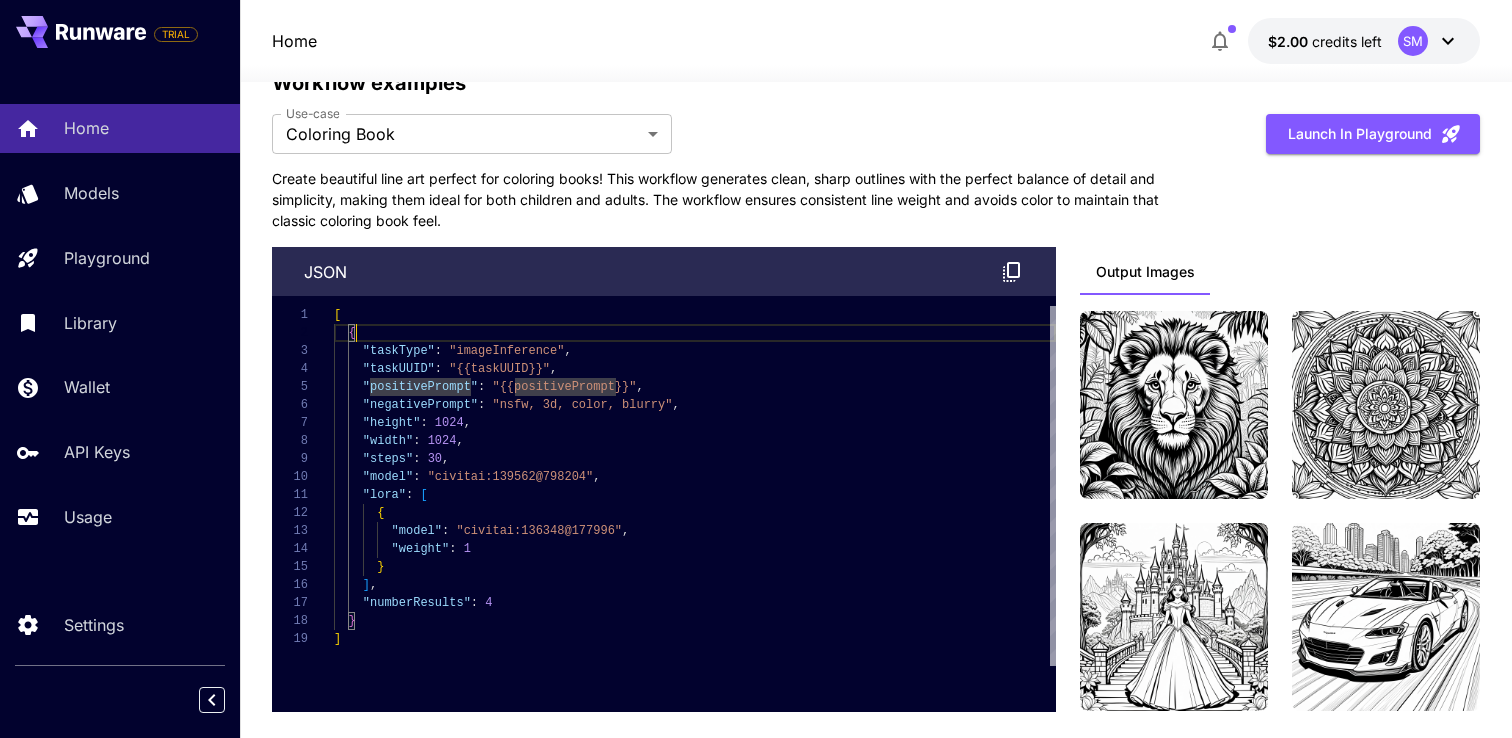 click on "[    {      "taskType" :   "imageInference" ,      "taskUUID" :   "{{taskUUID}}" ,      "positivePrompt" :   "{{positivePrompt}}" ,      "negativePrompt" :   "nsfw, 3d, color, blurry" ,      "height" :   1024 ,      "width" :   1024 ,      "steps" :   30 ,      "model" :   "civitai:139562@798204" ,      "lora" :   [        {          "model" :   "civitai:136348@177996" ,          "weight" :   1        }      ] ,      "numberResults" :   4    } ]" at bounding box center [695, 486] 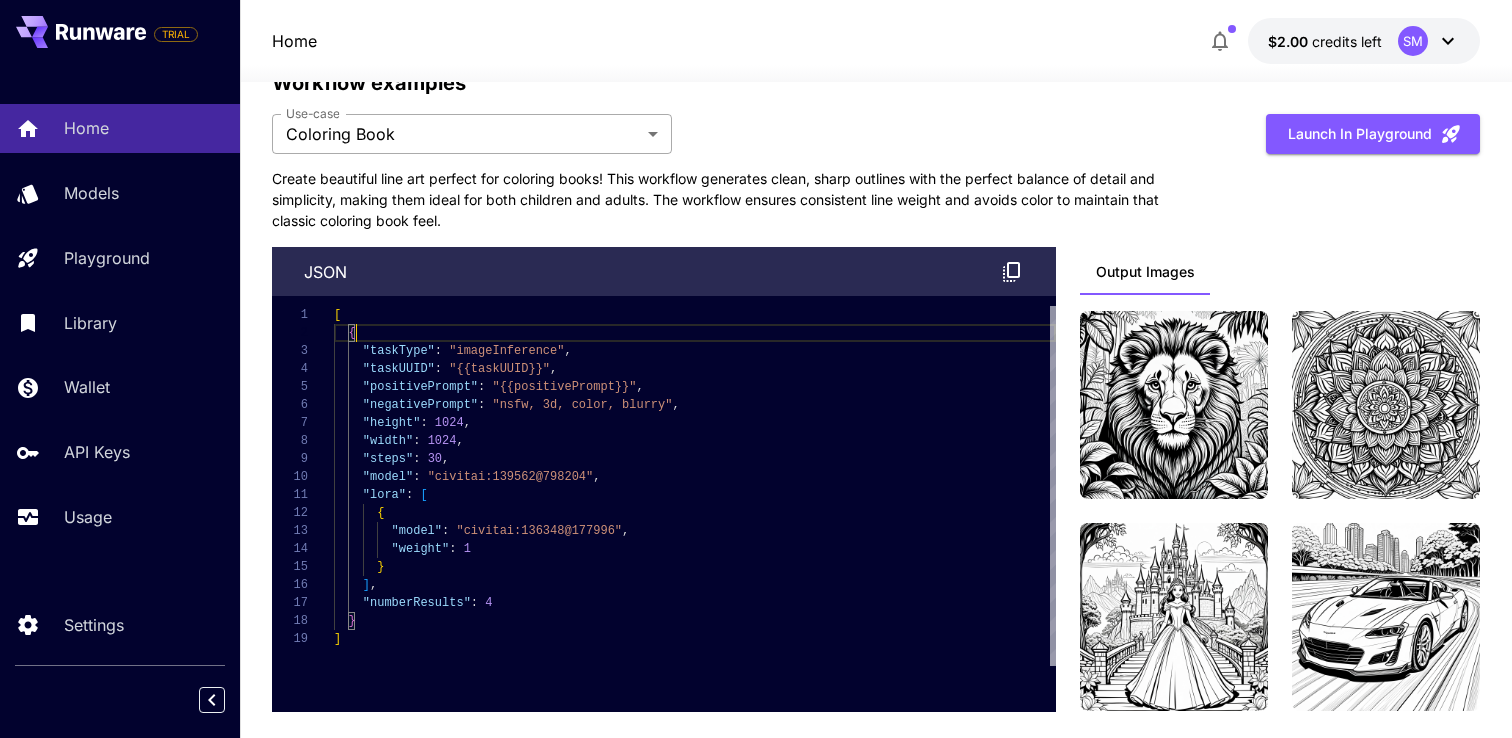 click on "TRIAL Home Models Playground Library Wallet API Keys Usage Settings Home $2.00    credits left  SM 1 Make your first image Try The Playground 2 Set up billing Add Payment Method 3 Create an API key Generate your api key 4 Integrate Runware Read the docs Welcome to Runware! Check out your usage stats and API key performance at a glance. Explore featured models, dive into workflow examples, review platform updates, or get help when you need it. NEW Now supporting video! Run the best video models, at much lower cost. Save up to $500 for every 1000 PixVerse assets. 5 Test drive the best video models Featured models New releases MiniMax KlingAI ByteDance Google Veo PixVerse Vidu Launch in Playground minimax:3@1                             MiniMax 02 Hailuo Most polished and dynamic model with vibrant, theatrical visuals and fluid motion. Ideal for viral content and commercial-style footage. Launch in Playground bytedance:1@1                             Seedance 1.0 Lite Launch in Playground klingai:5@3" at bounding box center (756, -1233) 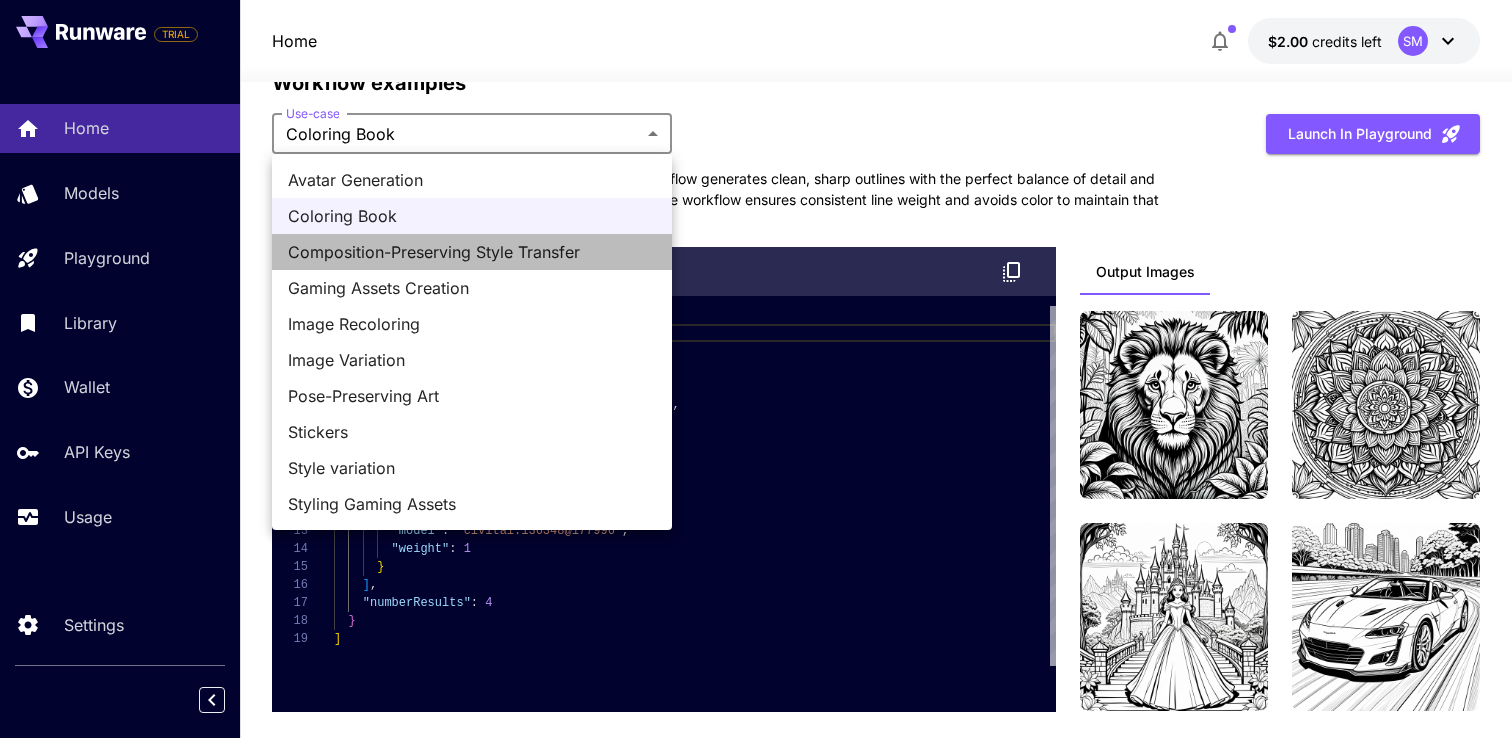 click on "Composition-Preserving Style Transfer" at bounding box center (472, 252) 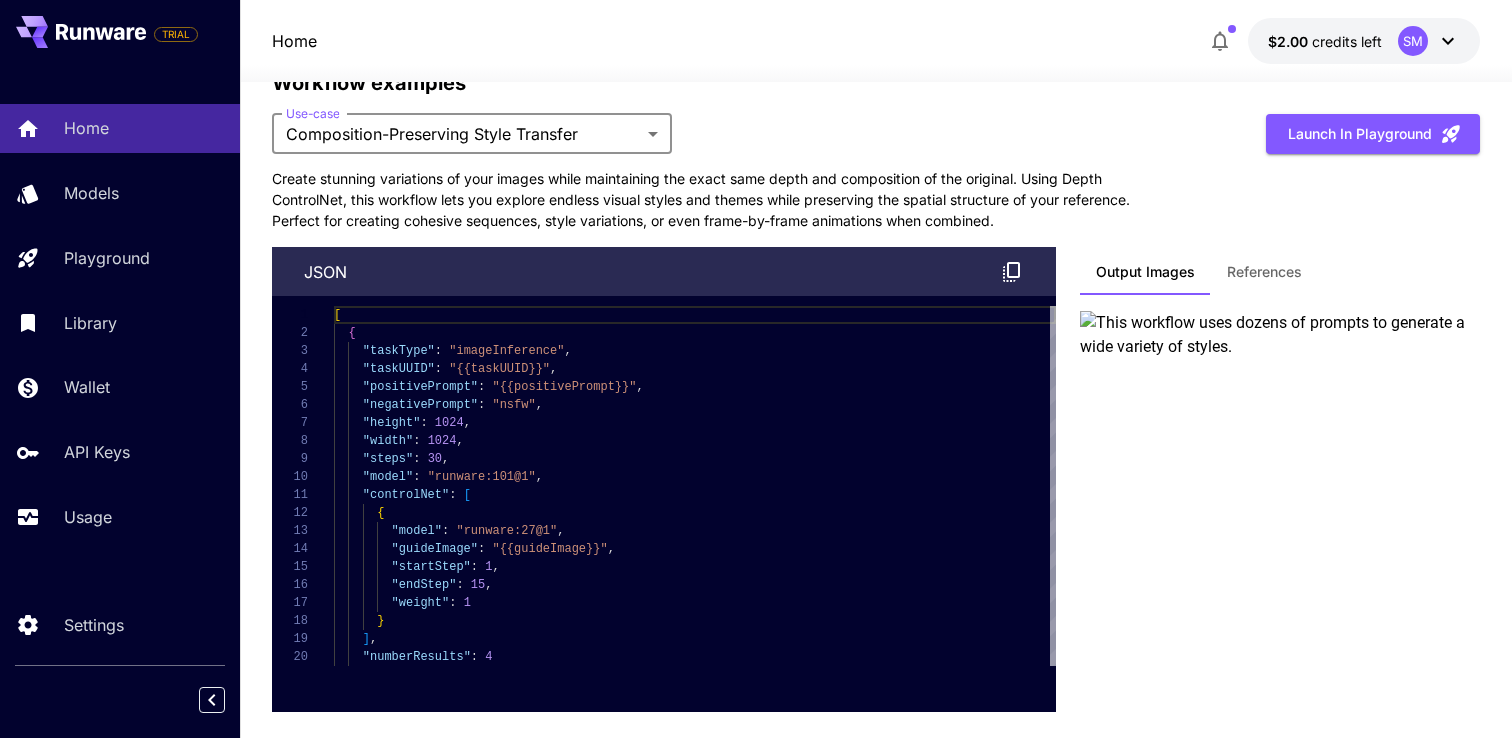 click on "References" at bounding box center [1264, 272] 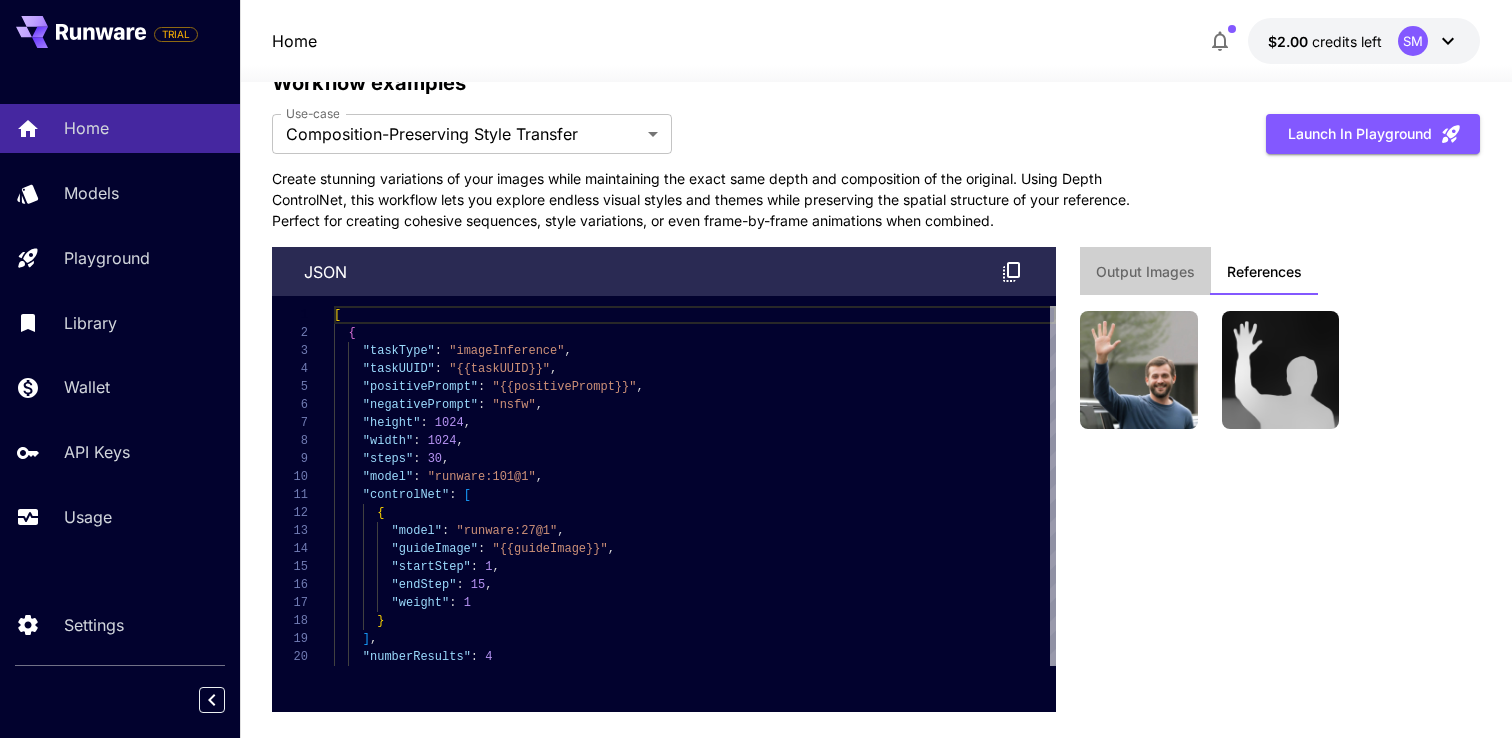 click on "Output Images" at bounding box center [1145, 272] 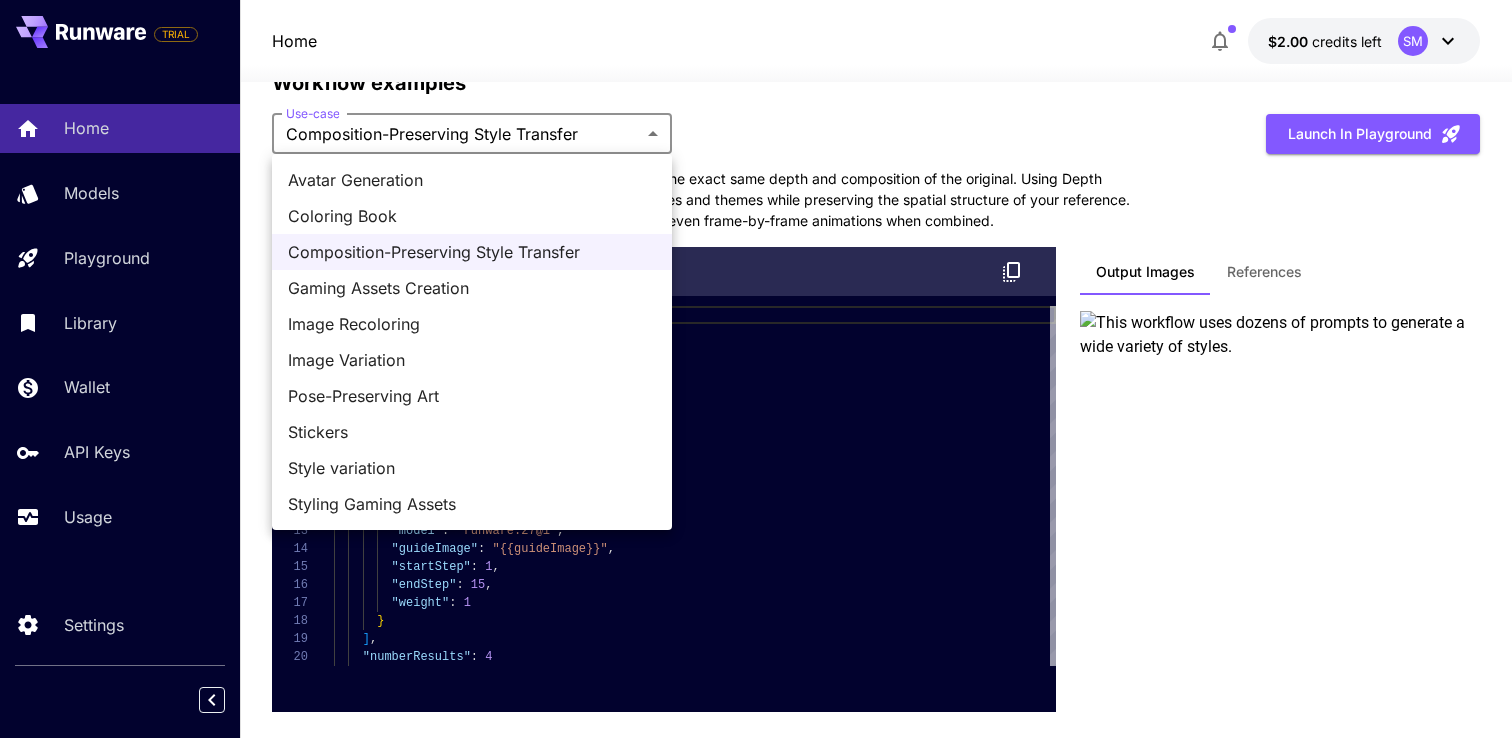 click on "TRIAL Home Models Playground Library Wallet API Keys Usage Settings Home $2.00    credits left  SM 1 Make your first image Try The Playground 2 Set up billing Add Payment Method 3 Create an API key Generate your api key 4 Integrate Runware Read the docs Welcome to Runware! Check out your usage stats and API key performance at a glance. Explore featured models, dive into workflow examples, review platform updates, or get help when you need it. NEW Now supporting video! Run the best video models, at much lower cost. Save up to $500 for every 1000 Kling assets. 3 Test drive the best video models Featured models New releases MiniMax KlingAI ByteDance Google Veo PixVerse Vidu Launch in Playground minimax:3@1                             MiniMax 02 Hailuo Most polished and dynamic model with vibrant, theatrical visuals and fluid motion. Ideal for viral content and commercial-style footage. Launch in Playground bytedance:1@1                             Seedance 1.0 Lite Launch in Playground klingai:5@3" at bounding box center (756, -1233) 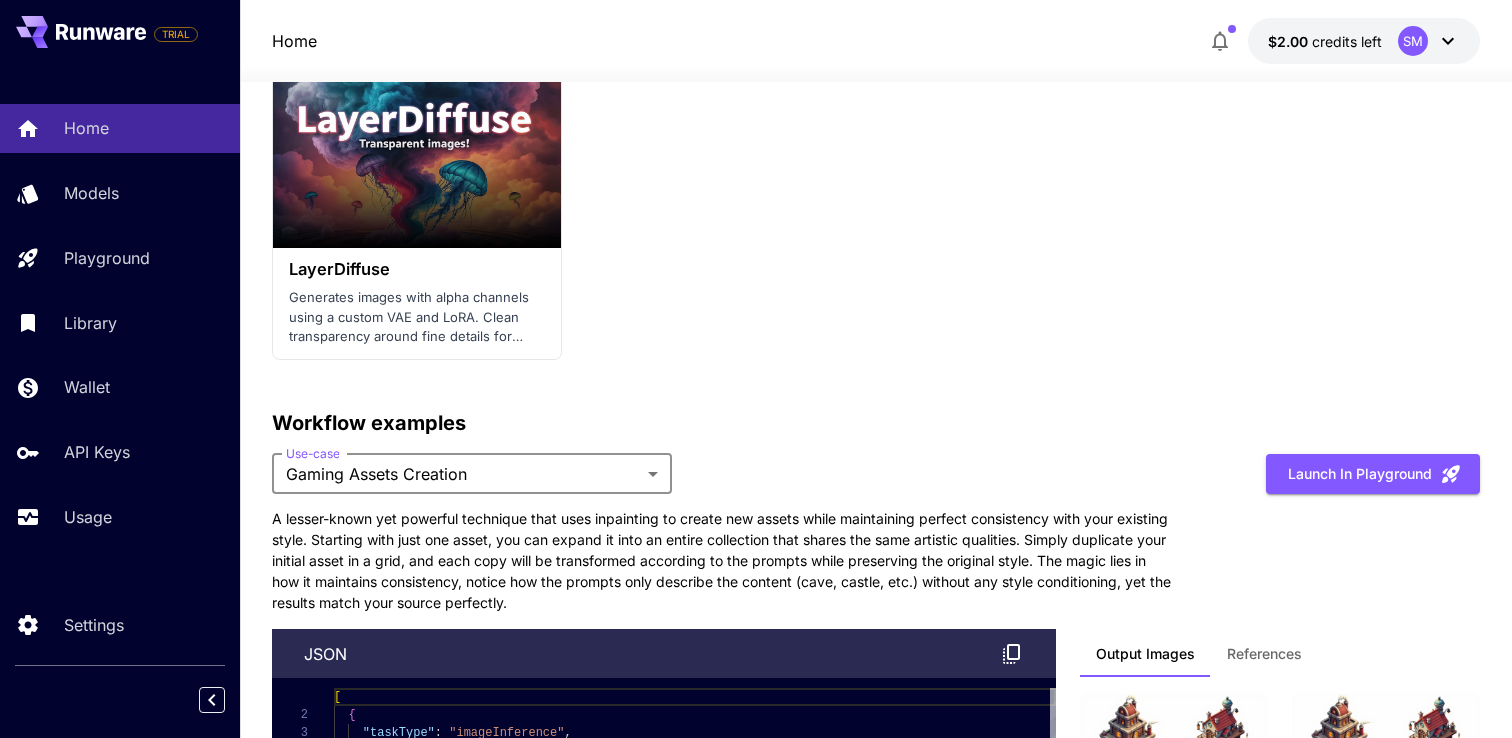 scroll, scrollTop: 3472, scrollLeft: 0, axis: vertical 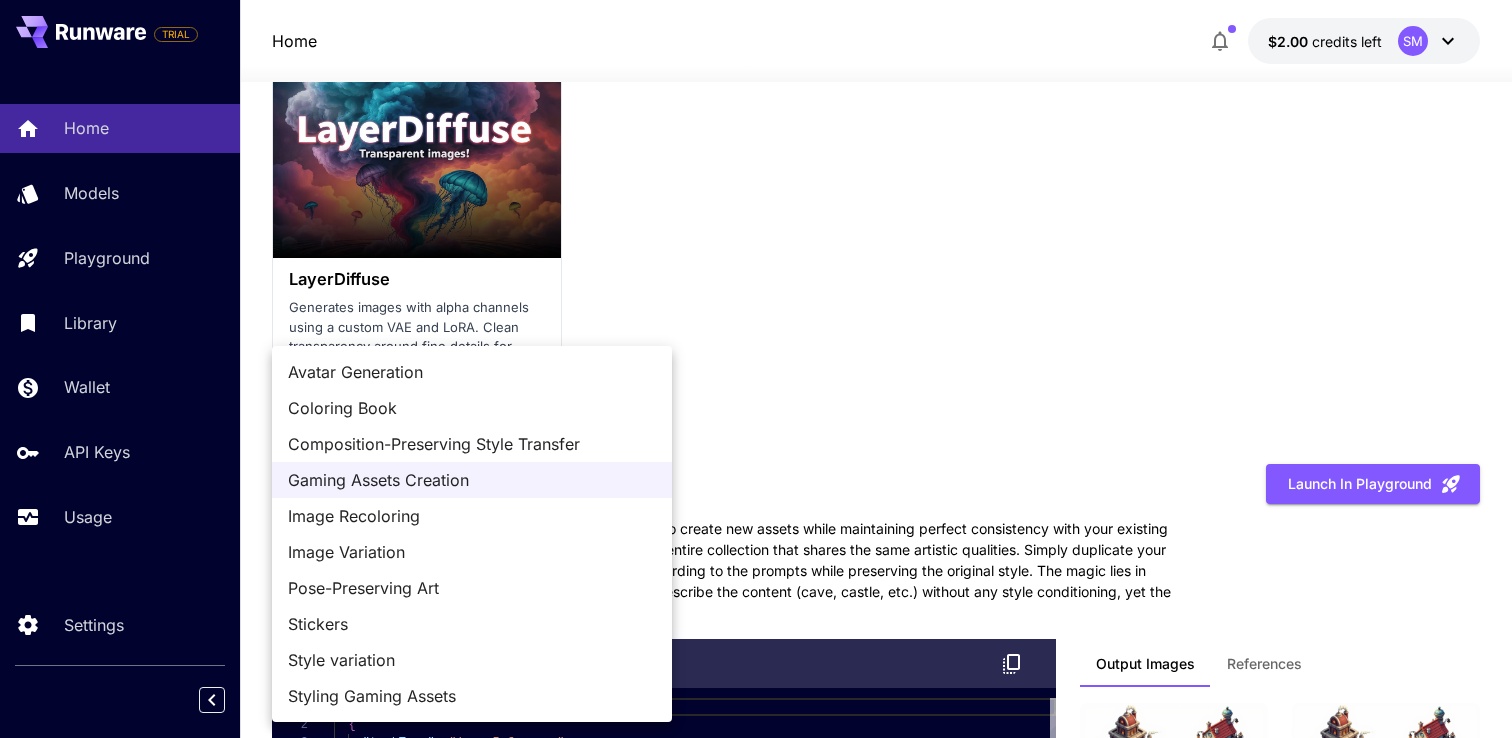 click on "TRIAL Home Models Playground Library Wallet API Keys Usage Settings Home $2.00    credits left  SM 1 Make your first image Try The Playground 2 Set up billing Add Payment Method 3 Create an API key Generate your api key 4 Integrate Runware Read the docs Welcome to Runware! Check out your usage stats and API key performance at a glance. Explore featured models, dive into workflow examples, review platform updates, or get help when you need it. NEW Now supporting video! Run the best video models, at much lower cost. Save up to $50 for every 1000 Seedance assets. 2 Test drive the best video models Featured models New releases MiniMax KlingAI ByteDance Google Veo PixVerse Vidu Launch in Playground minimax:3@1                             MiniMax 02 Hailuo Most polished and dynamic model with vibrant, theatrical visuals and fluid motion. Ideal for viral content and commercial-style footage. Launch in Playground bytedance:1@1                             Seedance 1.0 Lite Launch in Playground klingai:5@3" at bounding box center (756, -862) 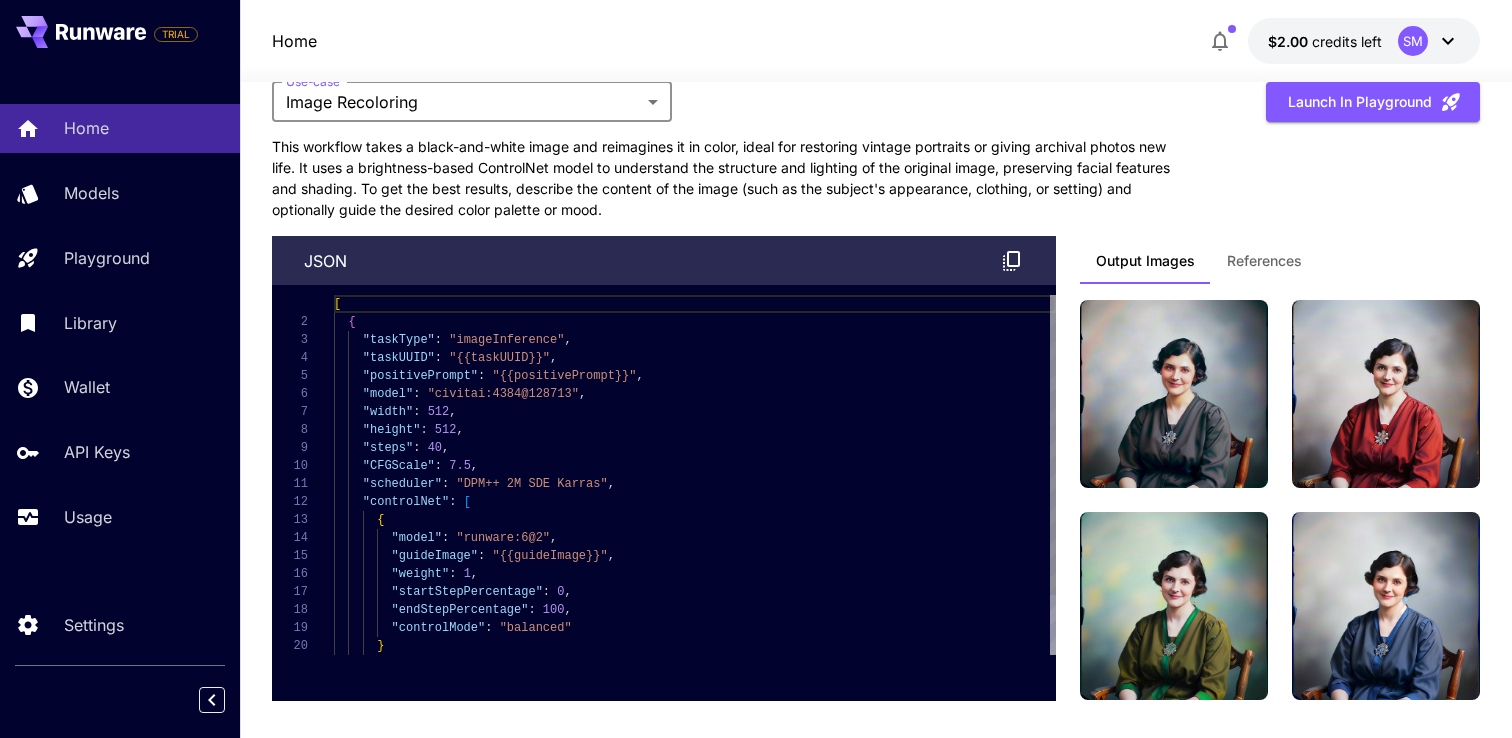scroll, scrollTop: 3852, scrollLeft: 0, axis: vertical 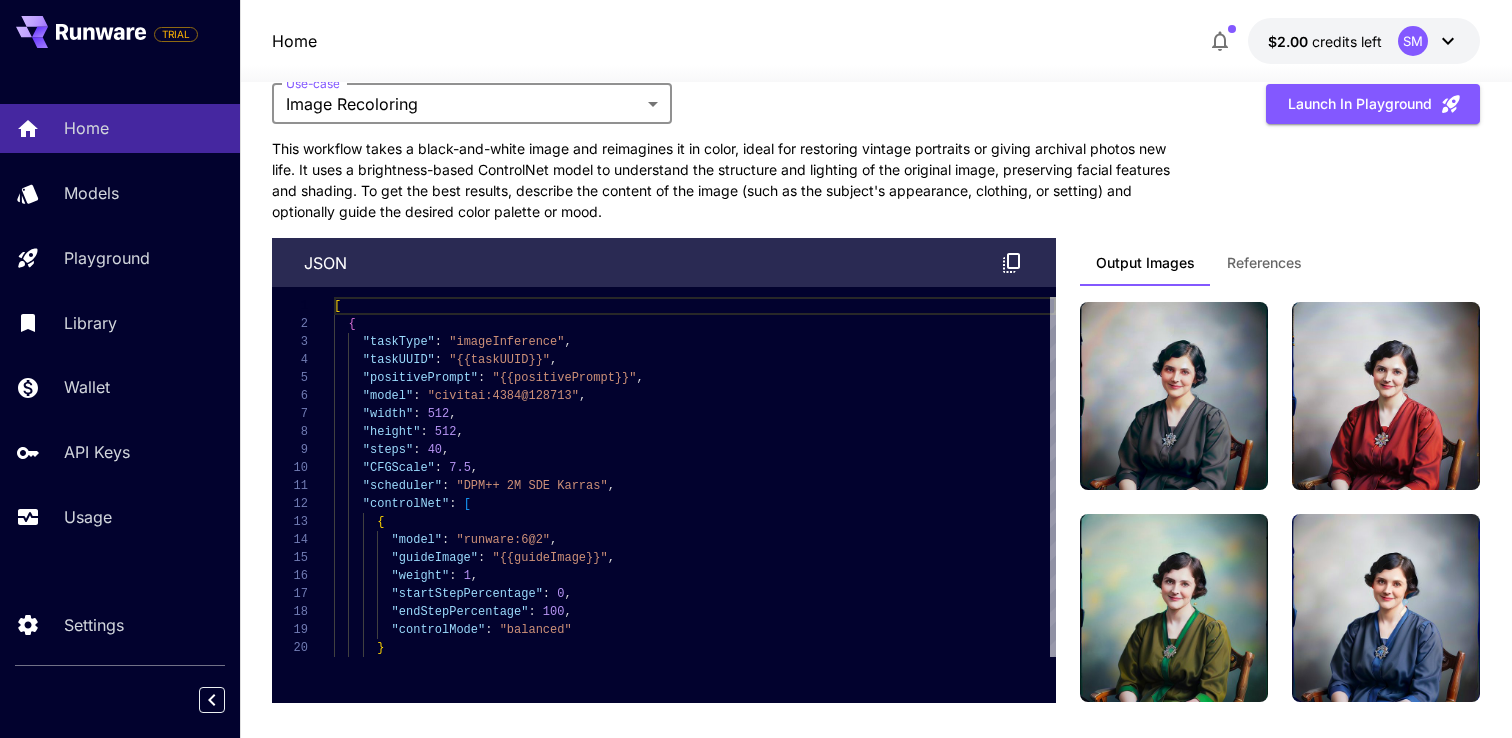 click on "TRIAL Home Models Playground Library Wallet API Keys Usage Settings Home $2.00    credits left  SM 1 Make your first image Try The Playground 2 Set up billing Add Payment Method 3 Create an API key Generate your api key 4 Integrate Runware Read the docs Welcome to Runware! Check out your usage stats and API key performance at a glance. Explore featured models, dive into workflow examples, review platform updates, or get help when you need it. NEW Now supporting video! Run the best video models, at much lower cost. Save up to $500 for every 1000 PixVerse assets. 6 Test drive the best video models Featured models New releases MiniMax KlingAI ByteDance Google Veo PixVerse Vidu Launch in Playground minimax:3@1                             MiniMax 02 Hailuo Most polished and dynamic model with vibrant, theatrical visuals and fluid motion. Ideal for viral content and commercial-style footage. Launch in Playground bytedance:1@1                             Seedance 1.0 Lite Launch in Playground klingai:5@3" at bounding box center [756, -1252] 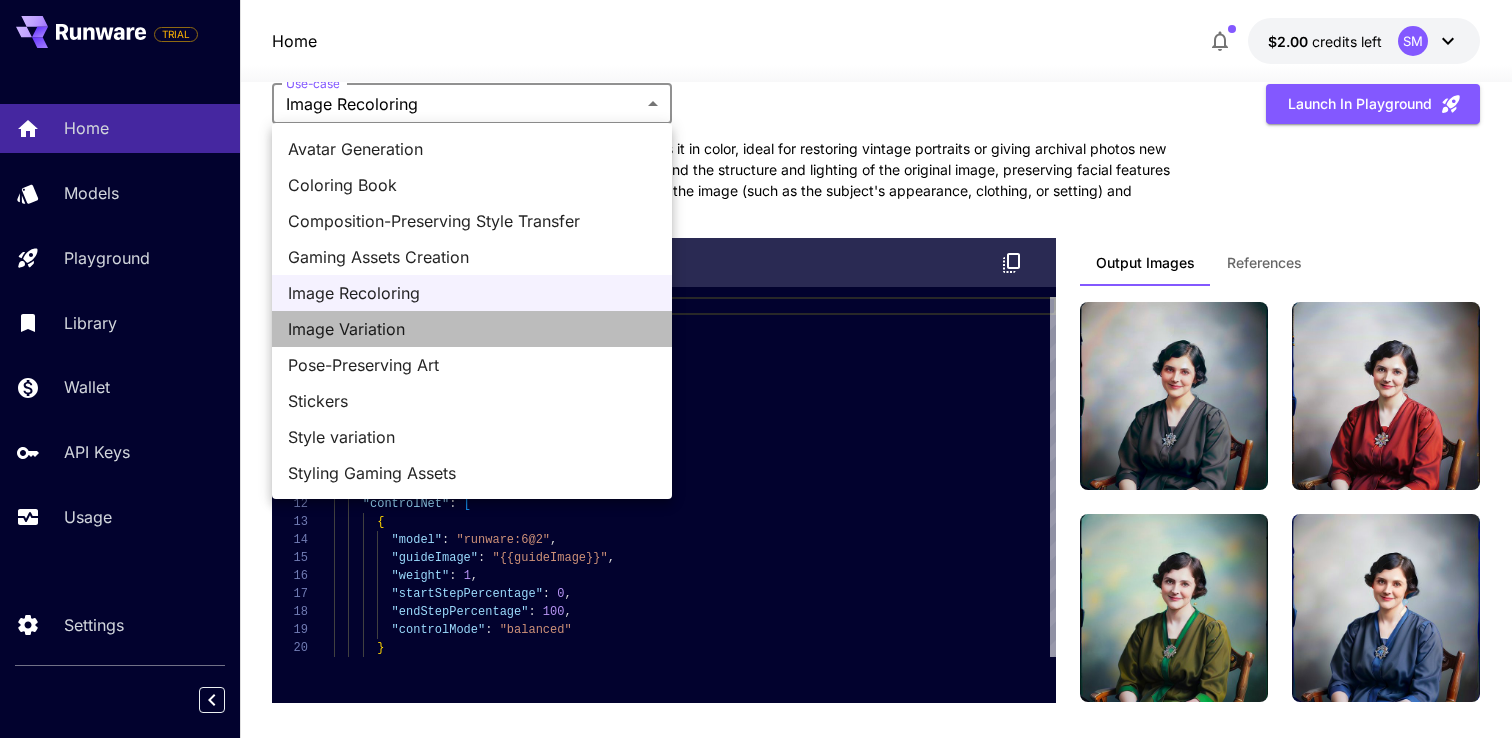 click on "Image Variation" at bounding box center (472, 329) 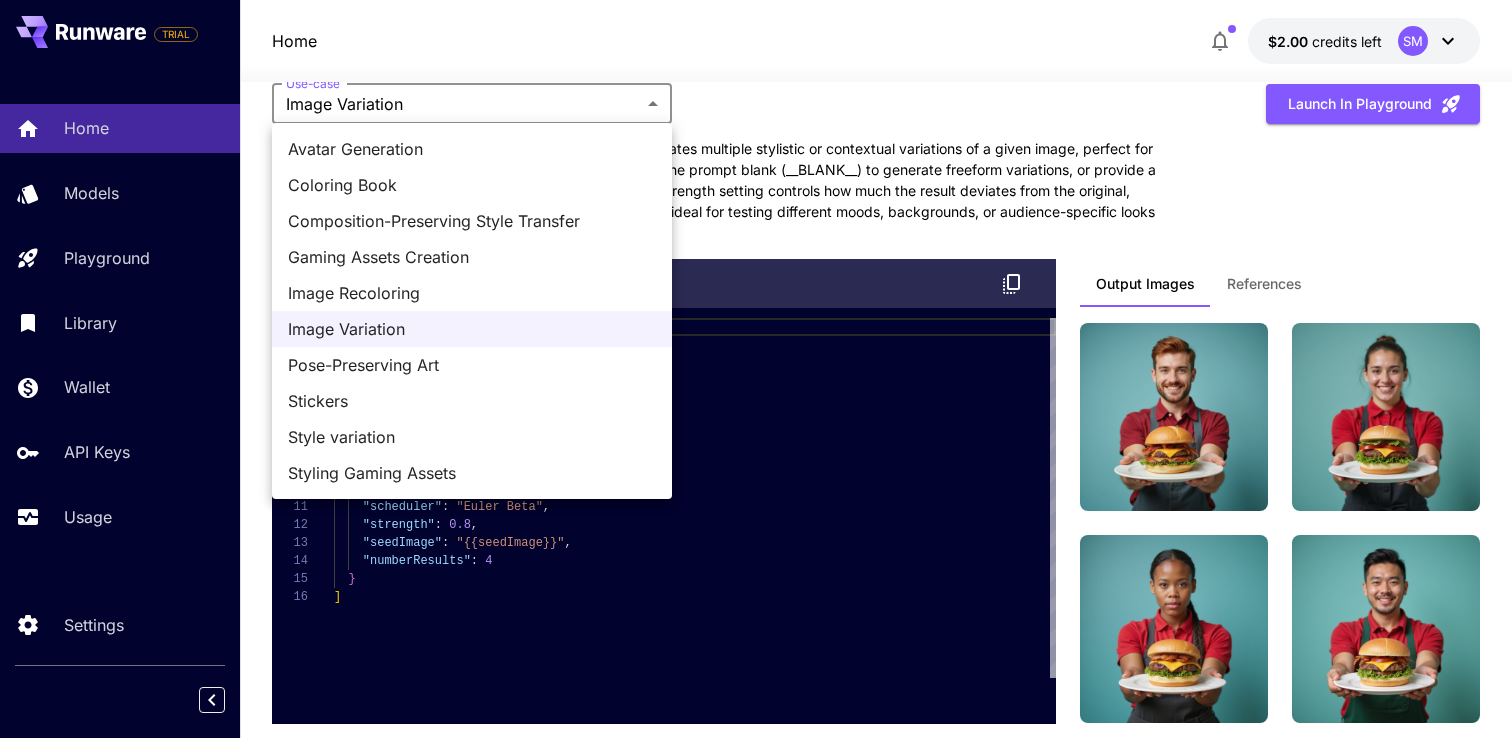 click on "TRIAL Home Models Playground Library Wallet API Keys Usage Settings Home $2.00    credits left  SM 1 Make your first image Try The Playground 2 Set up billing Add Payment Method 3 Create an API key Generate your api key 4 Integrate Runware Read the docs Welcome to Runware! Check out your usage stats and API key performance at a glance. Explore featured models, dive into workflow examples, review platform updates, or get help when you need it. NEW Now supporting video! Run the best video models, at much lower cost. Save up to $225 for every 1000 Vidu assets. 6 Test drive the best video models Featured models New releases MiniMax KlingAI ByteDance Google Veo PixVerse Vidu Launch in Playground minimax:3@1                             MiniMax 02 Hailuo Most polished and dynamic model with vibrant, theatrical visuals and fluid motion. Ideal for viral content and commercial-style footage. Launch in Playground bytedance:1@1                             Seedance 1.0 Lite Launch in Playground klingai:5@3" at bounding box center (756, -1242) 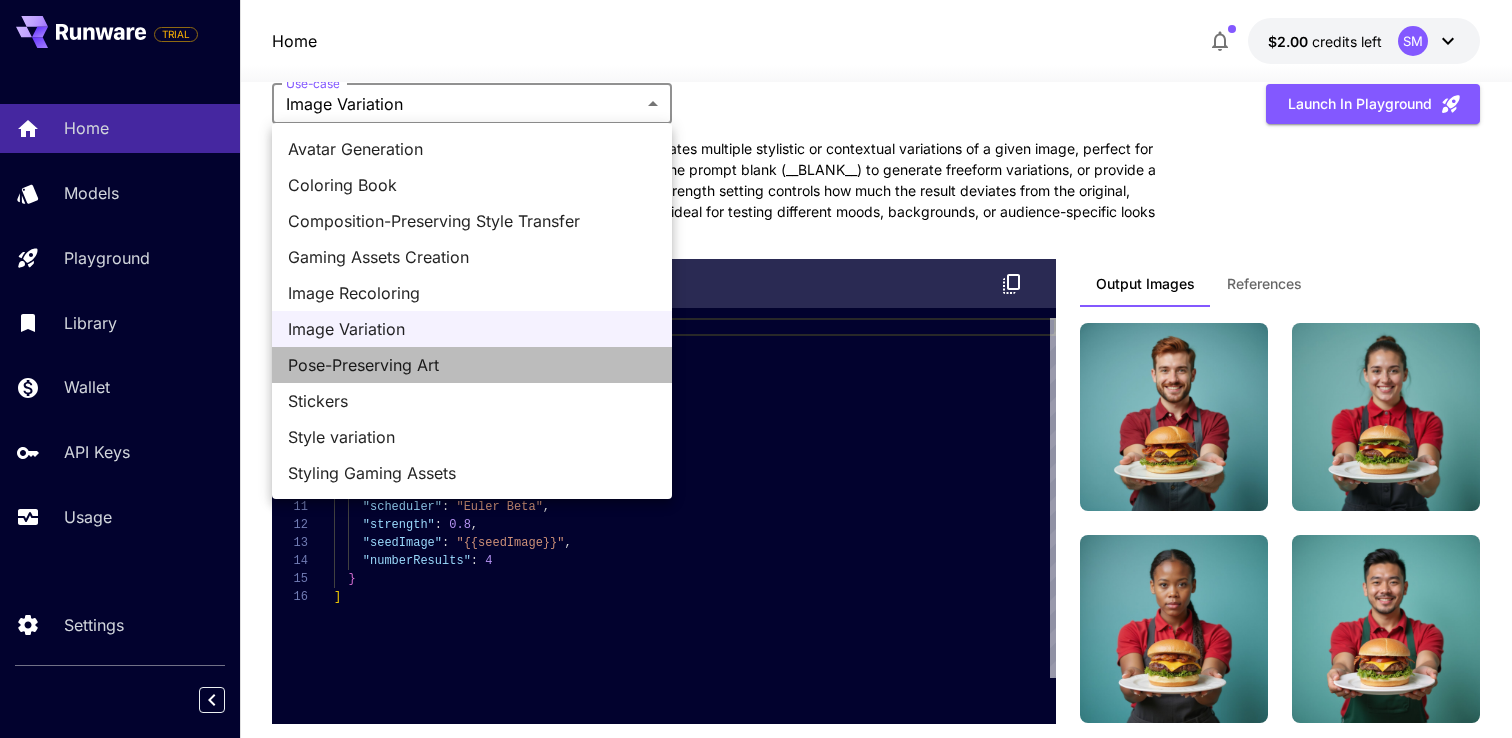 click on "Pose-Preserving Art" at bounding box center [472, 365] 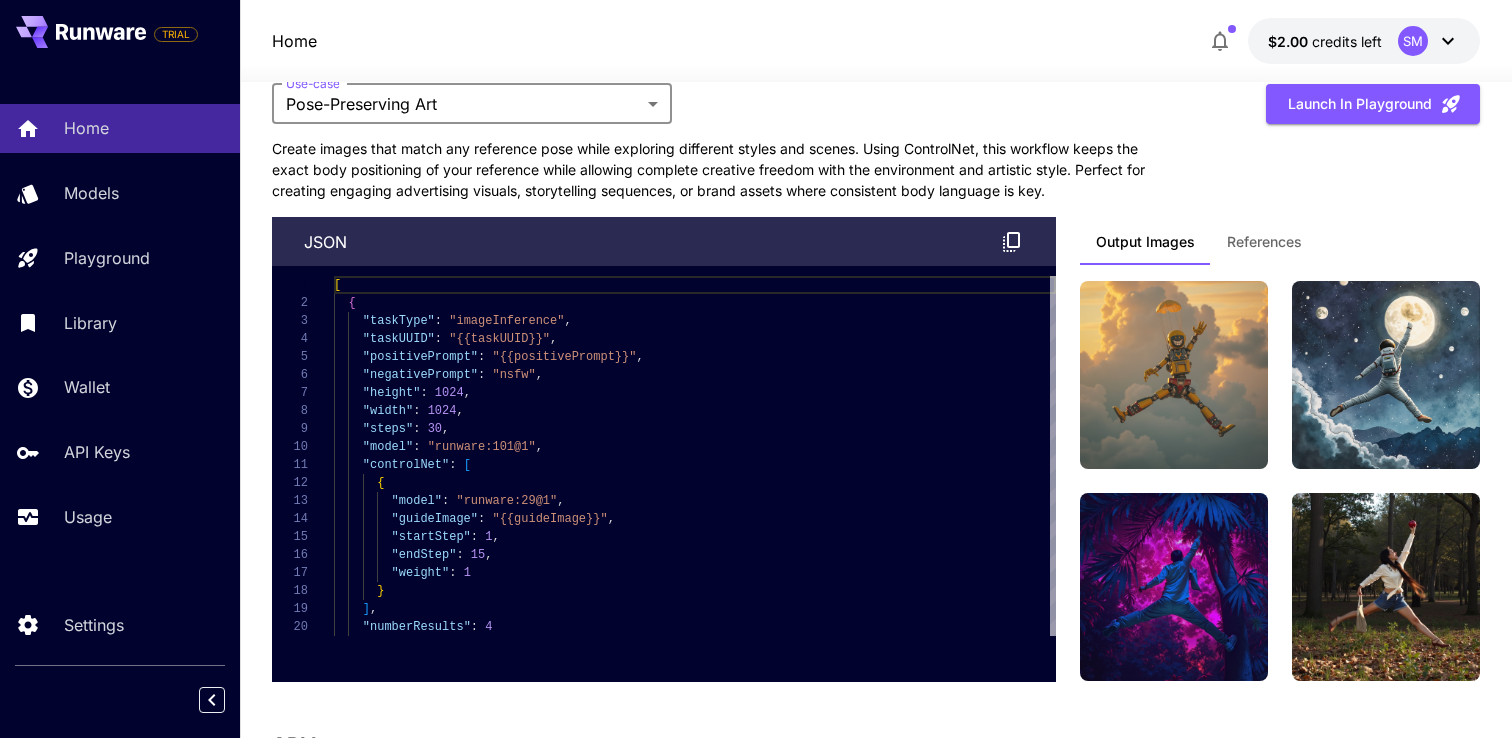 click on "TRIAL Home Models Playground Library Wallet API Keys Usage Settings Home $2.00    credits left  SM 1 Make your first image Try The Playground 2 Set up billing Add Payment Method 3 Create an API key Generate your api key 4 Integrate Runware Read the docs Welcome to Runware! Check out your usage stats and API key performance at a glance. Explore featured models, dive into workflow examples, review platform updates, or get help when you need it. NEW Now supporting video! Run the best video models, at much lower cost. Save up to $225 for every 1000 Vidu assets. 2 Test drive the best video models Featured models New releases MiniMax KlingAI ByteDance Google Veo PixVerse Vidu Launch in Playground minimax:3@1                             MiniMax 02 Hailuo Most polished and dynamic model with vibrant, theatrical visuals and fluid motion. Ideal for viral content and commercial-style footage. Launch in Playground bytedance:1@1                             Seedance 1.0 Lite Launch in Playground klingai:5@3" at bounding box center (756, -1263) 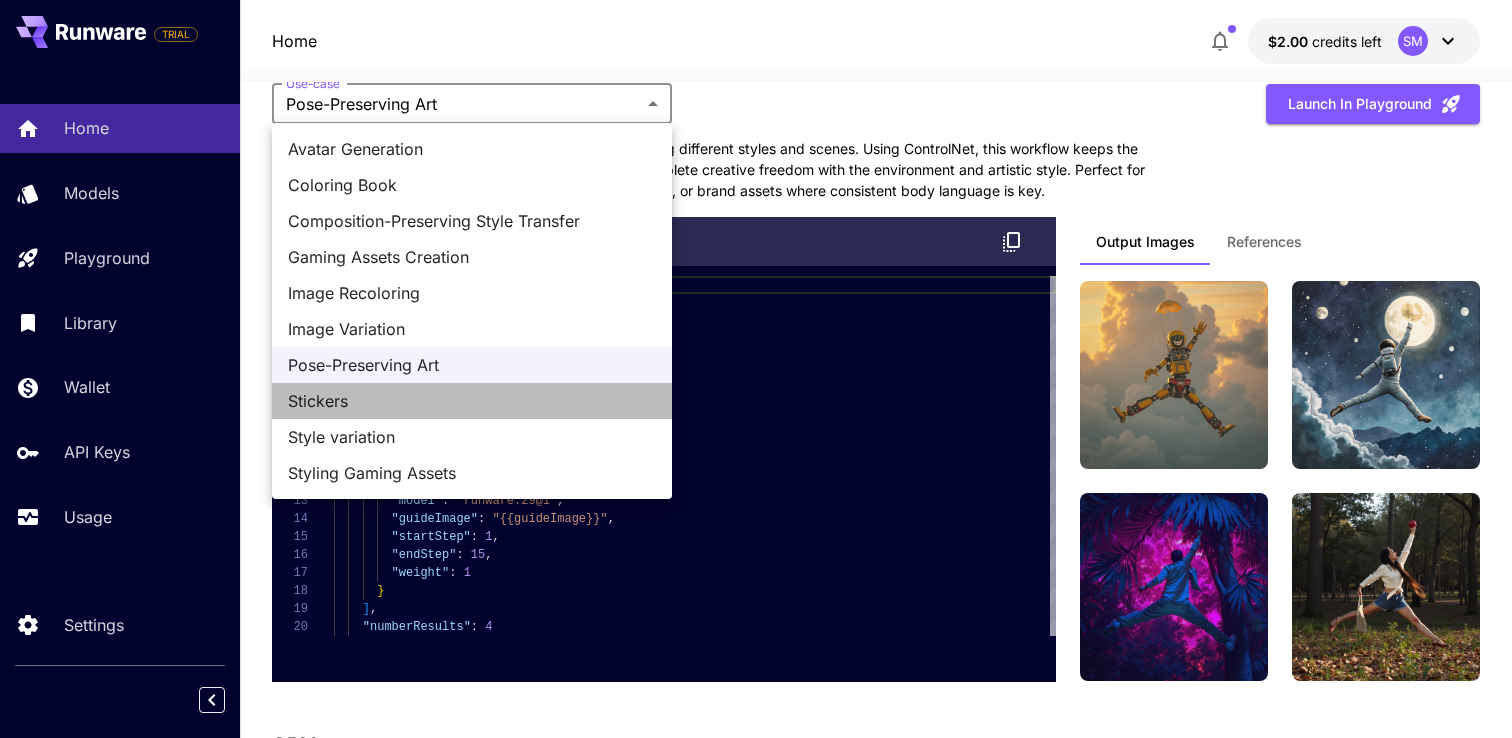 click on "Stickers" at bounding box center [472, 401] 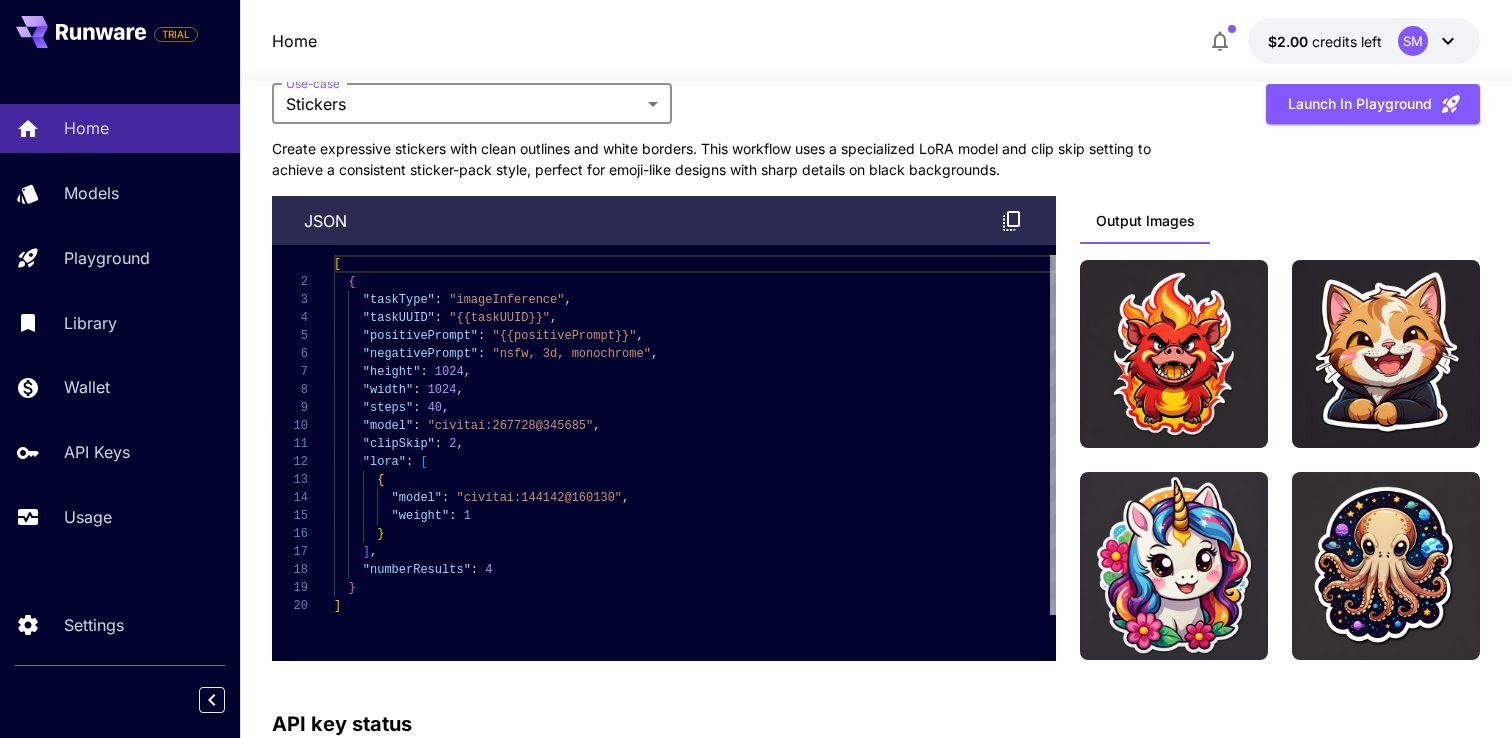 click on "TRIAL Home Models Playground Library Wallet API Keys Usage Settings Home $2.00    credits left  SM 1 Make your first image Try The Playground 2 Set up billing Add Payment Method 3 Create an API key Generate your api key 4 Integrate Runware Read the docs Welcome to Runware! Check out your usage stats and API key performance at a glance. Explore featured models, dive into workflow examples, review platform updates, or get help when you need it. NEW Now supporting video! Run the best video models, at much lower cost. Save up to $500 for every 1000 Kling assets. 4 Test drive the best video models Featured models New releases MiniMax KlingAI ByteDance Google Veo PixVerse Vidu Launch in Playground minimax:3@1                             MiniMax 02 Hailuo Most polished and dynamic model with vibrant, theatrical visuals and fluid motion. Ideal for viral content and commercial-style footage. Launch in Playground bytedance:1@1                             Seedance 1.0 Lite Launch in Playground klingai:5@3" at bounding box center [756, -1273] 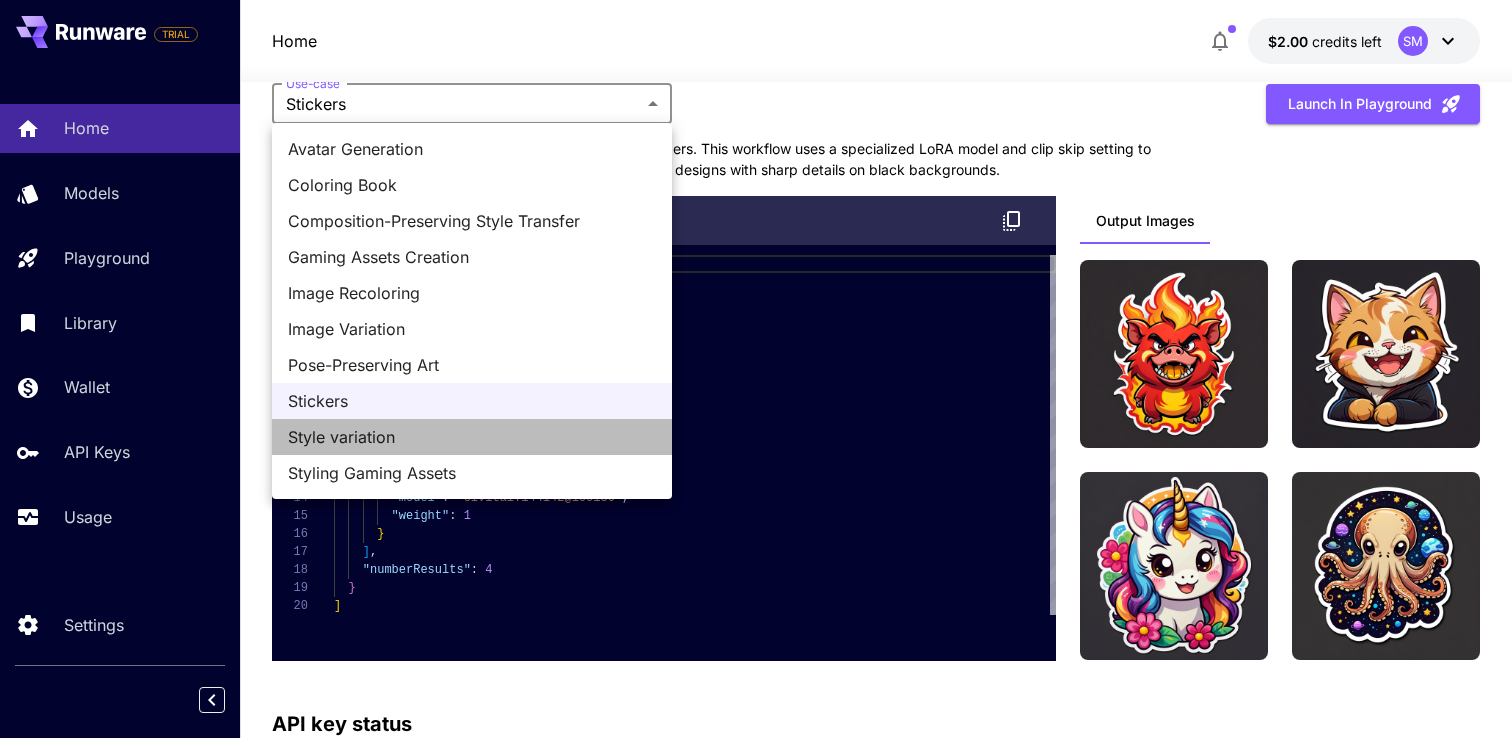 click on "Style variation" at bounding box center [472, 437] 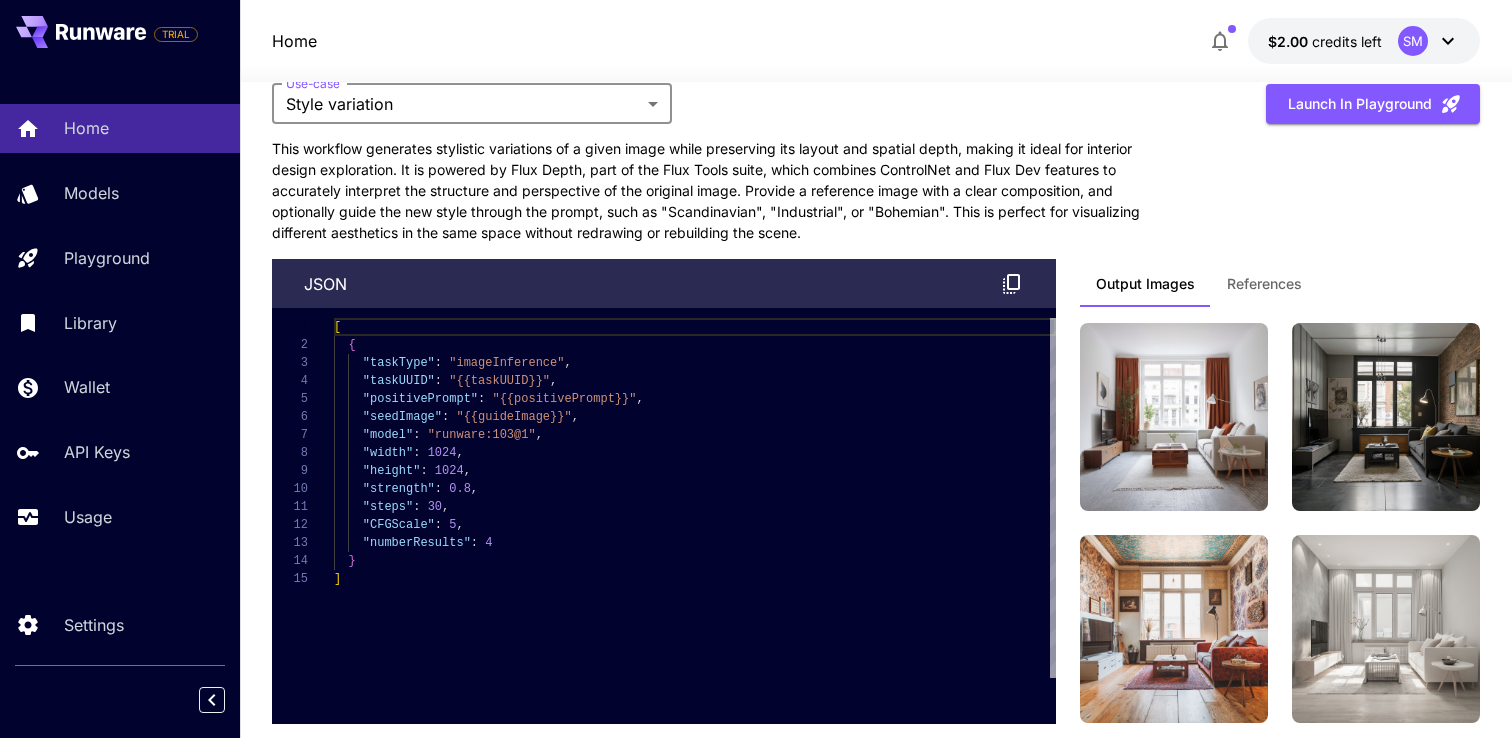 click on "TRIAL Home Models Playground Library Wallet API Keys Usage Settings Home $2.00    credits left  SM 1 Make your first image Try The Playground 2 Set up billing Add Payment Method 3 Create an API key Generate your api key 4 Integrate Runware Read the docs Welcome to Runware! Check out your usage stats and API key performance at a glance. Explore featured models, dive into workflow examples, review platform updates, or get help when you need it. NEW Now supporting video! Run the best video models, at much lower cost. Save up to $350 for every 1000 Minimax assets. 6 Test drive the best video models Featured models New releases MiniMax KlingAI ByteDance Google Veo PixVerse Vidu Launch in Playground minimax:3@1                             MiniMax 02 Hailuo Most polished and dynamic model with vibrant, theatrical visuals and fluid motion. Ideal for viral content and commercial-style footage. Launch in Playground bytedance:1@1                             Seedance 1.0 Lite Launch in Playground klingai:5@3" at bounding box center [756, -1242] 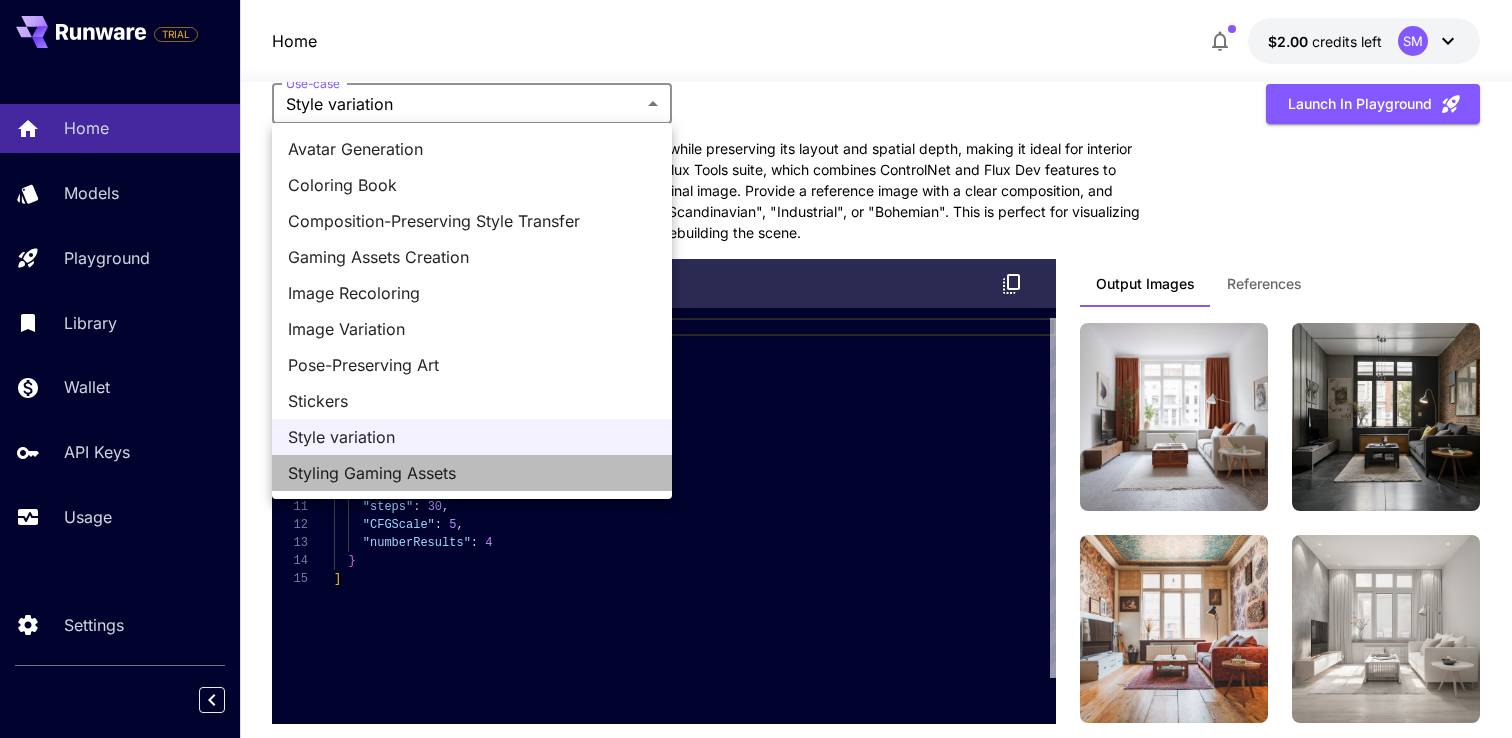 click on "Styling Gaming Assets" at bounding box center [472, 473] 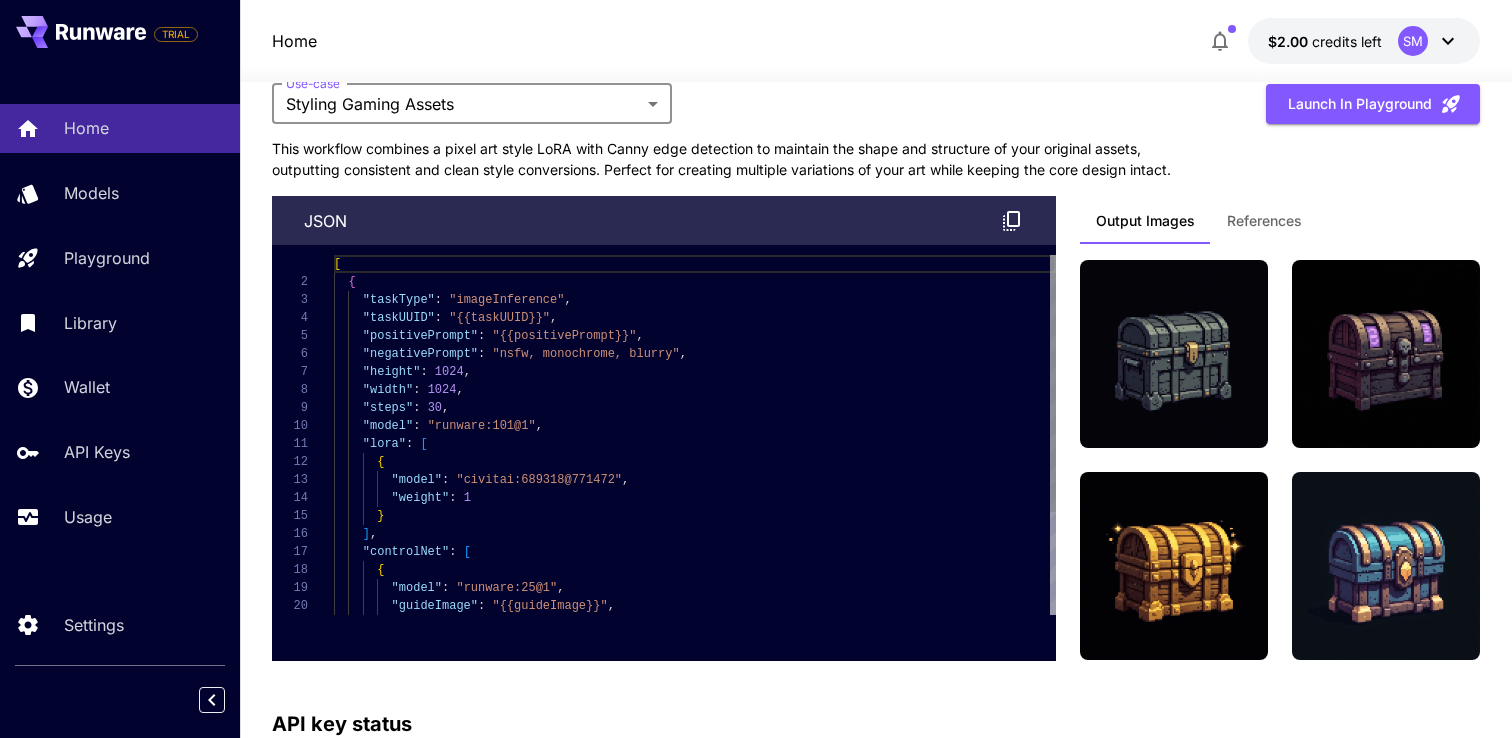 click on "[    {      "taskType" :   "imageInference" ,      "taskUUID" :   "{{taskUUID}}" ,      "positivePrompt" :   "{{positivePrompt}}" ,      "negativePrompt" :   "nsfw, monochrome, blurry" ,      "height" :   1024 ,      "width" :   1024 ,      "steps" :   30 ,      "model" :   "runware:101@1" ,      "lora" :   [        {          "model" :   "civitai:689318@771472" ,          "weight" :   1        }      ] ,      "controlNet" :   [        {          "model" :   "runware:25@1" ,          "guideImage" :   "{{guideImage}}" ," at bounding box center [695, 507] 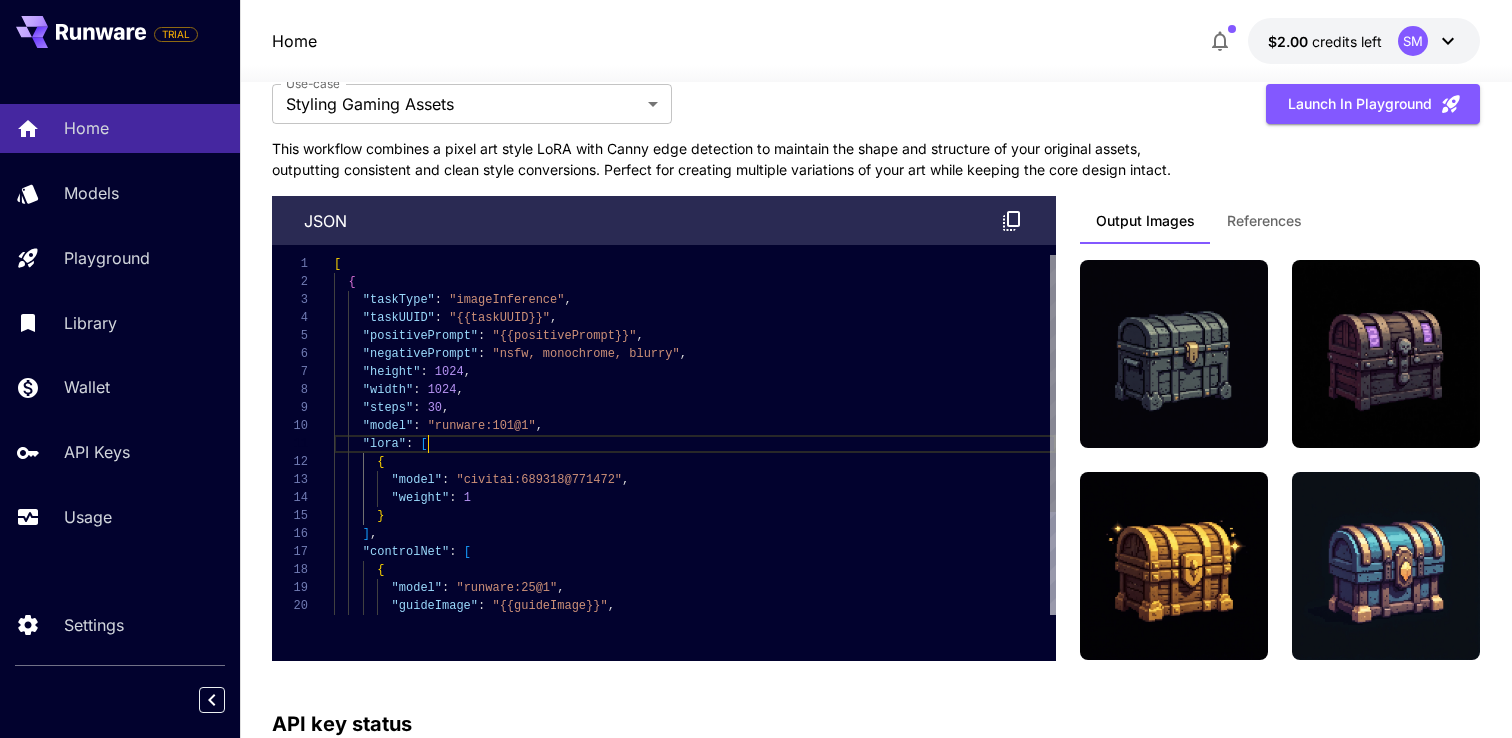 scroll, scrollTop: 0, scrollLeft: 0, axis: both 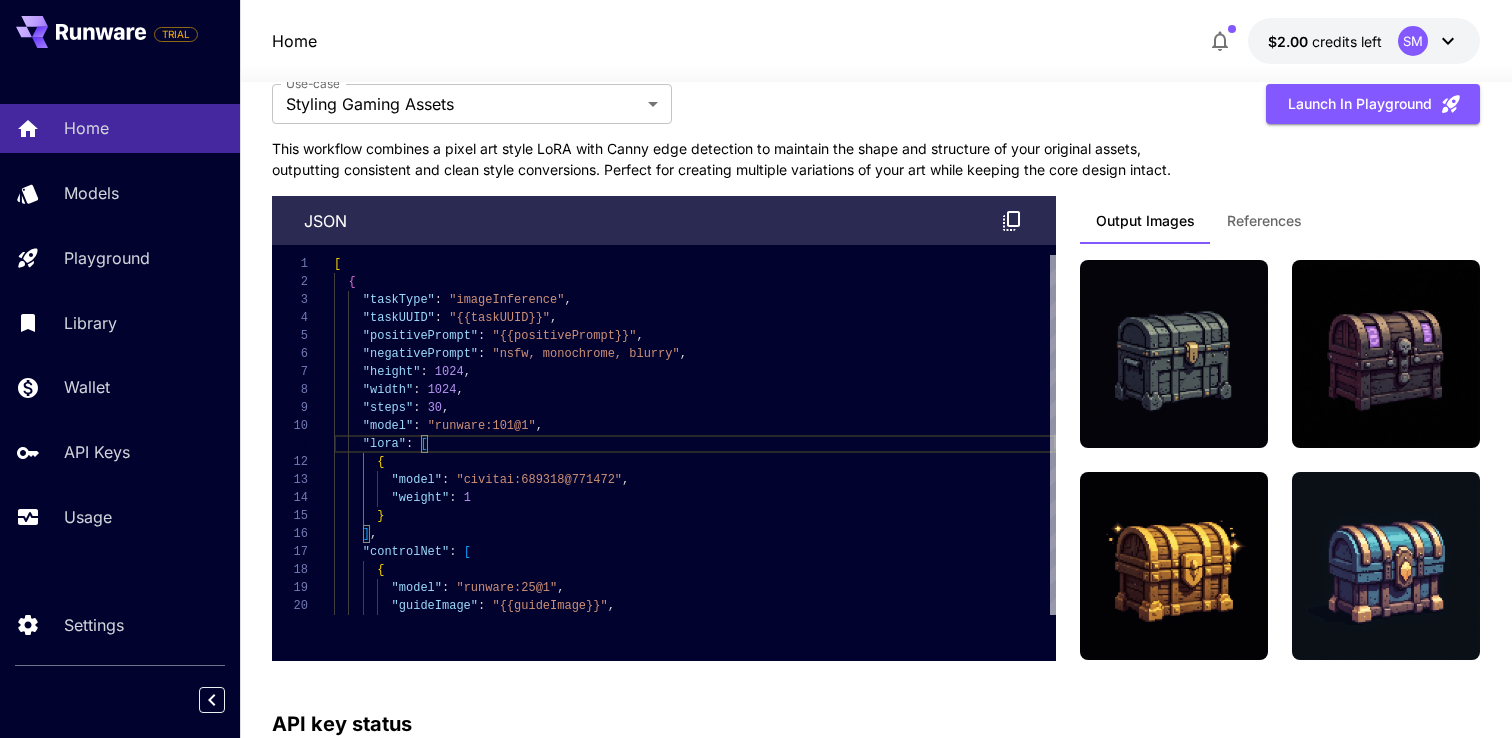 click on "This workflow combines a pixel art style LoRA with Canny edge detection to maintain the shape and structure of your original assets, outputting consistent and clean style conversions. Perfect for creating multiple variations of your art while keeping the core design intact." at bounding box center (722, 159) 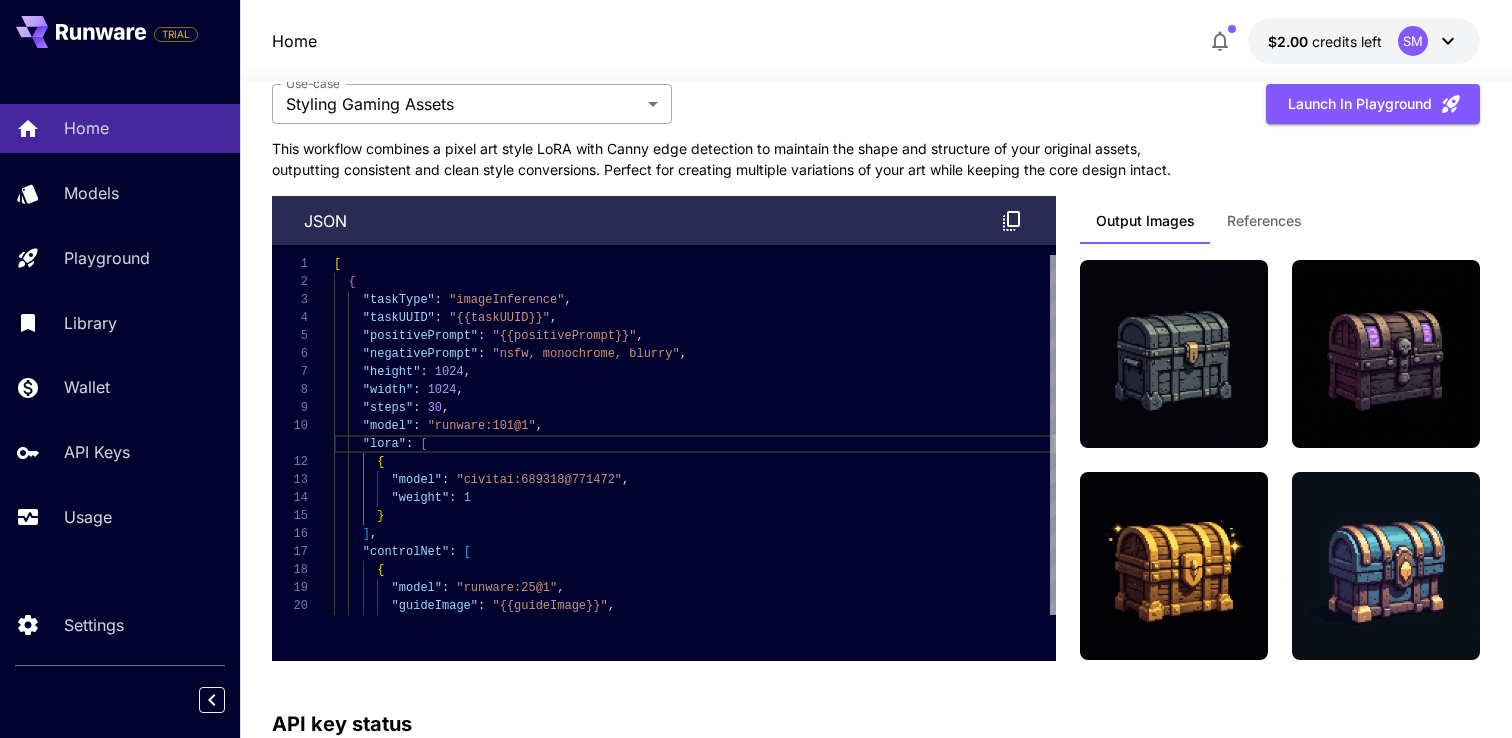 click on "TRIAL Home Models Playground Library Wallet API Keys Usage Settings Home $2.00    credits left  SM 1 Make your first image Try The Playground 2 Set up billing Add Payment Method 3 Create an API key Generate your api key 4 Integrate Runware Read the docs Welcome to Runware! Check out your usage stats and API key performance at a glance. Explore featured models, dive into workflow examples, review platform updates, or get help when you need it. NEW Now supporting video! Run the best video models, at much lower cost. Save up to $500 for every 1000 PixVerse assets. 1 Test drive the best video models Featured models New releases MiniMax KlingAI ByteDance Google Veo PixVerse Vidu Launch in Playground minimax:3@1                             MiniMax 02 Hailuo Most polished and dynamic model with vibrant, theatrical visuals and fluid motion. Ideal for viral content and commercial-style footage. Launch in Playground bytedance:1@1                             Seedance 1.0 Lite Launch in Playground klingai:5@3" at bounding box center [756, -1273] 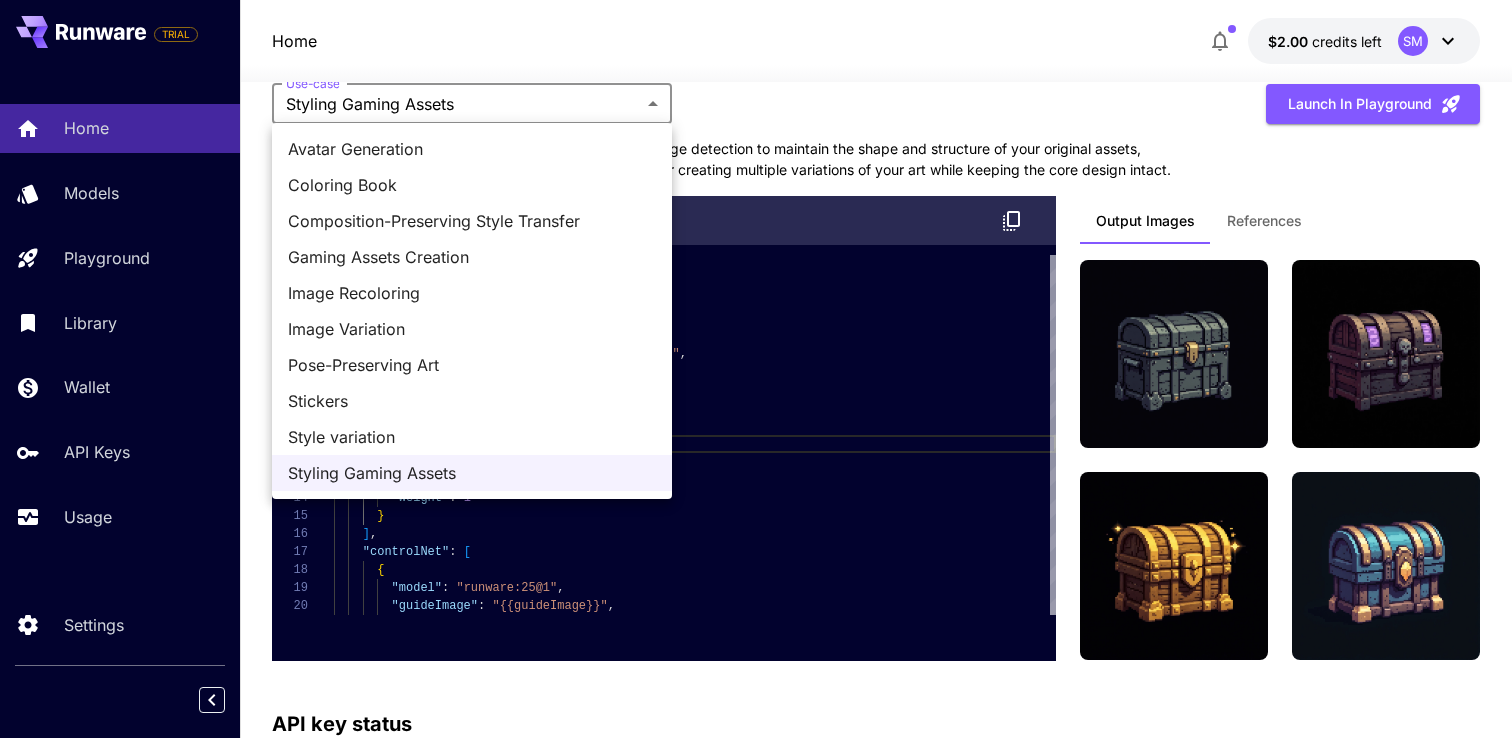 click at bounding box center (756, 369) 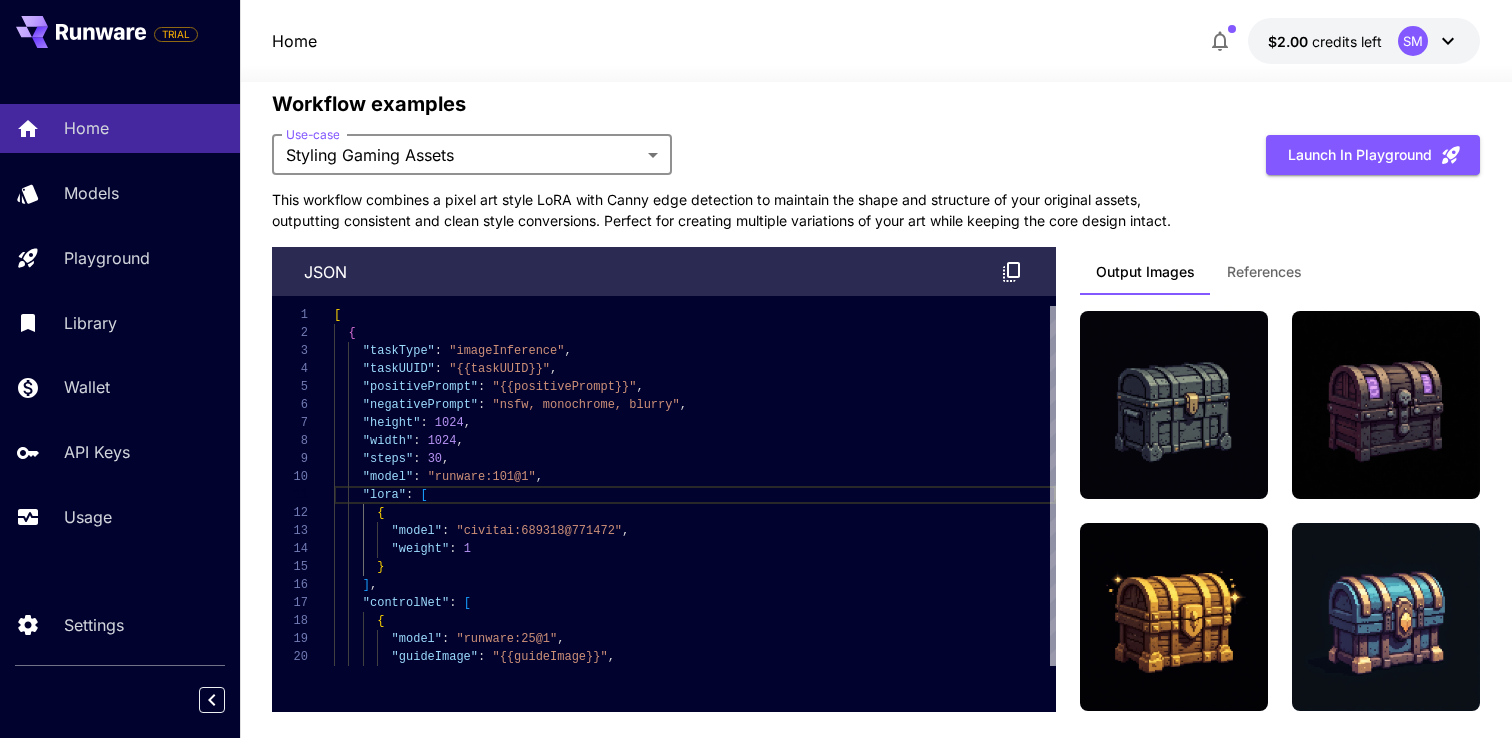 scroll, scrollTop: 3796, scrollLeft: 0, axis: vertical 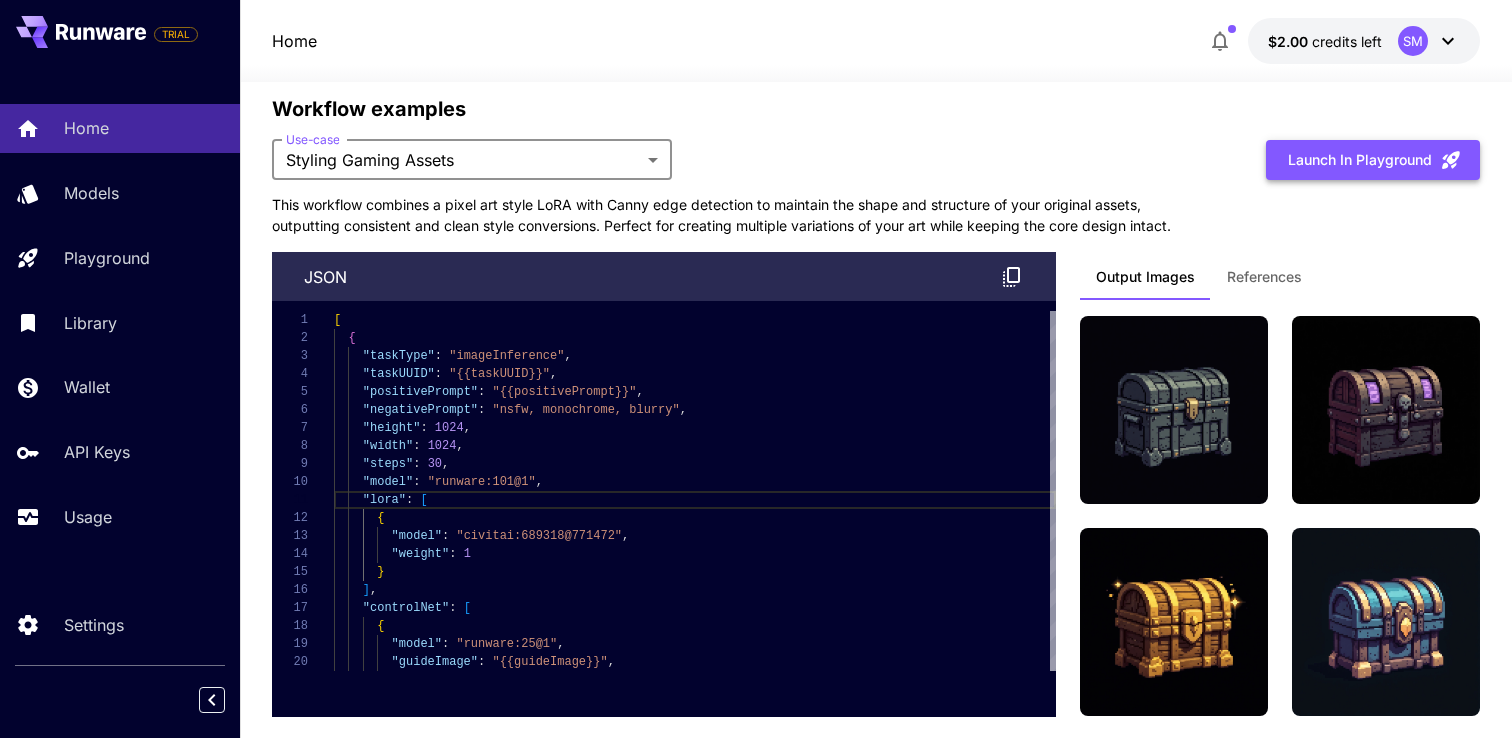 click on "Launch in Playground" at bounding box center [1373, 160] 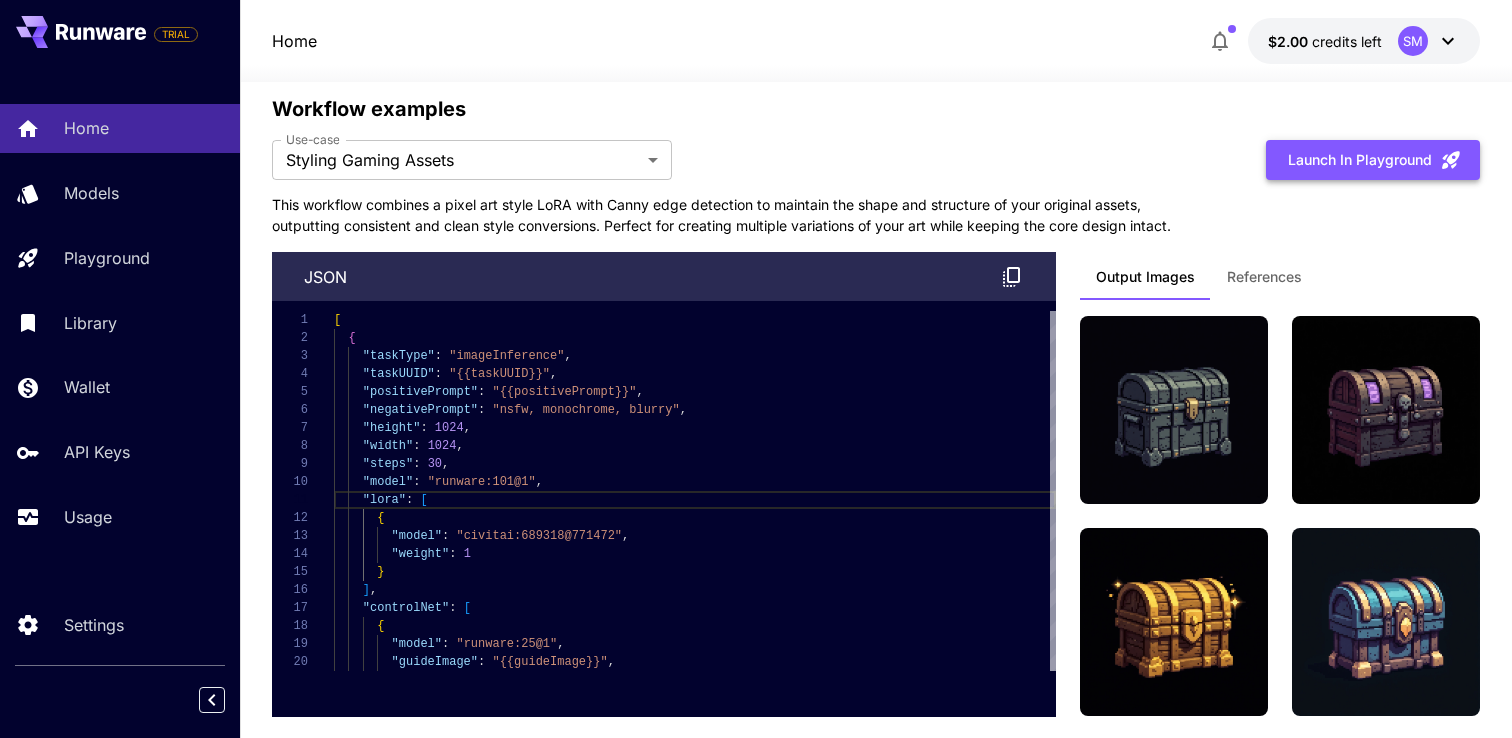 scroll, scrollTop: 0, scrollLeft: 0, axis: both 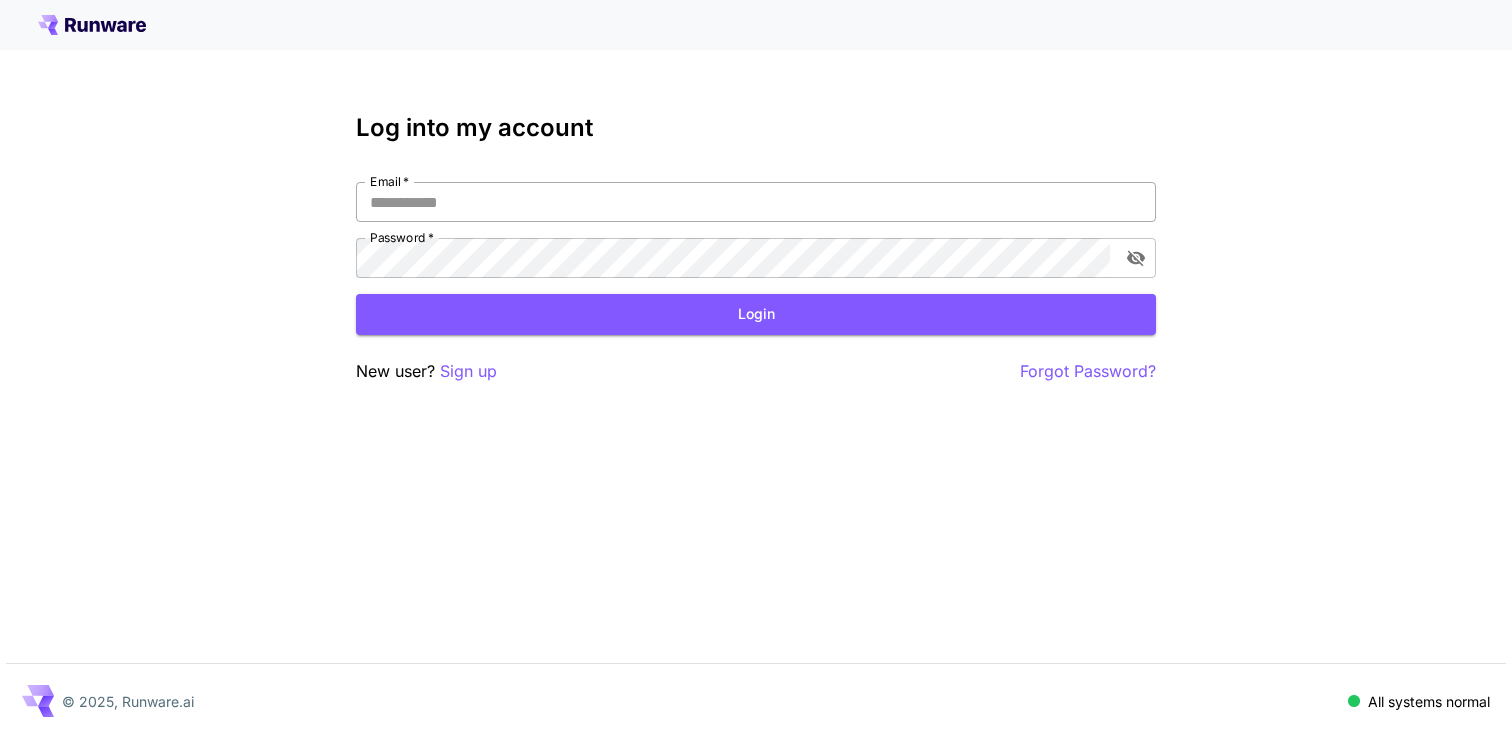 click on "Email   *" at bounding box center (756, 202) 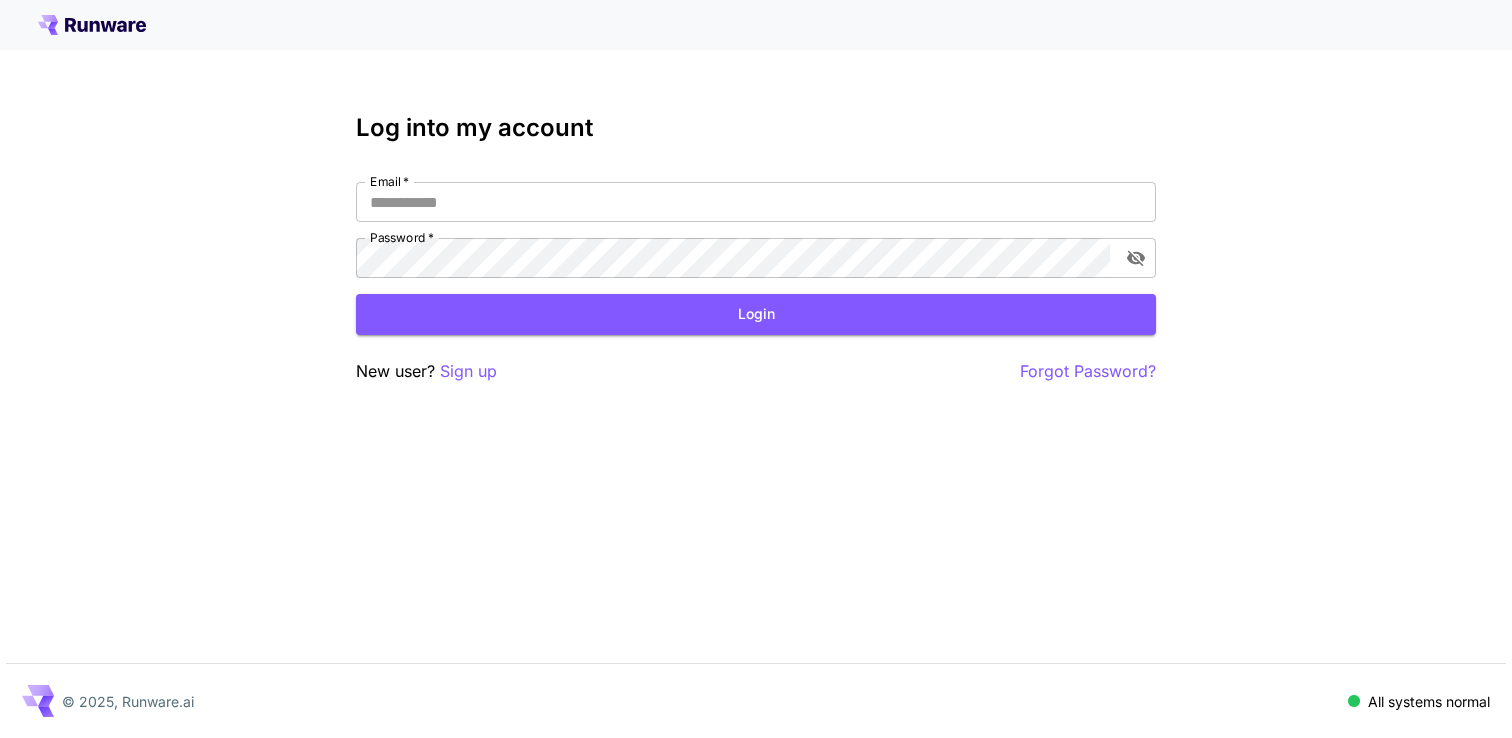 type on "**********" 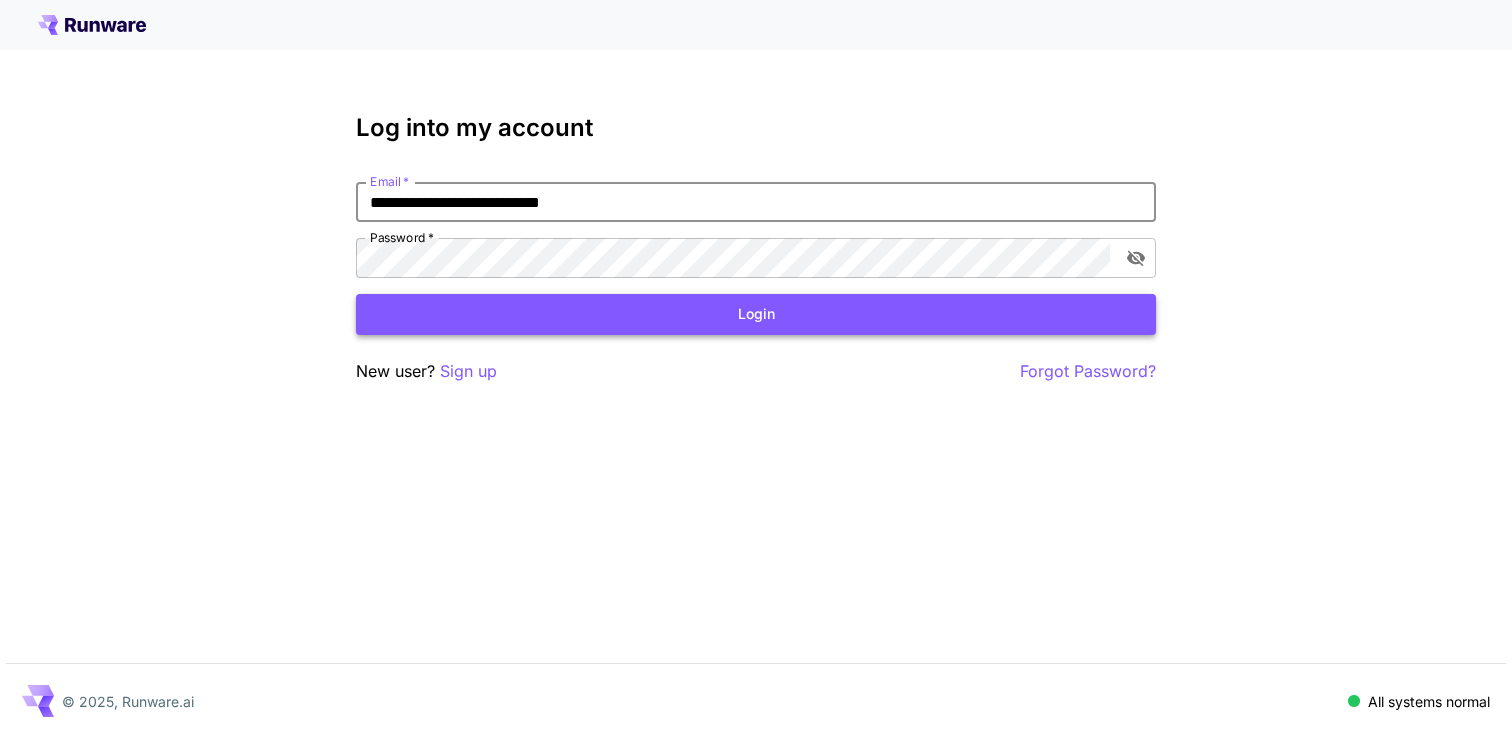 click on "Login" at bounding box center [756, 314] 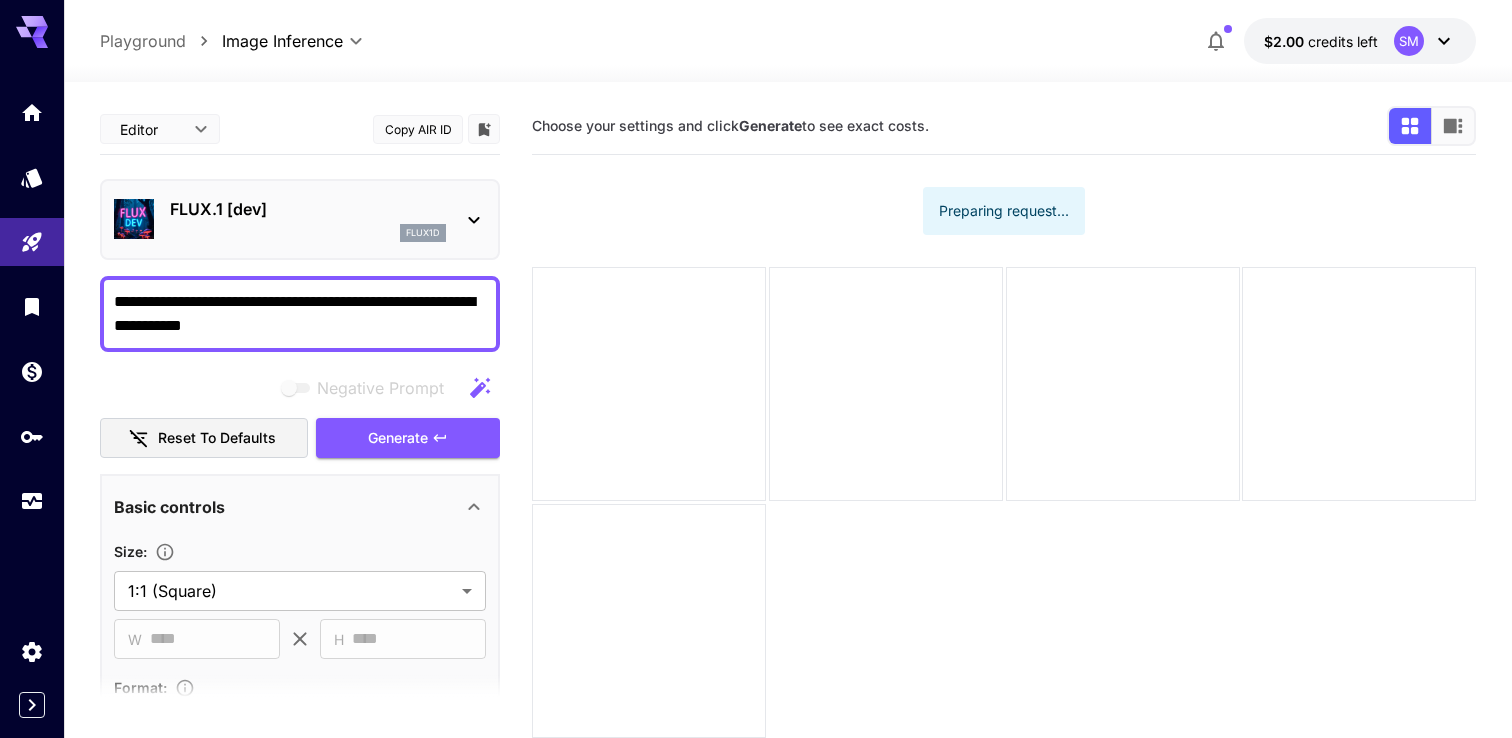 type on "********" 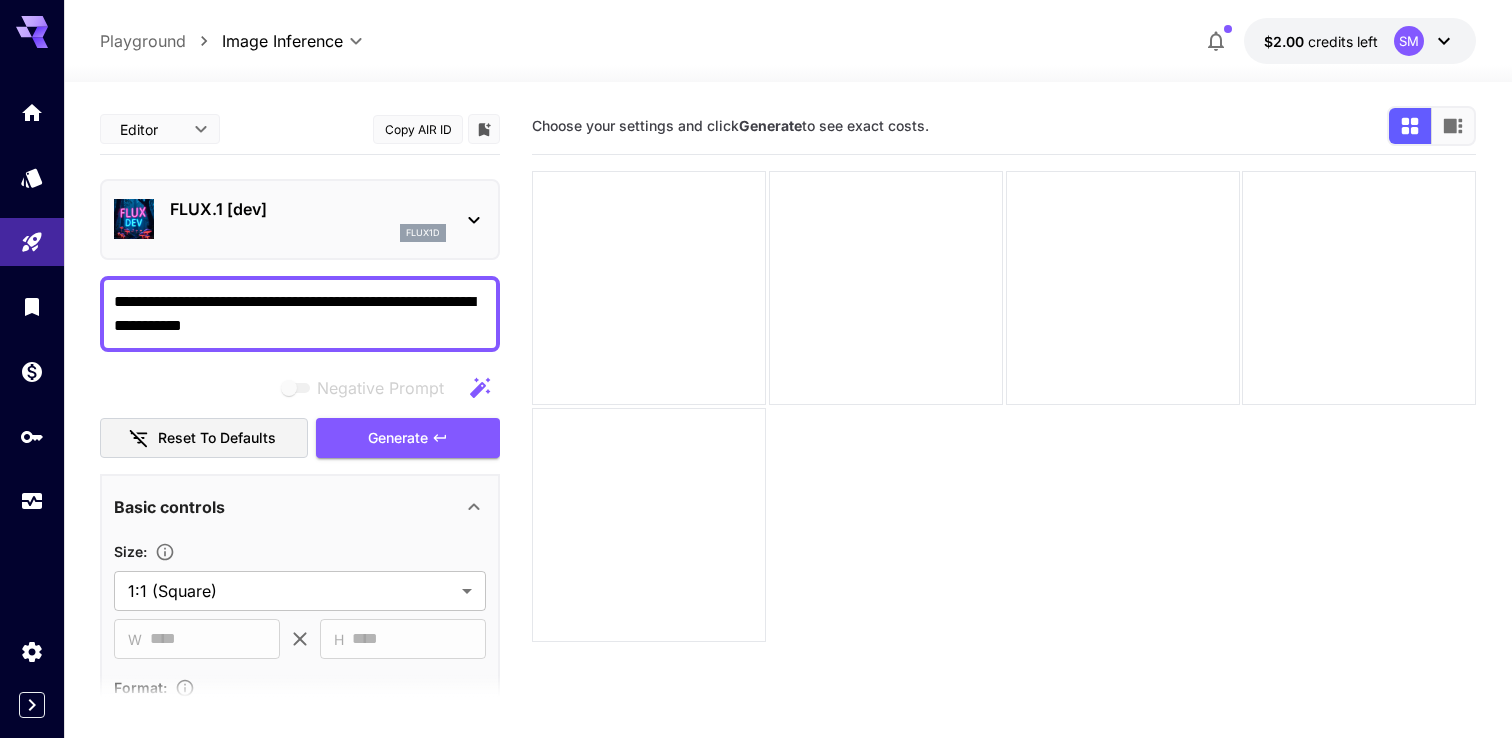 click on "**********" at bounding box center [756, 448] 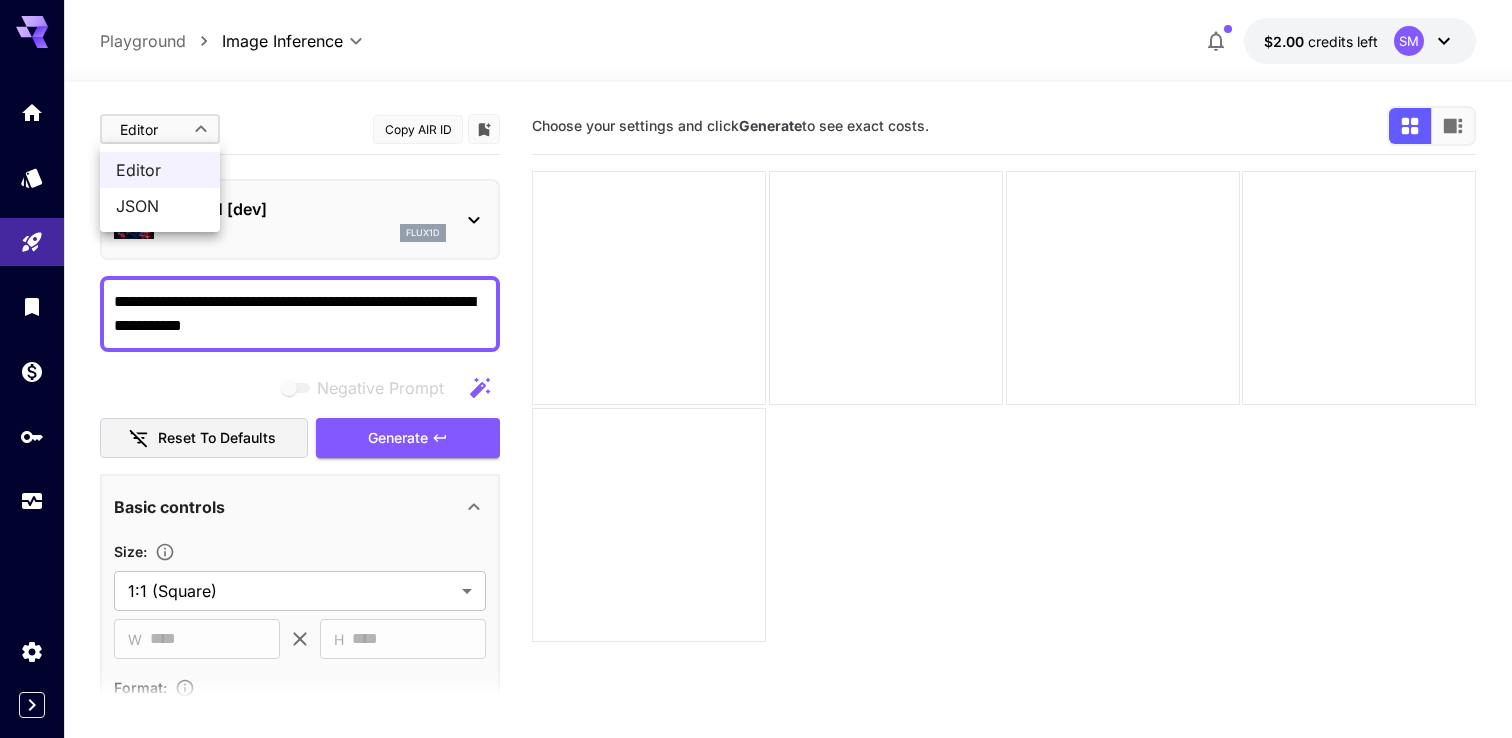 click at bounding box center (756, 369) 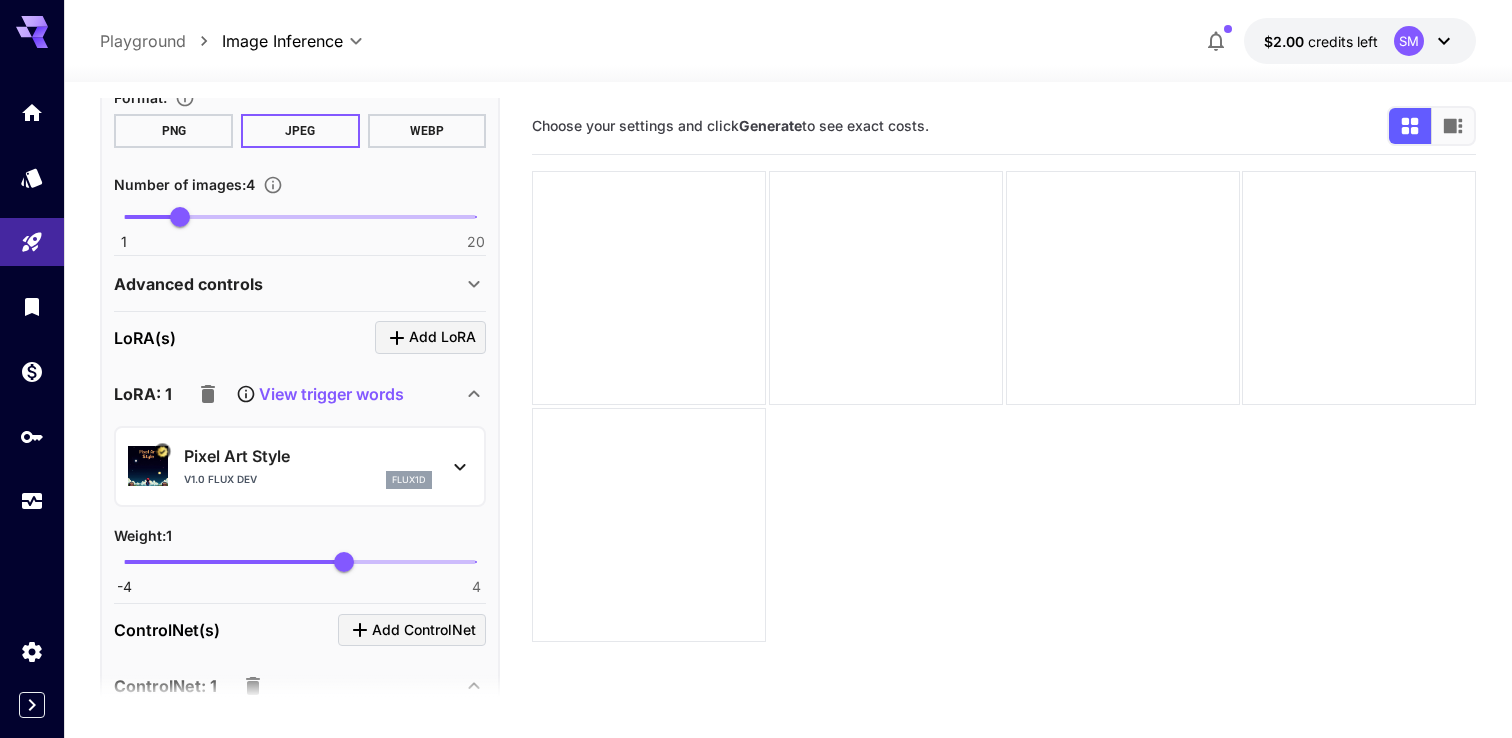 scroll, scrollTop: 610, scrollLeft: 0, axis: vertical 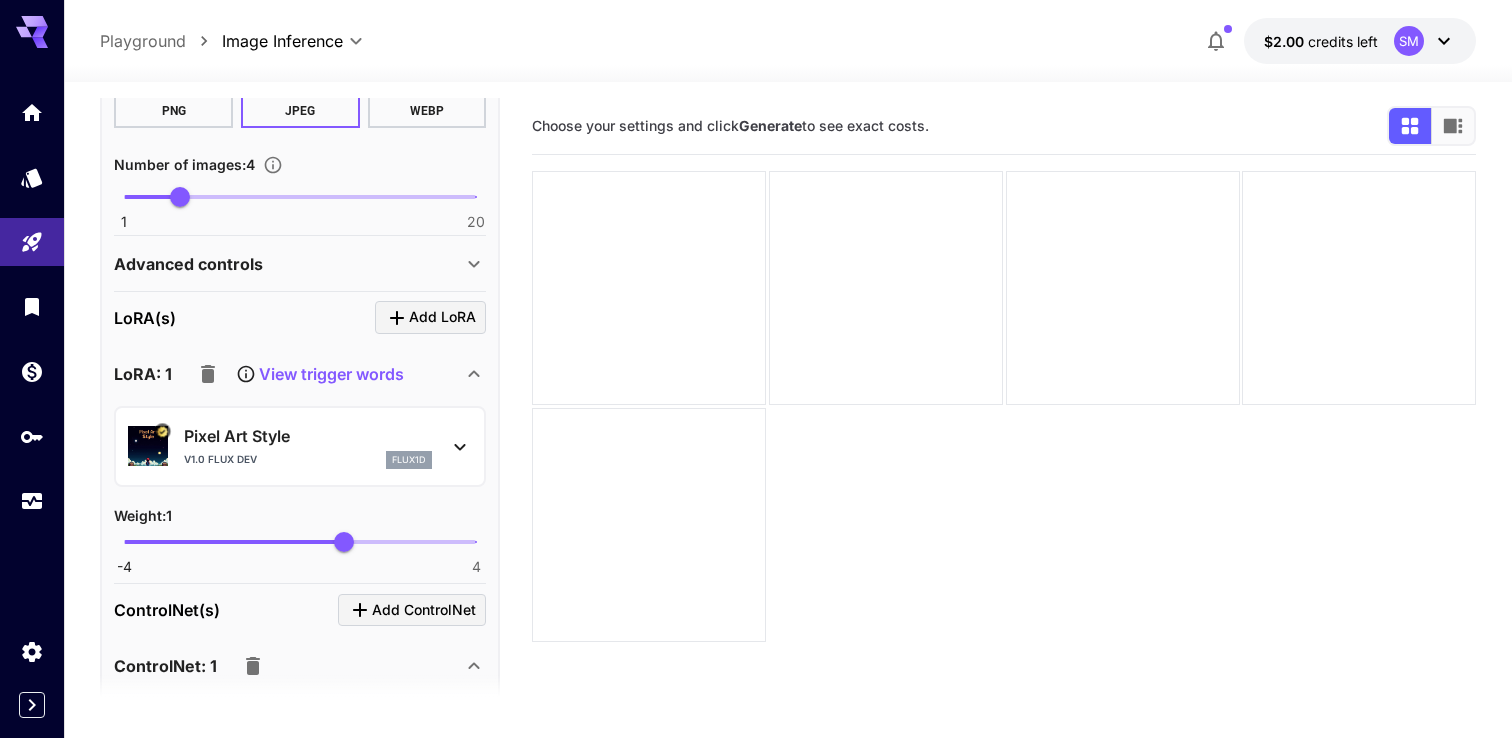 click on "Pixel Art Style v1.0 Flux Dev flux1d" at bounding box center (300, 446) 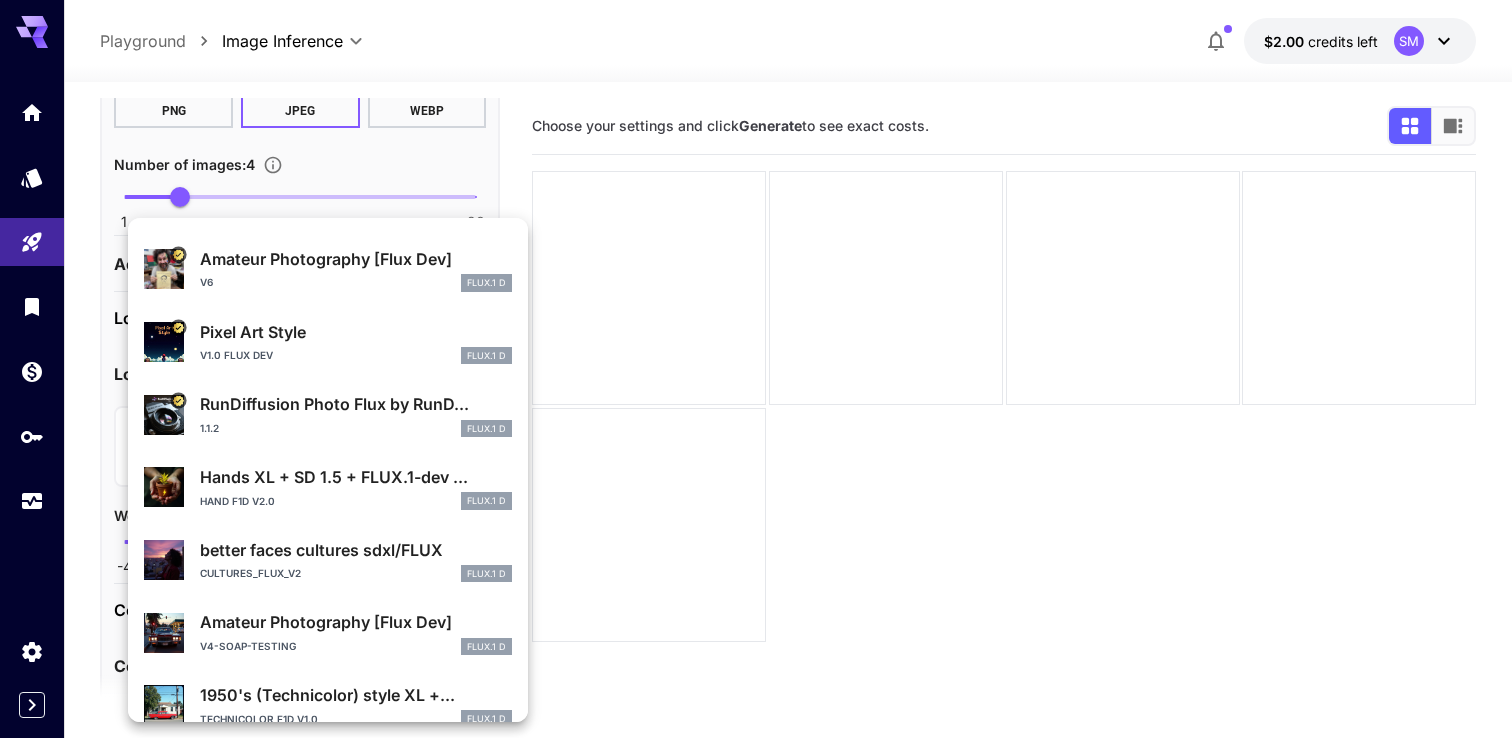 scroll, scrollTop: 0, scrollLeft: 0, axis: both 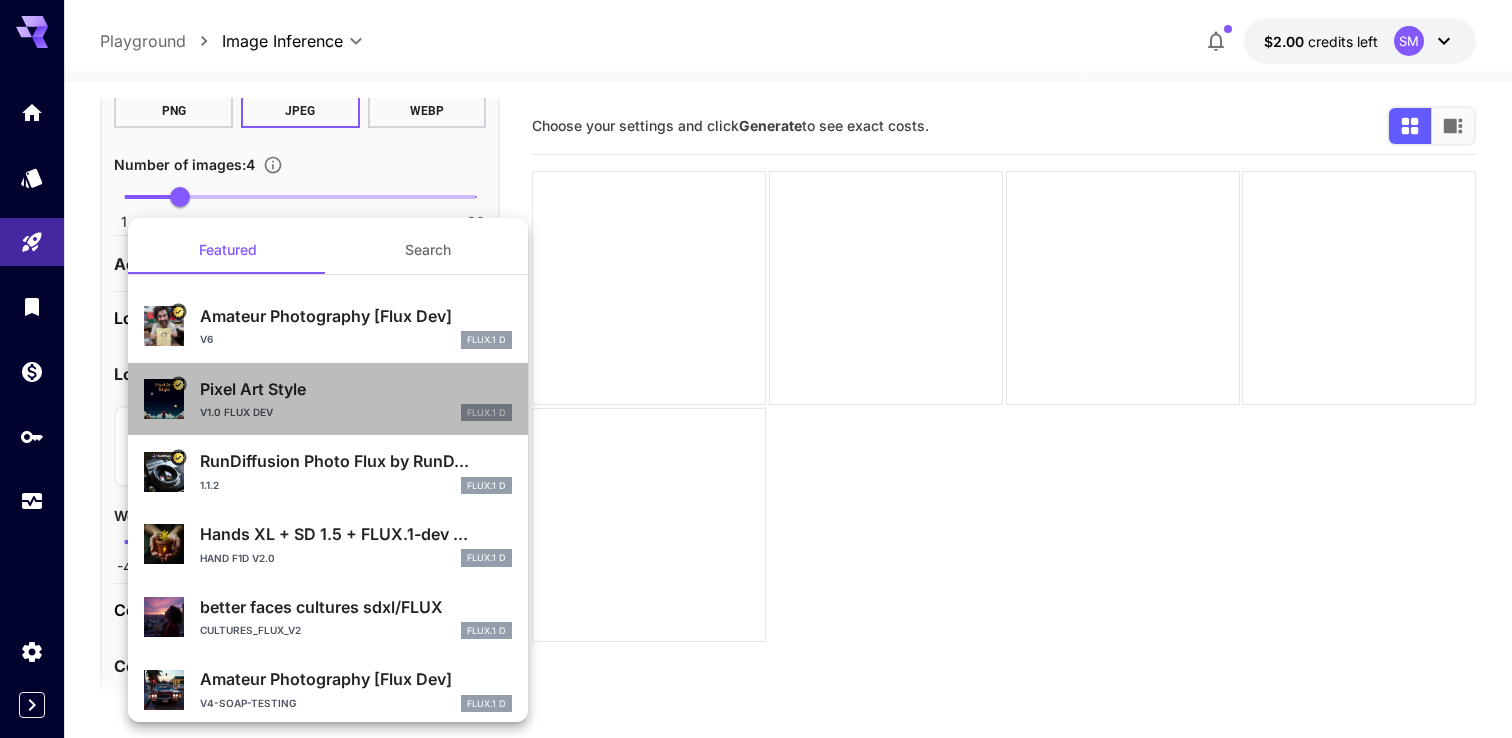 click on "Pixel Art Style" at bounding box center (356, 389) 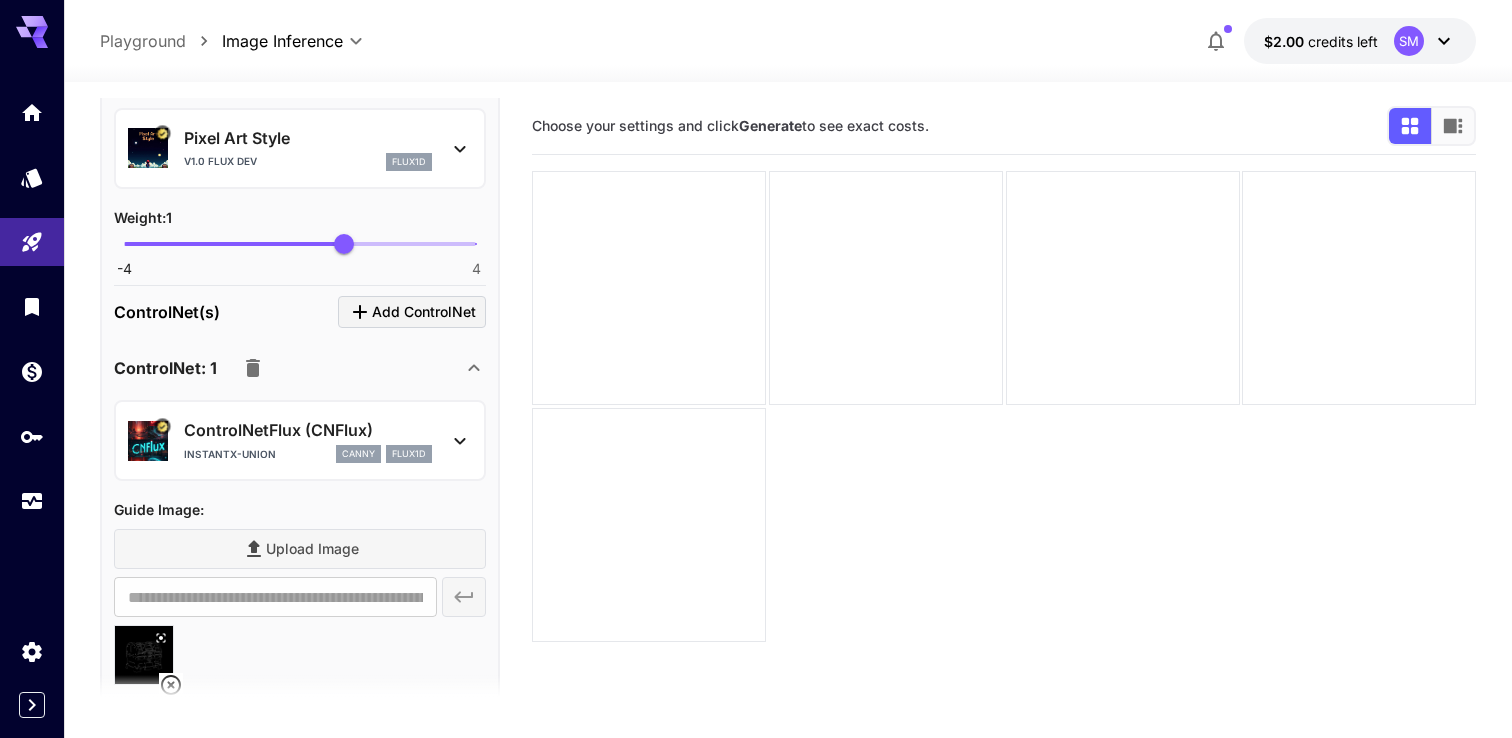 scroll, scrollTop: 925, scrollLeft: 0, axis: vertical 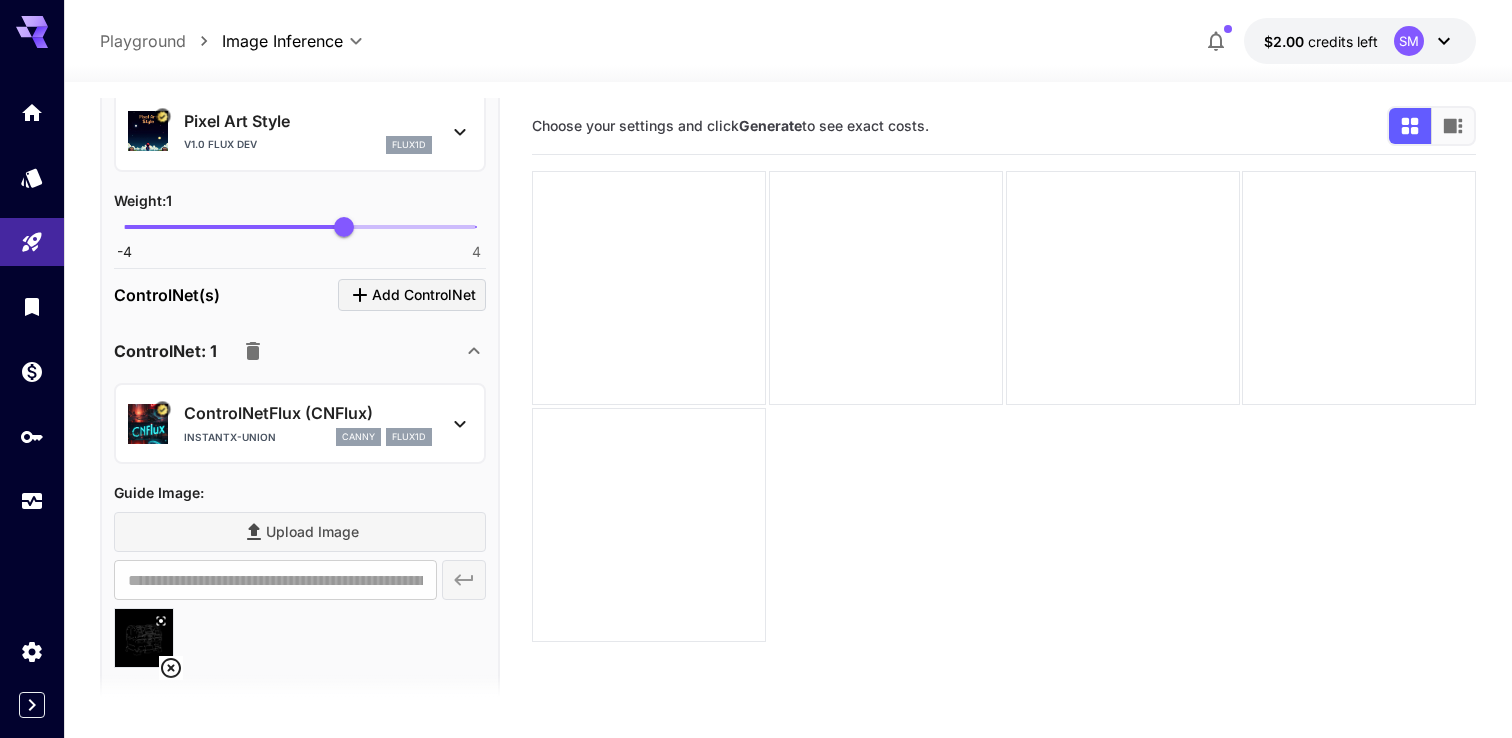 click on "instantx-union canny flux1d" at bounding box center (308, 437) 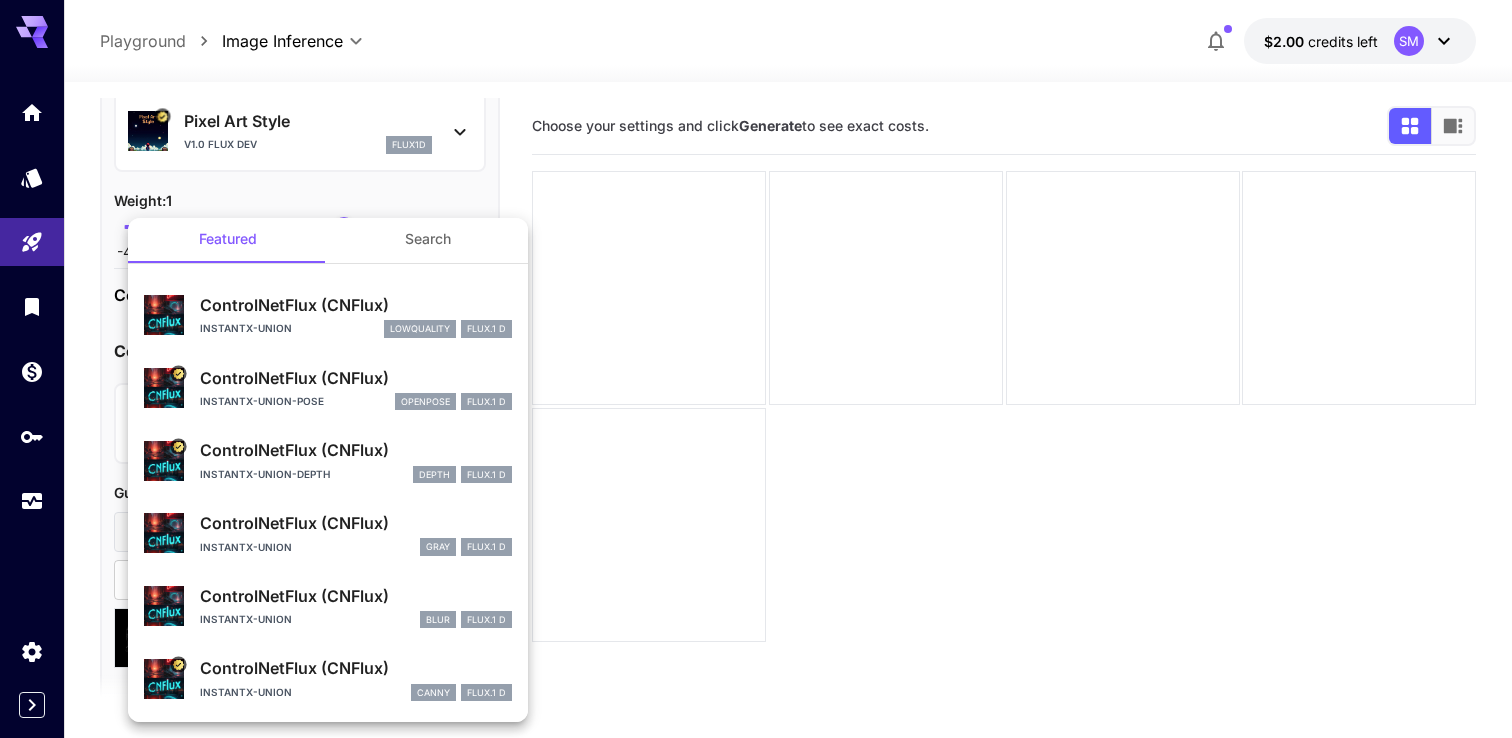 scroll, scrollTop: 0, scrollLeft: 0, axis: both 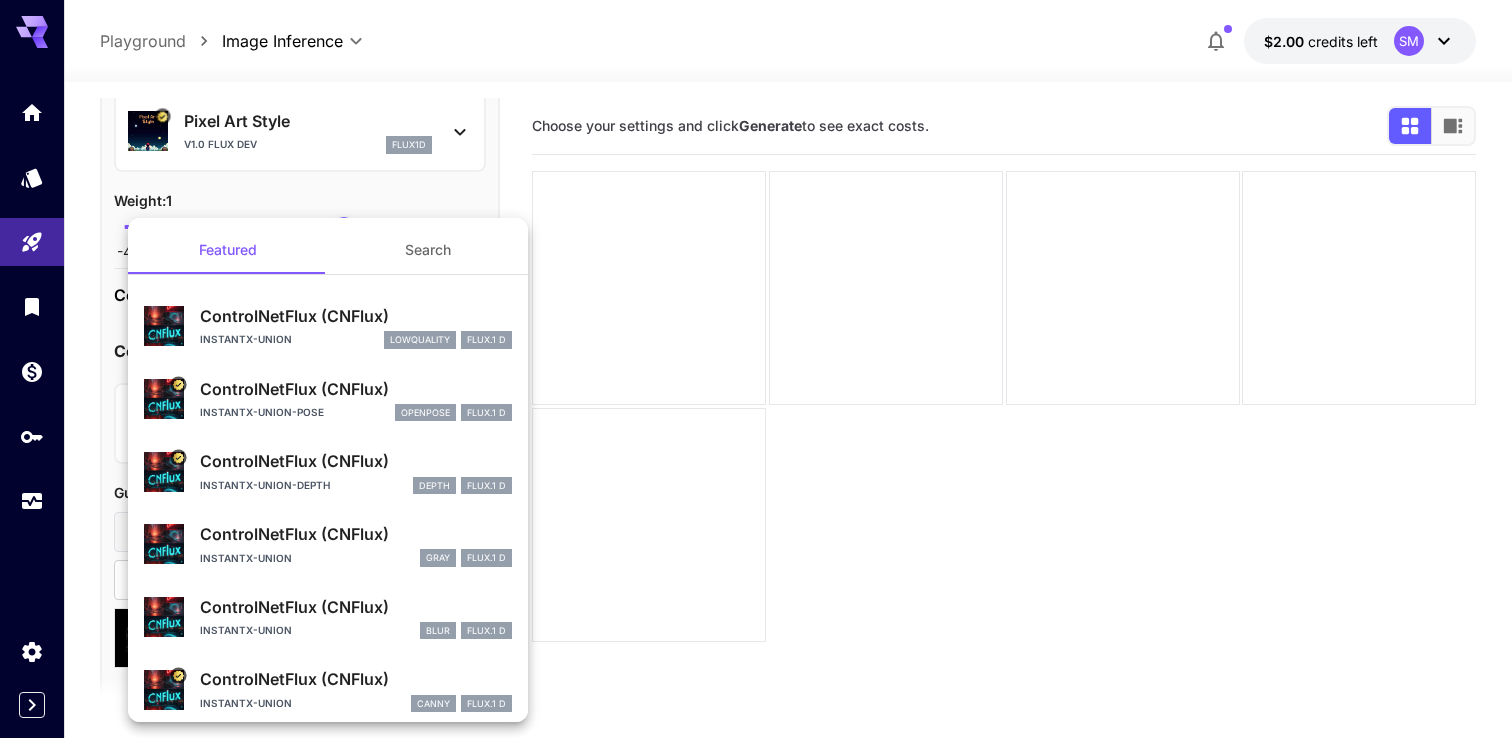 click at bounding box center (756, 369) 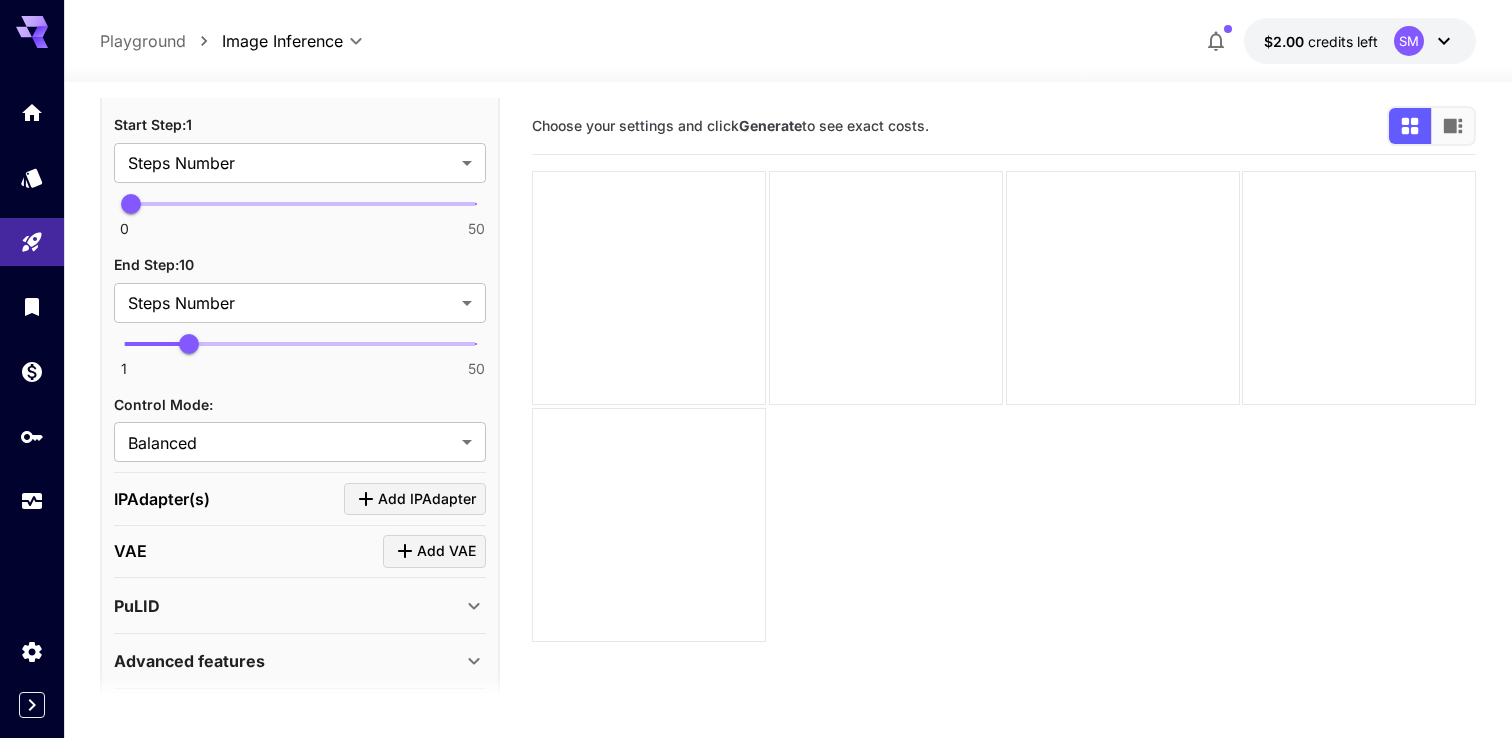 scroll, scrollTop: 1667, scrollLeft: 0, axis: vertical 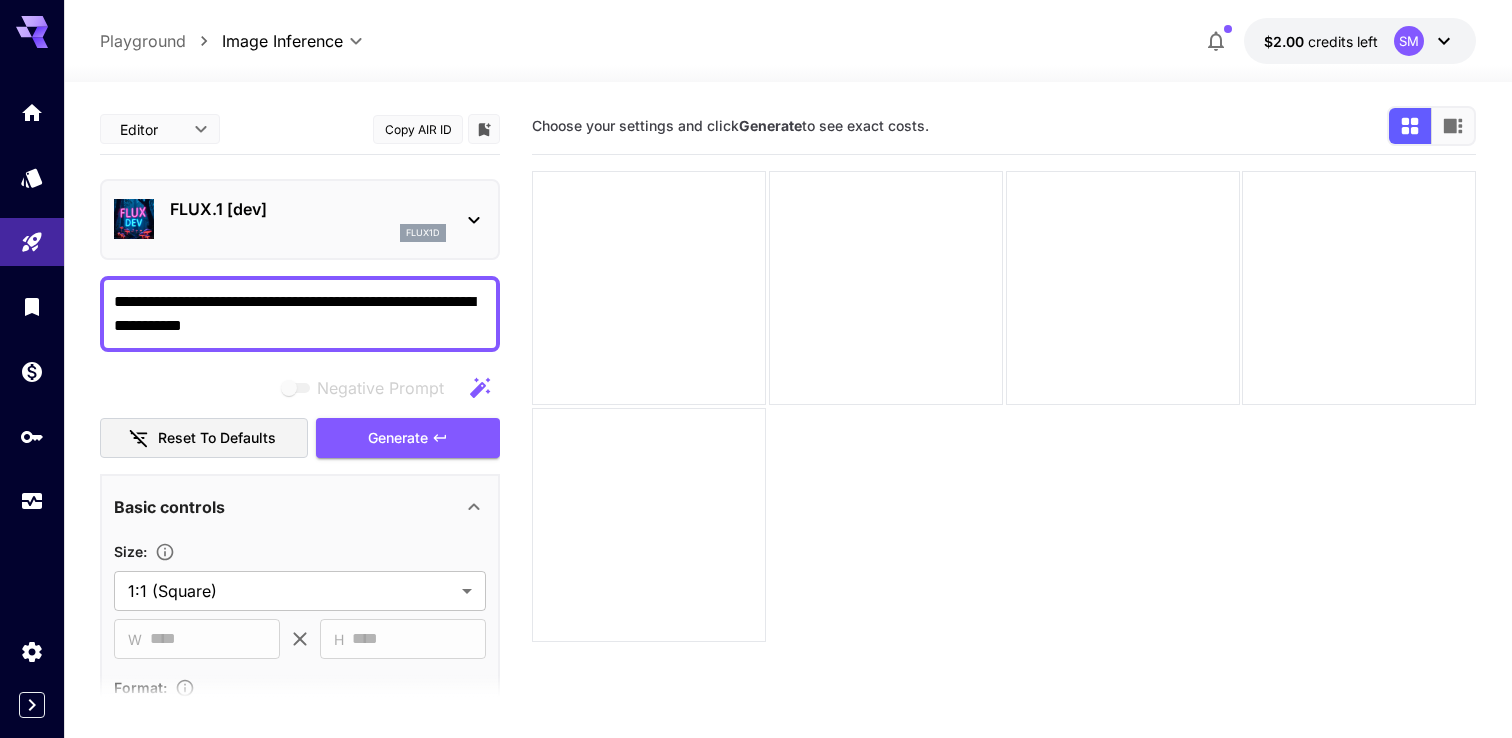 drag, startPoint x: 190, startPoint y: 301, endPoint x: 104, endPoint y: 302, distance: 86.00581 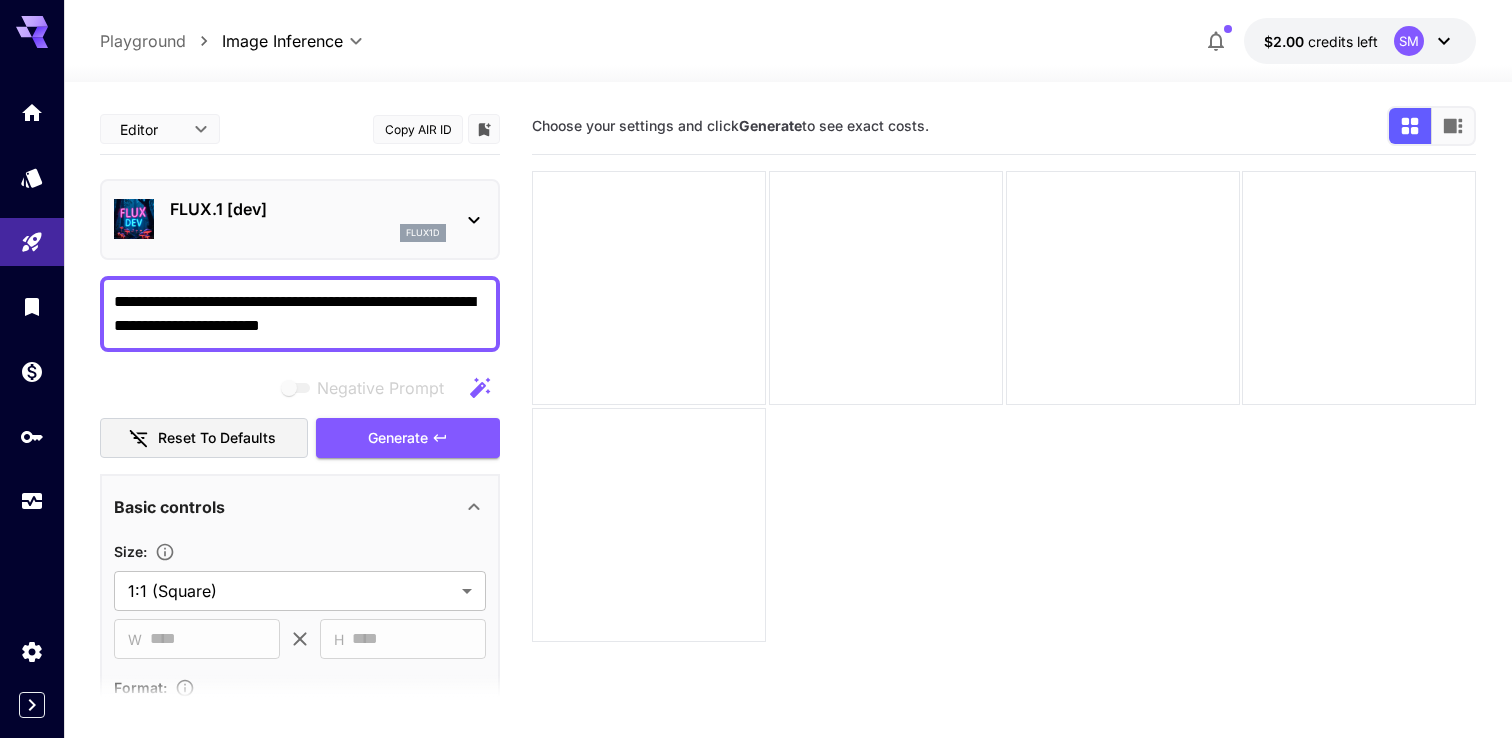 drag, startPoint x: 288, startPoint y: 300, endPoint x: 257, endPoint y: 304, distance: 31.257 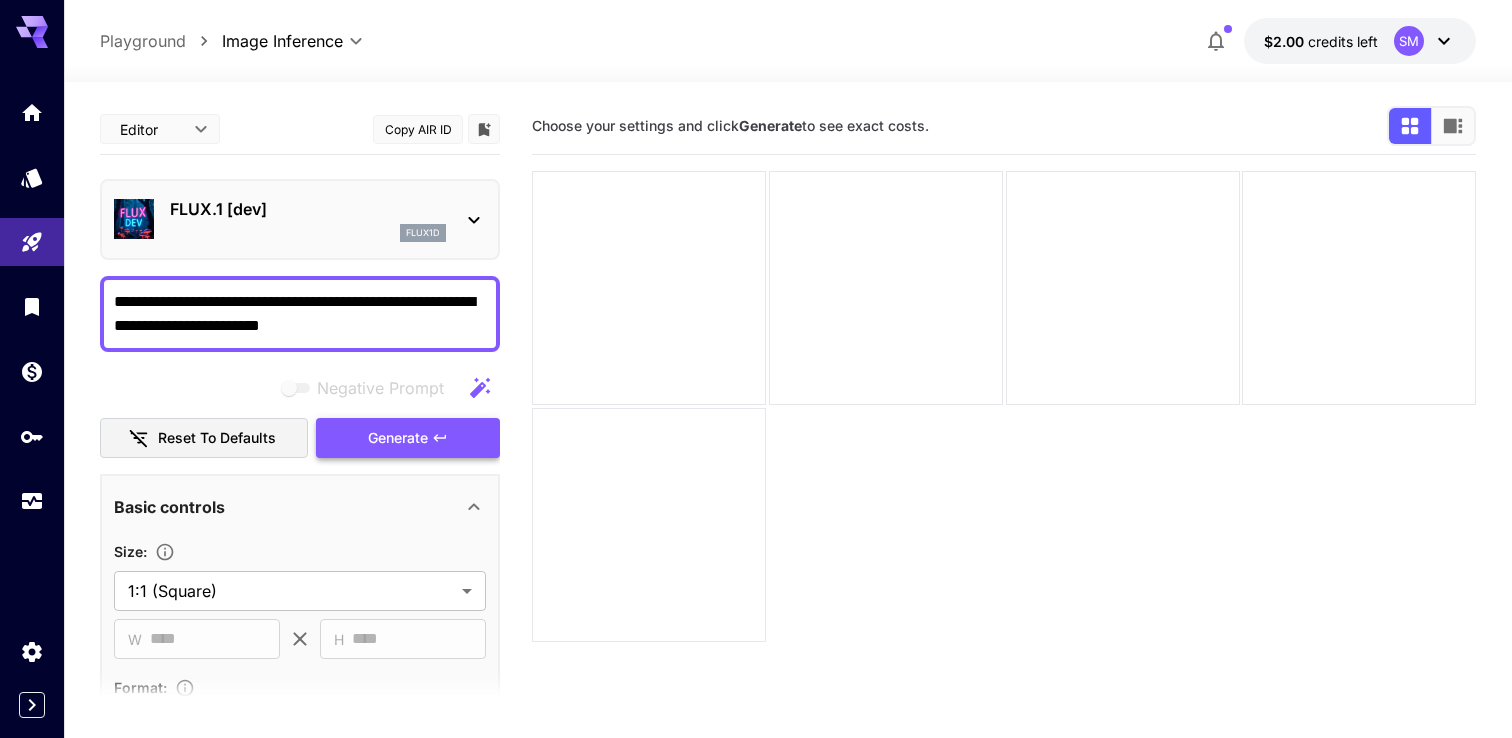 type on "**********" 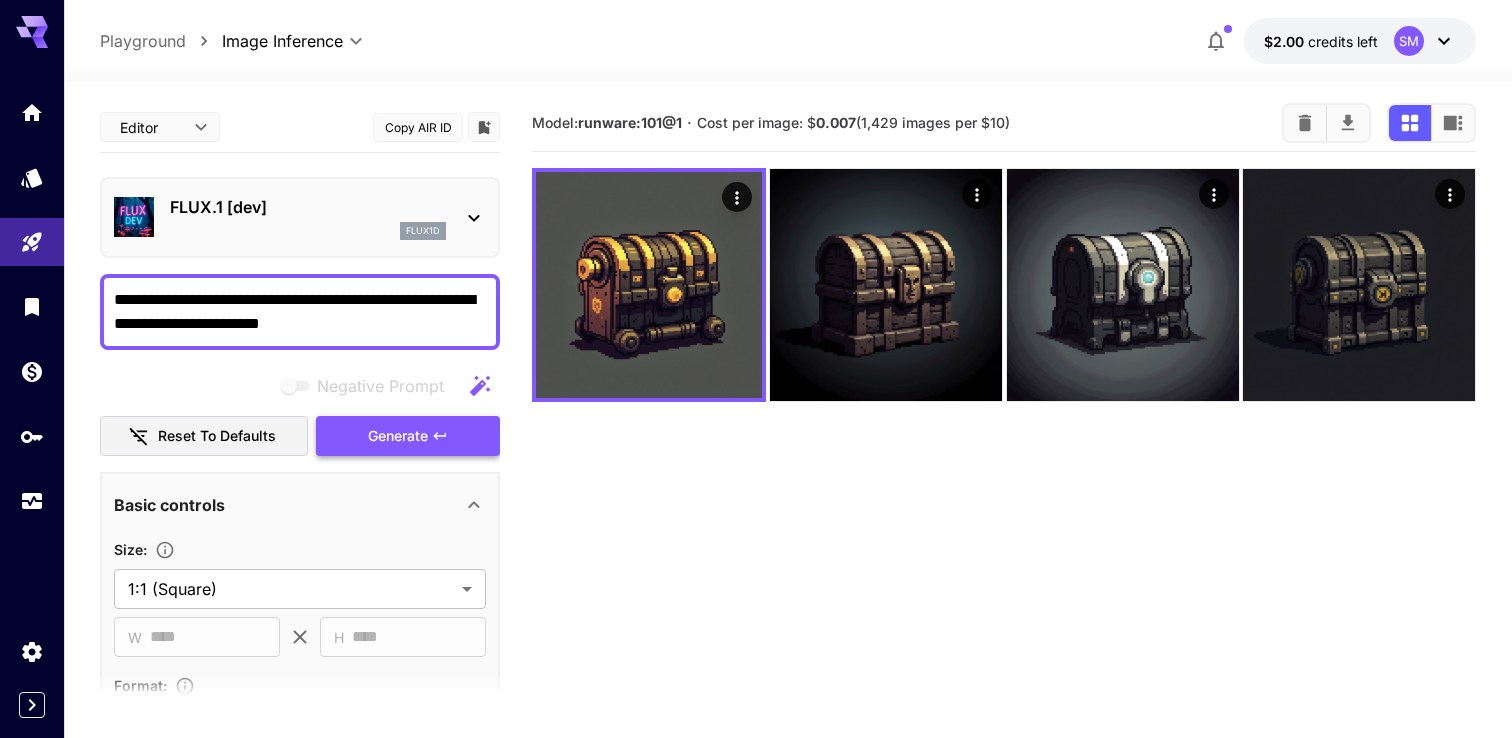 scroll, scrollTop: 1, scrollLeft: 0, axis: vertical 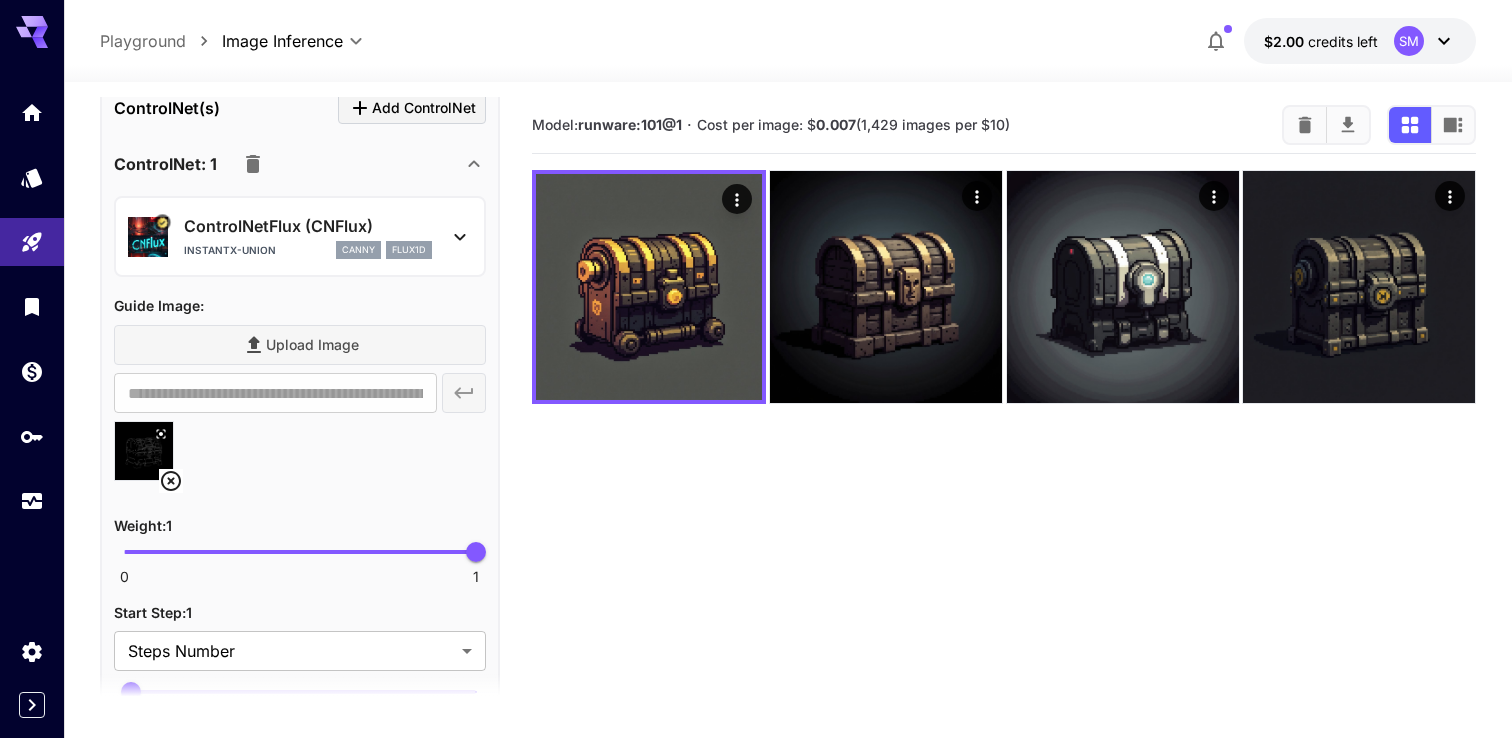 click at bounding box center (144, 451) 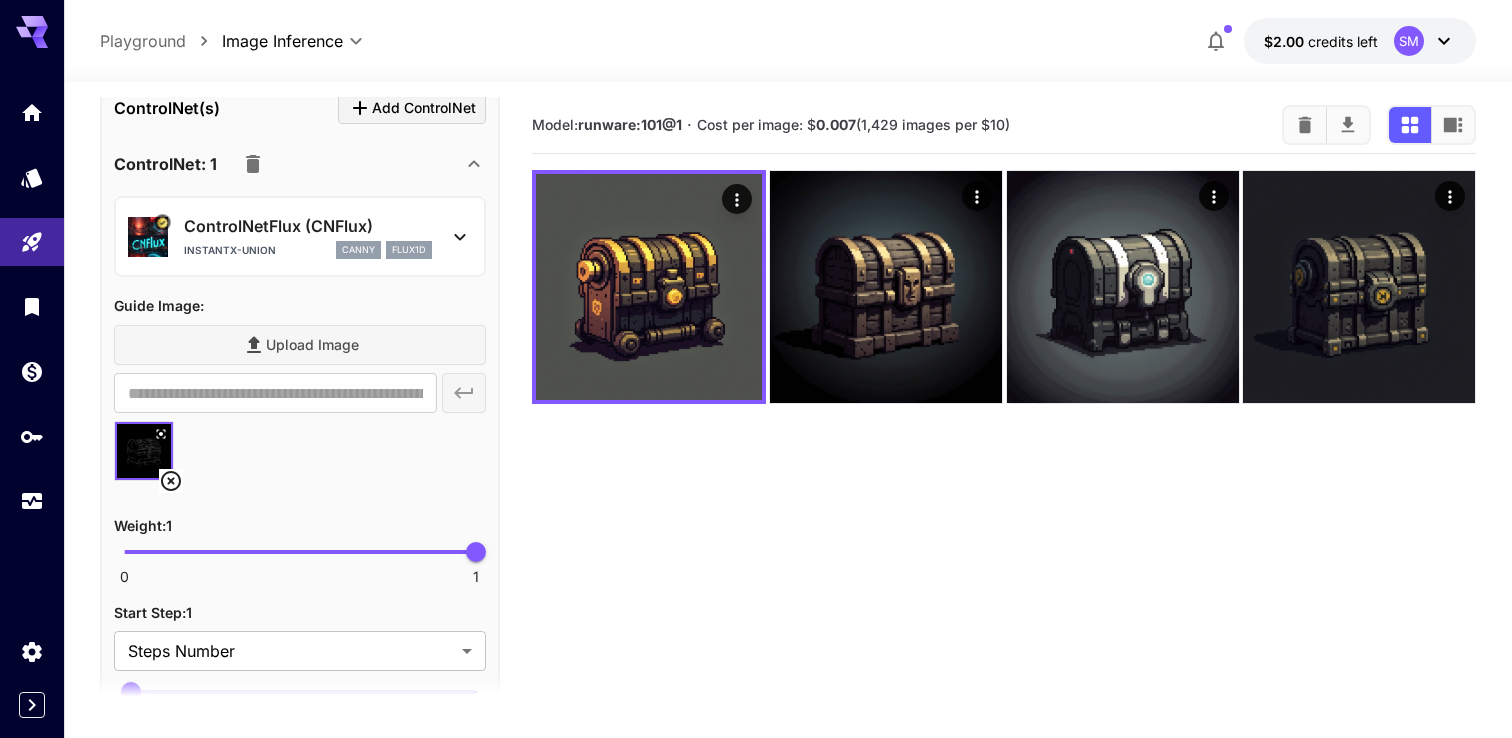 click 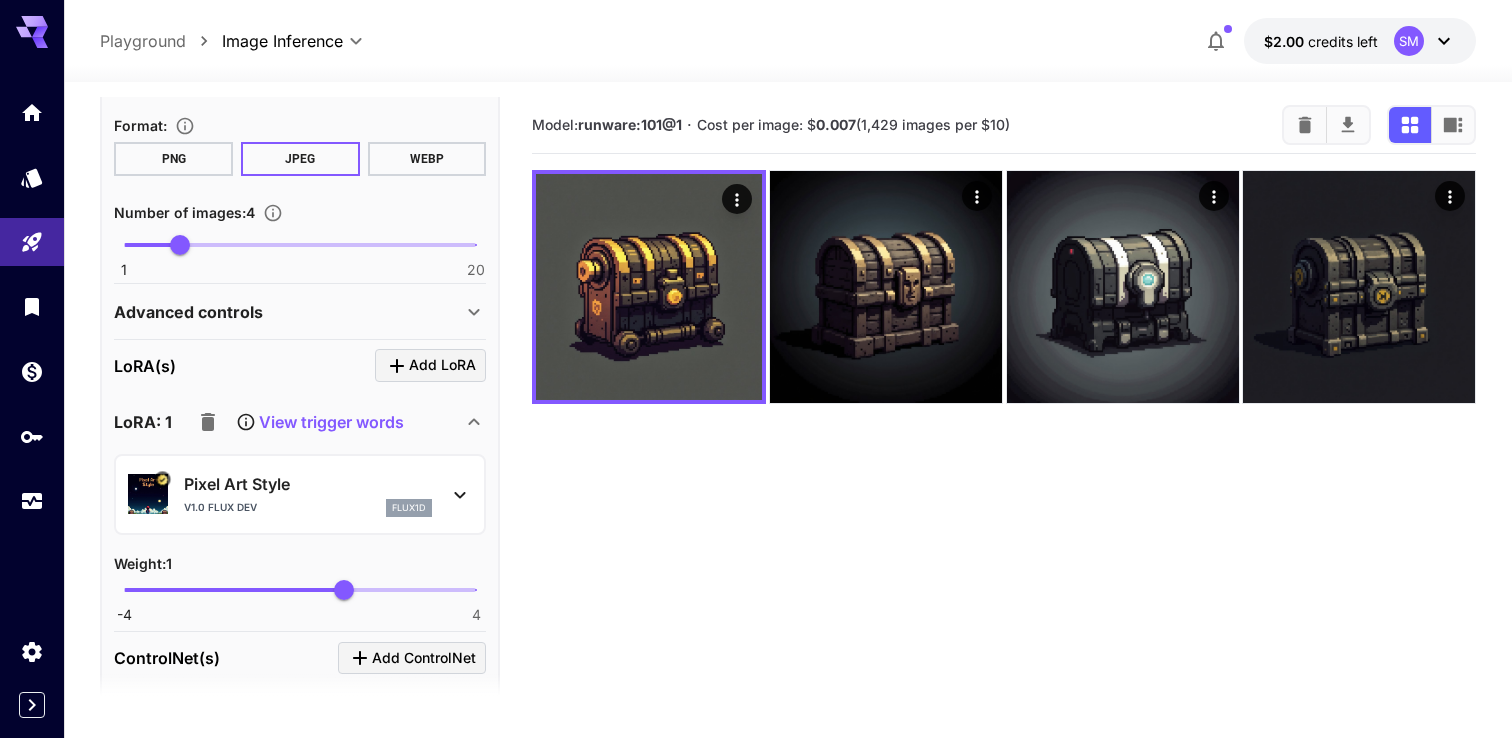 scroll, scrollTop: 0, scrollLeft: 0, axis: both 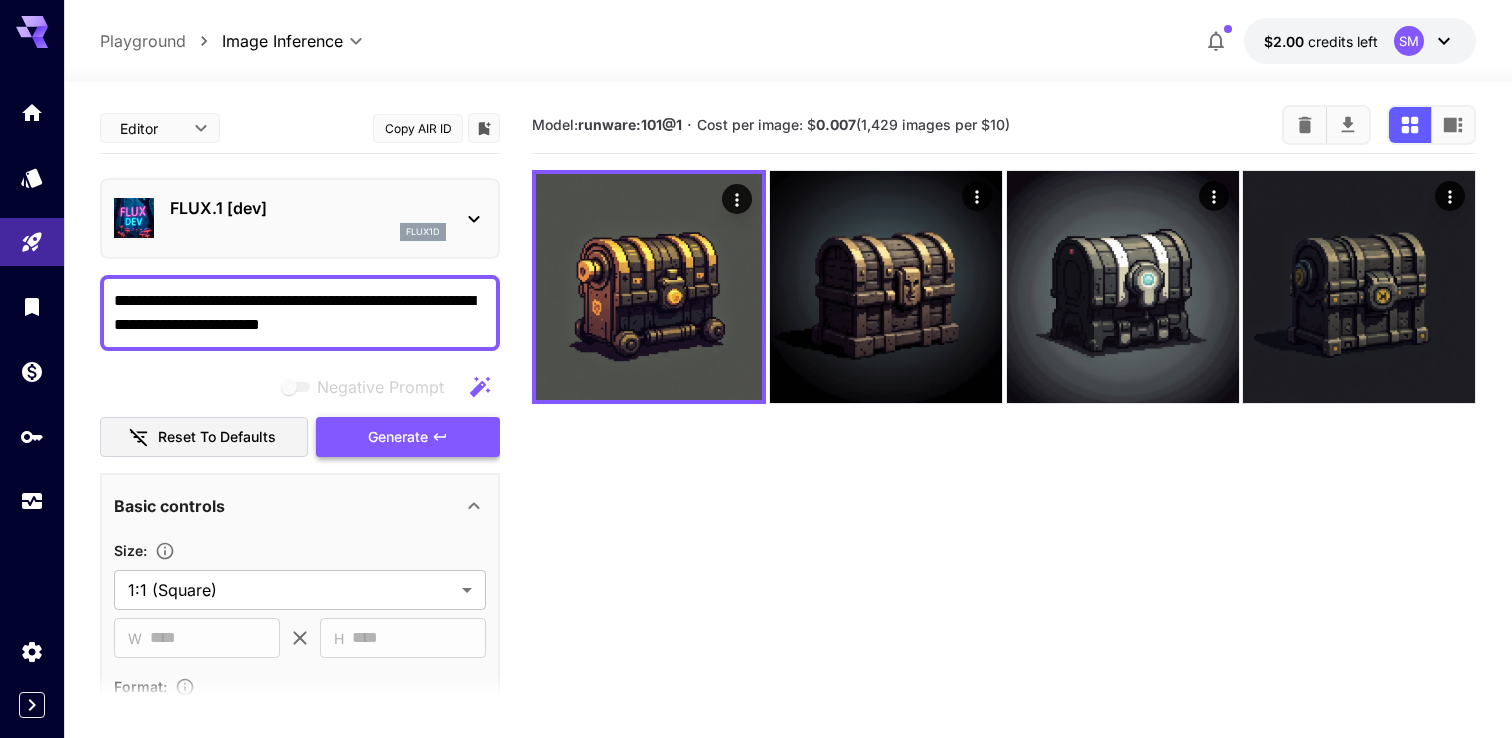 click on "Generate" at bounding box center [398, 437] 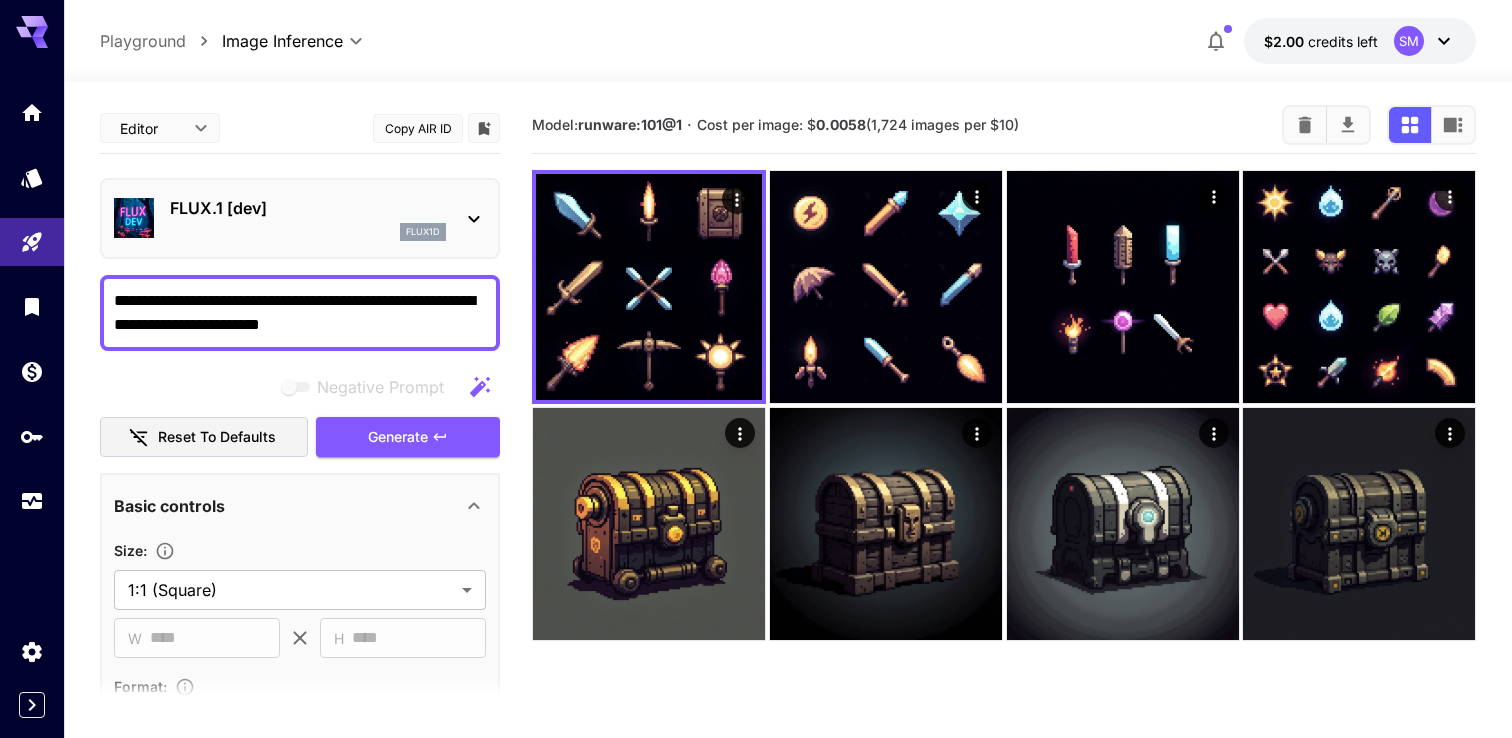 click on "**********" at bounding box center (300, 313) 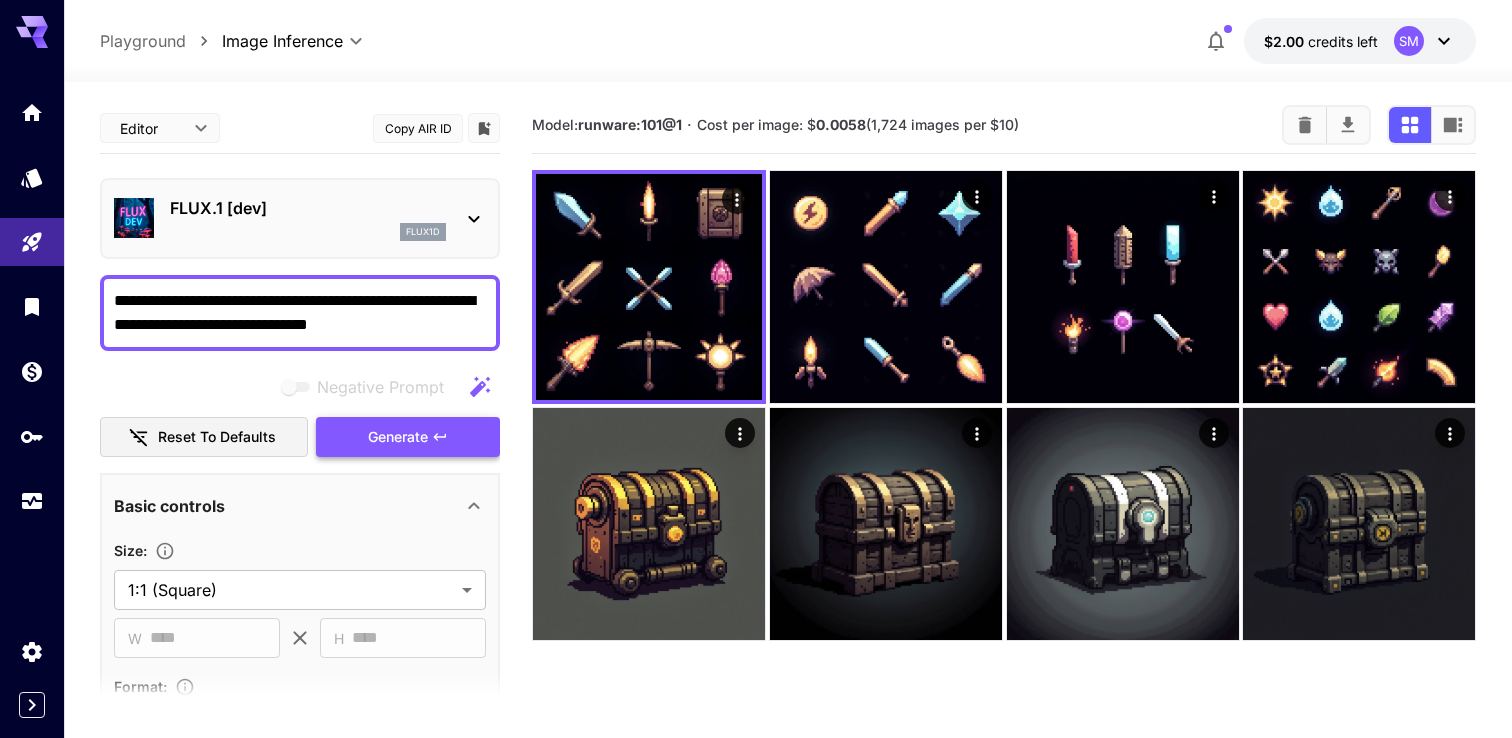 click on "Generate" at bounding box center [408, 437] 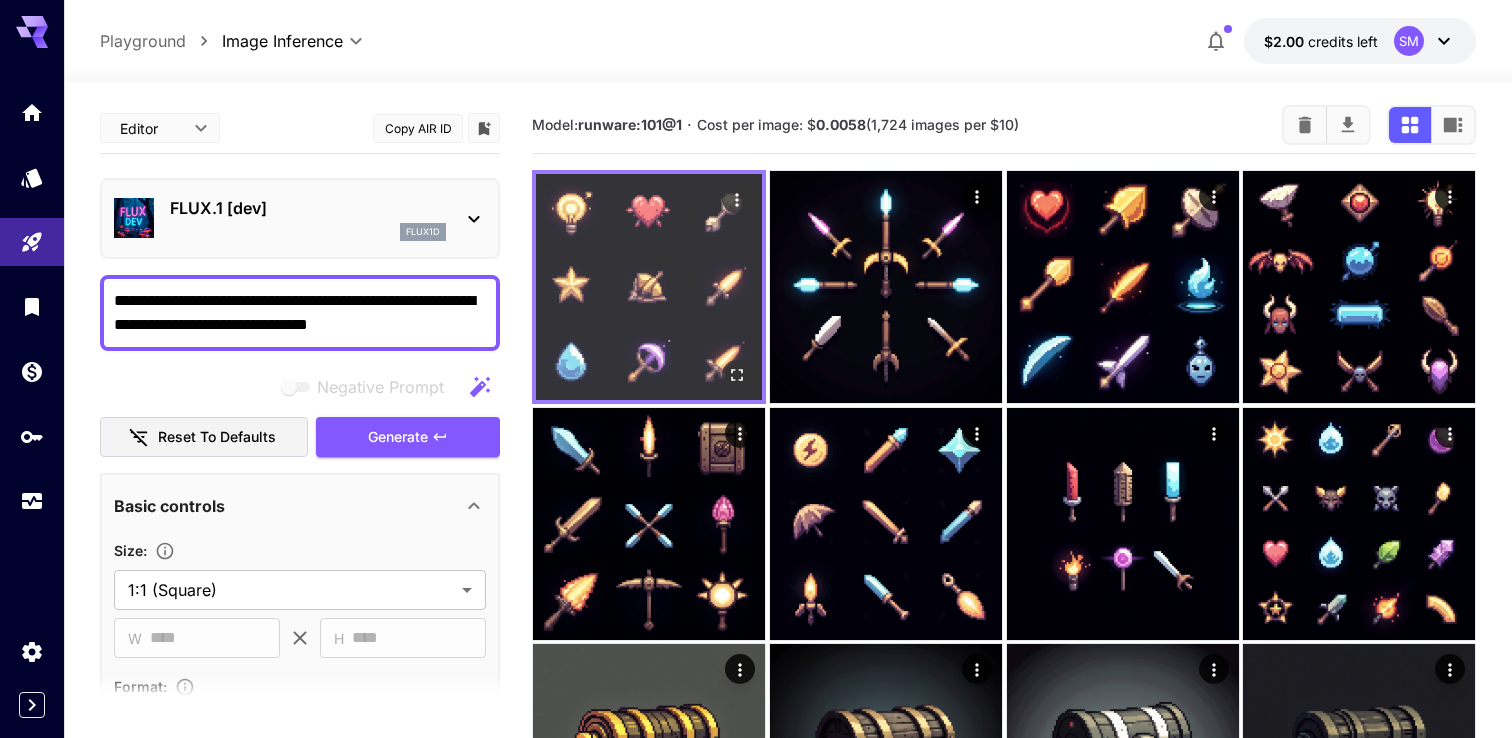 click at bounding box center (649, 287) 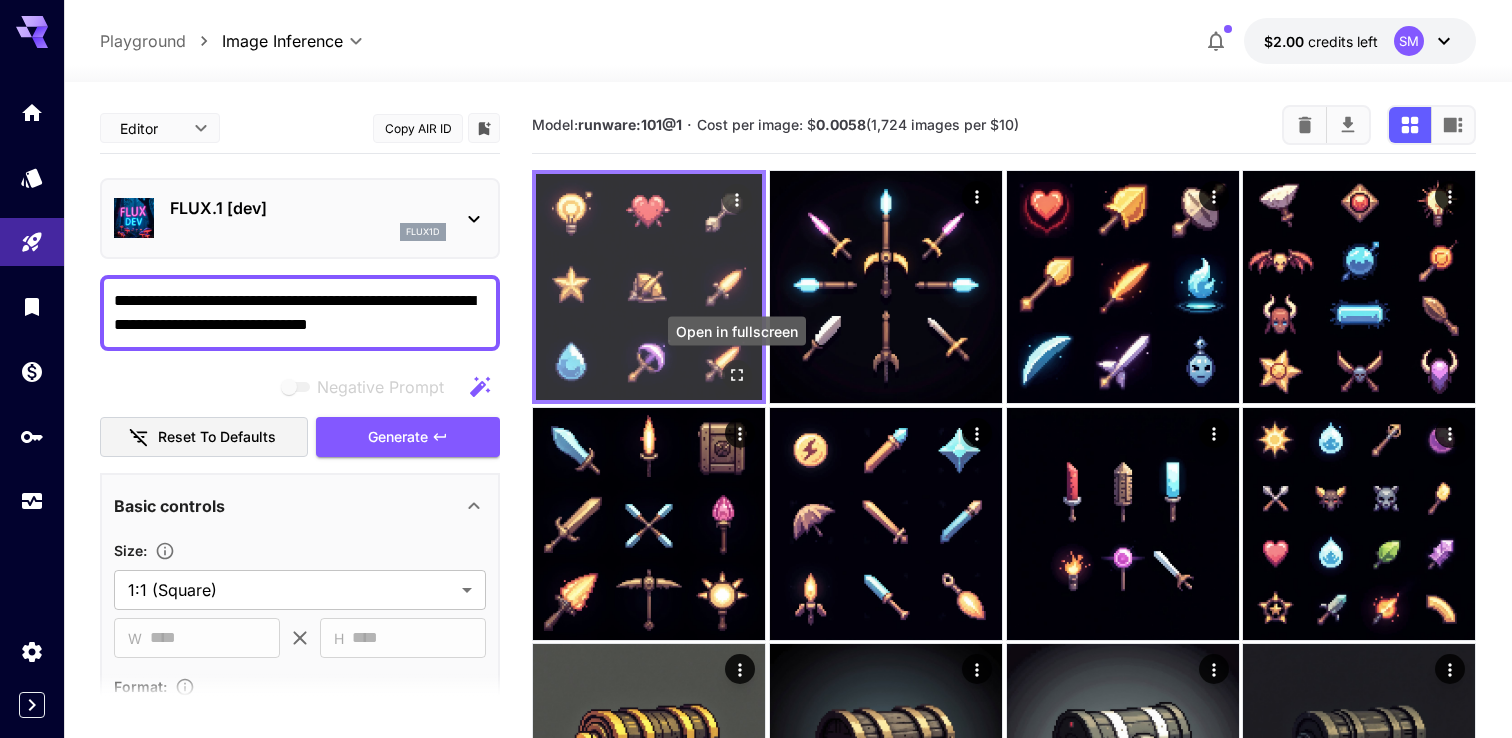click 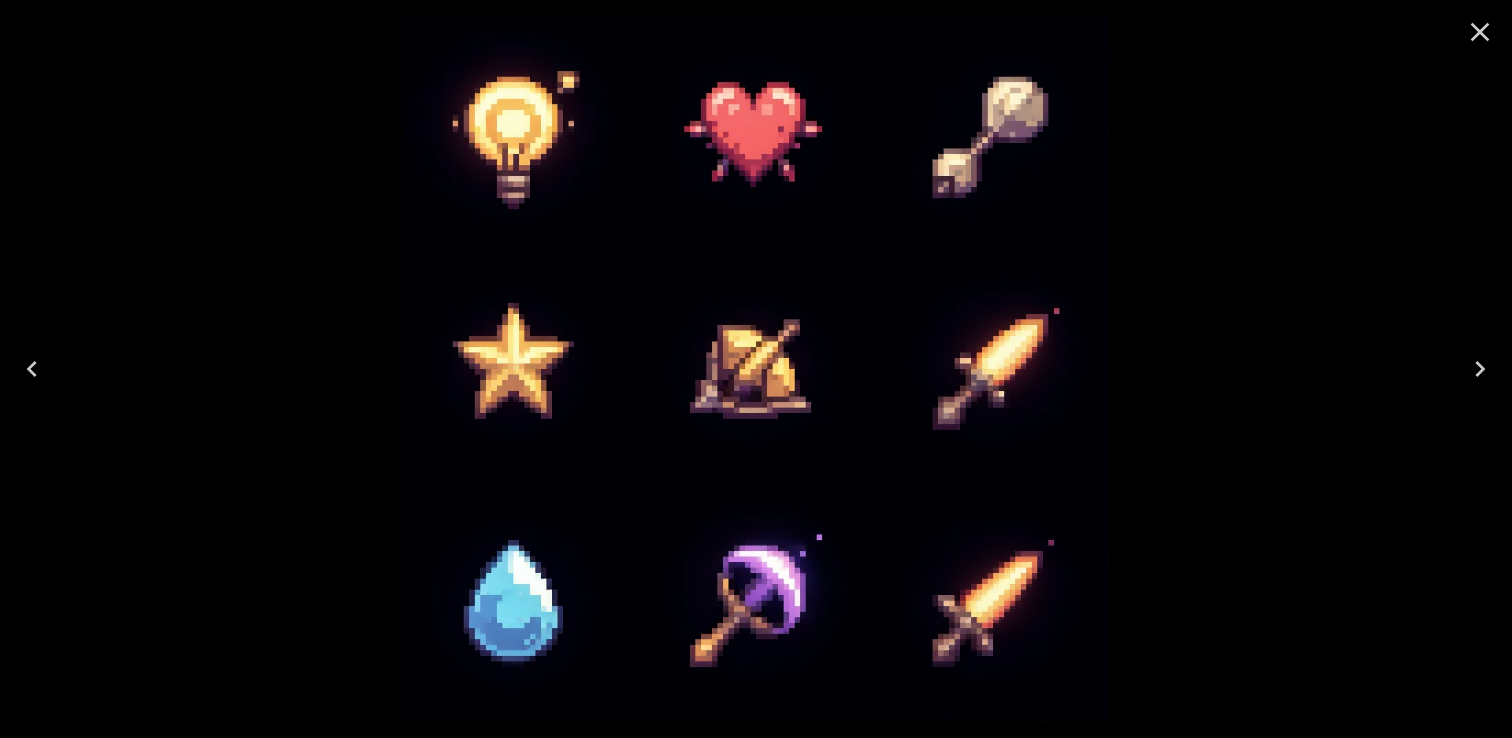 click 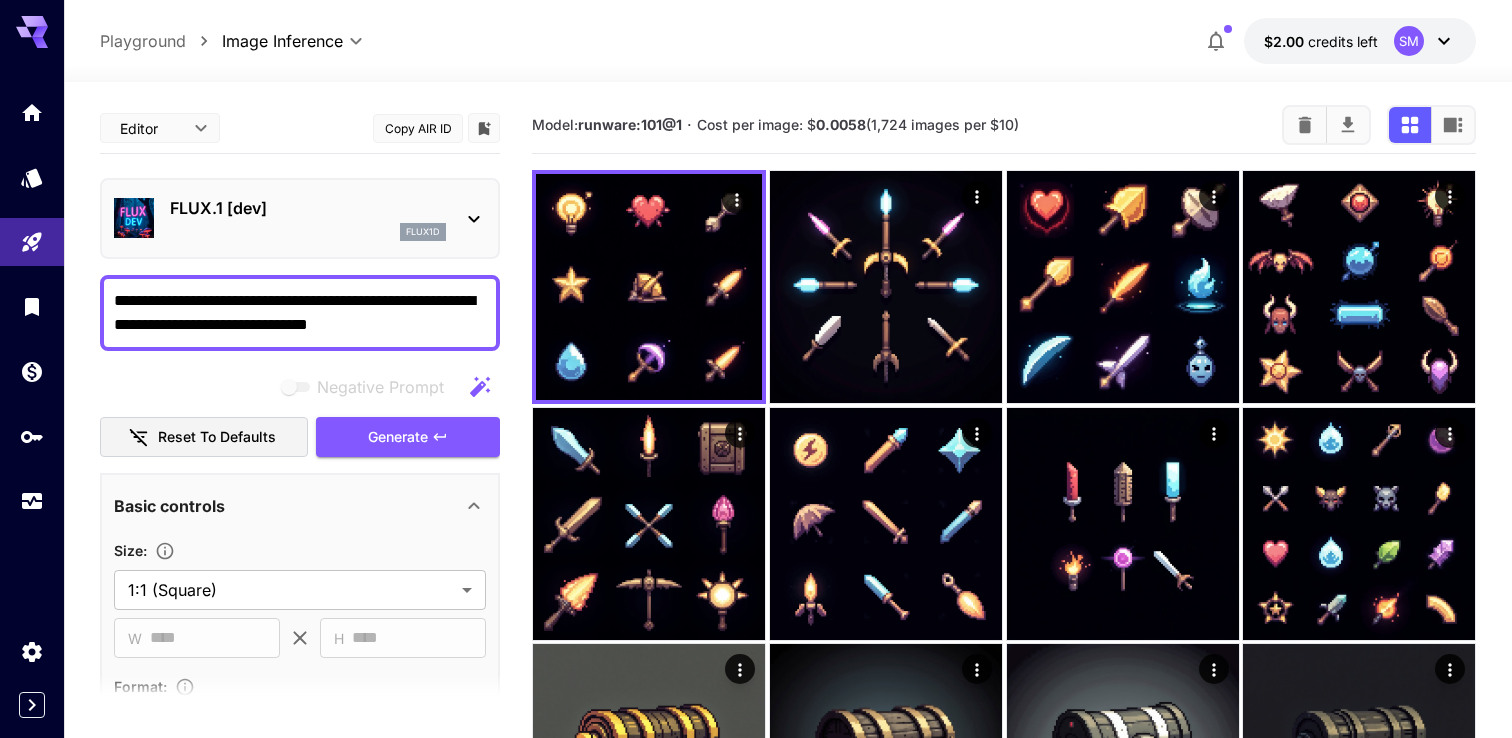drag, startPoint x: 363, startPoint y: 302, endPoint x: 77, endPoint y: 288, distance: 286.34244 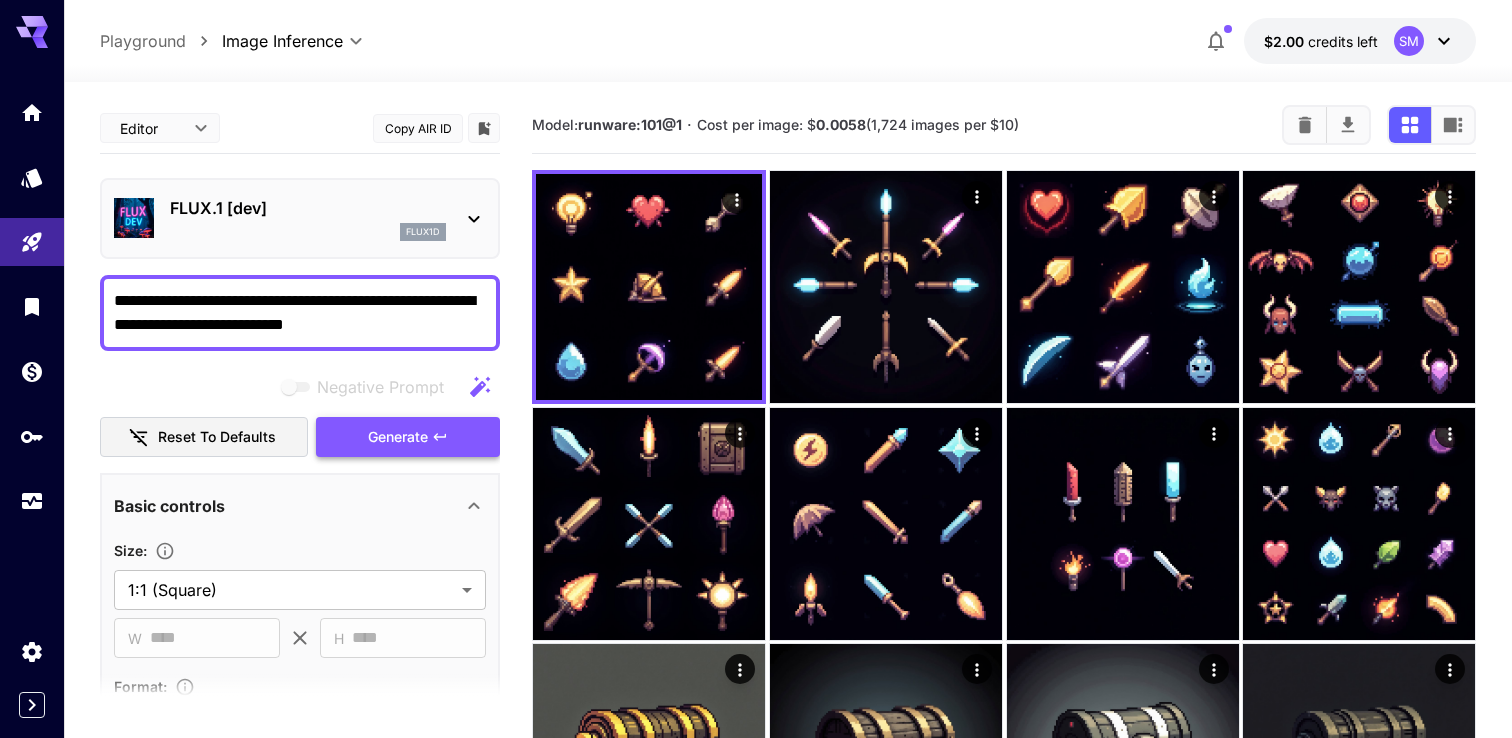 type on "**********" 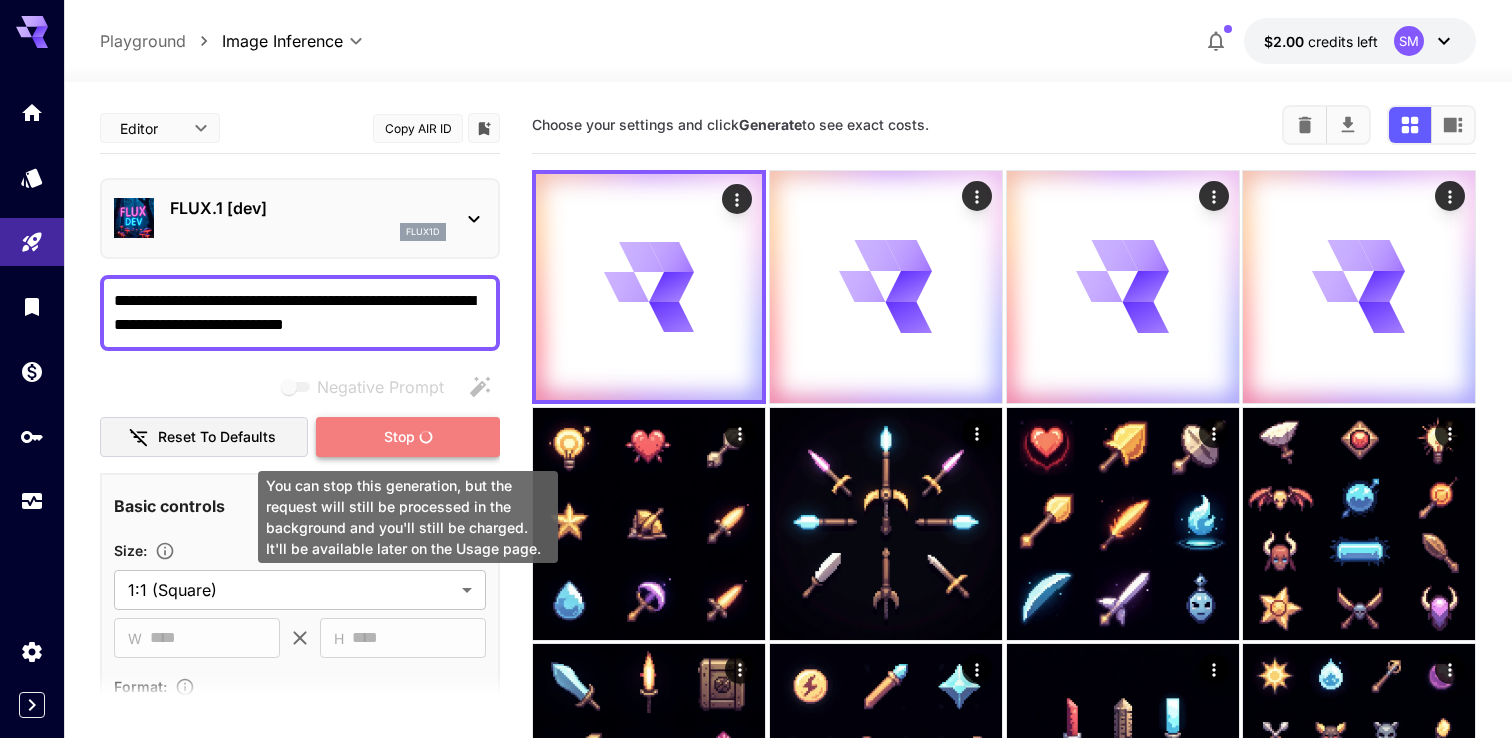 click on "Stop" at bounding box center (399, 437) 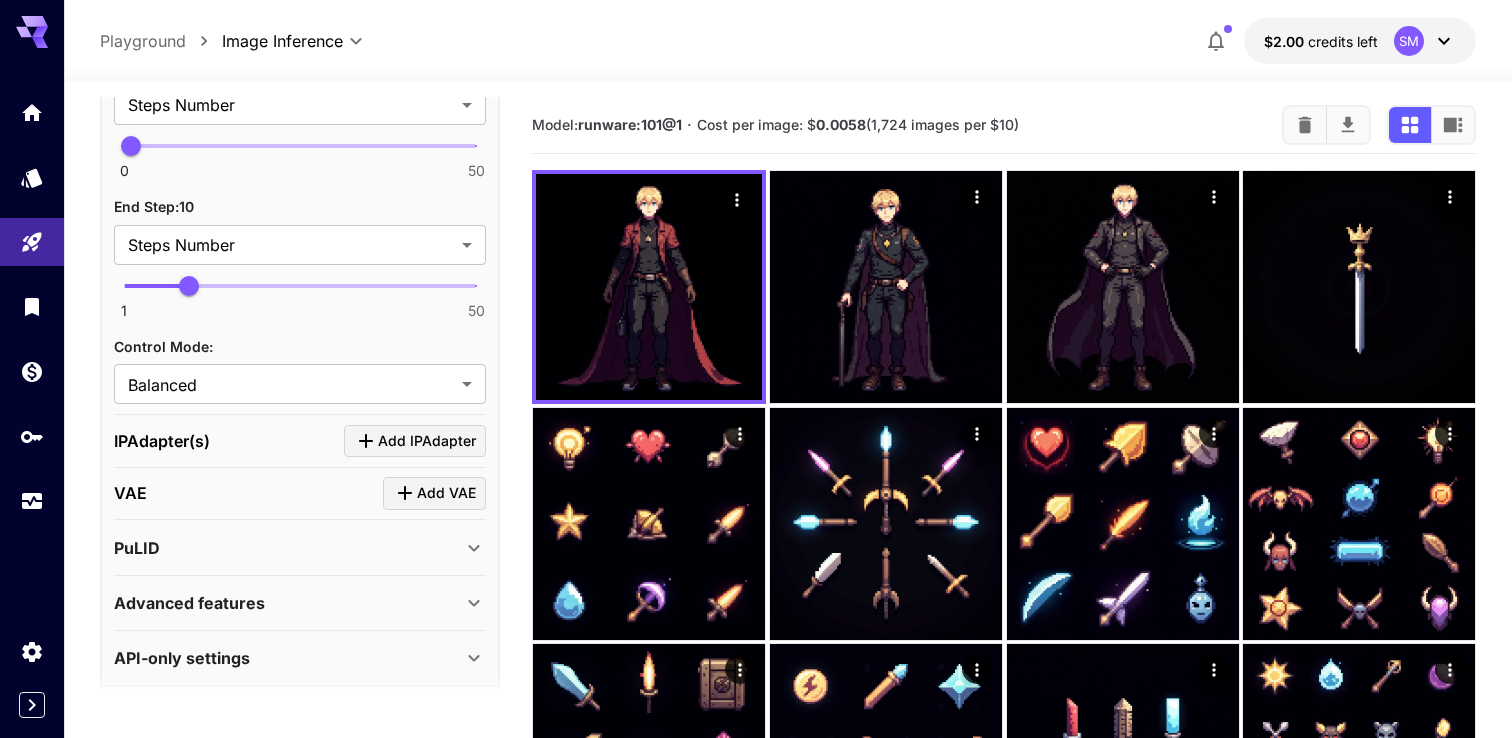 scroll, scrollTop: 1591, scrollLeft: 0, axis: vertical 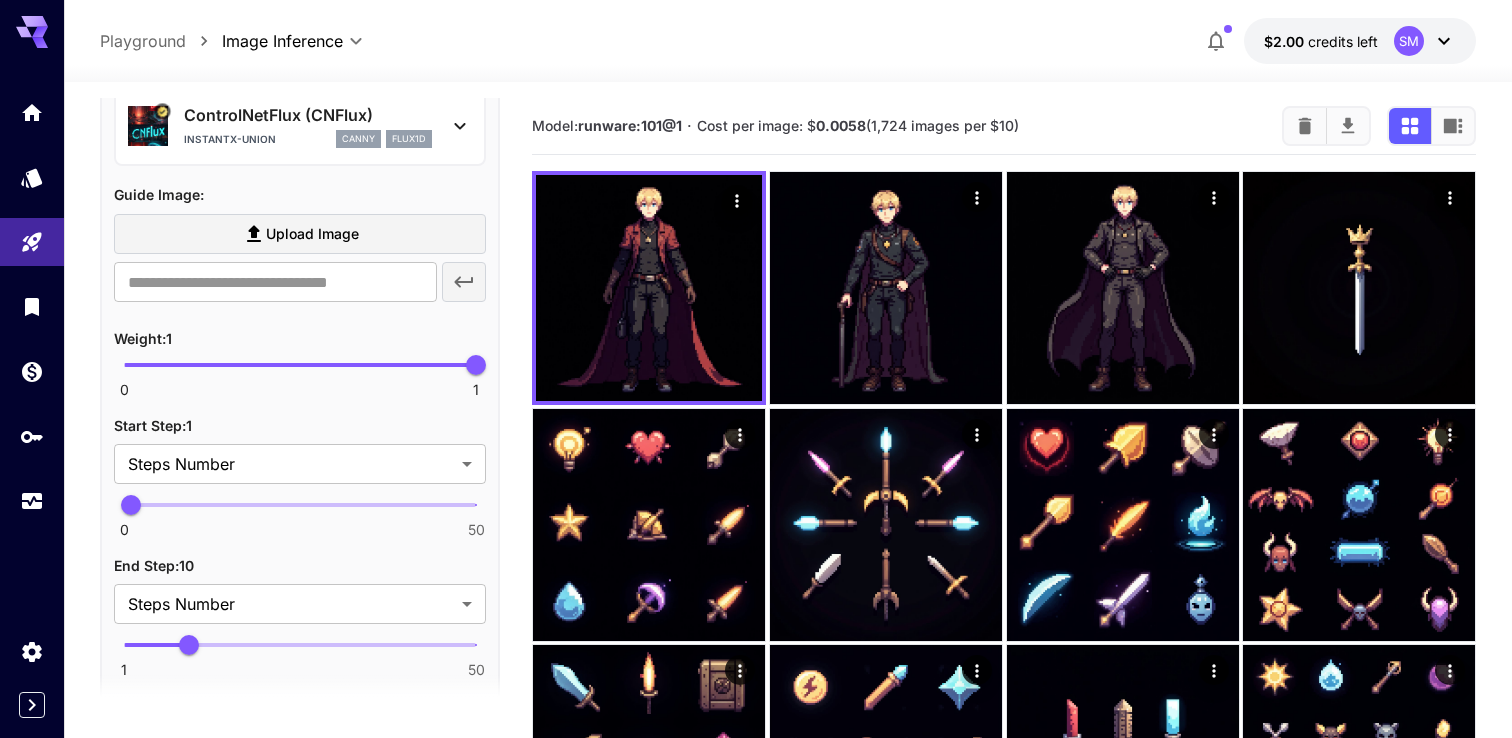 click 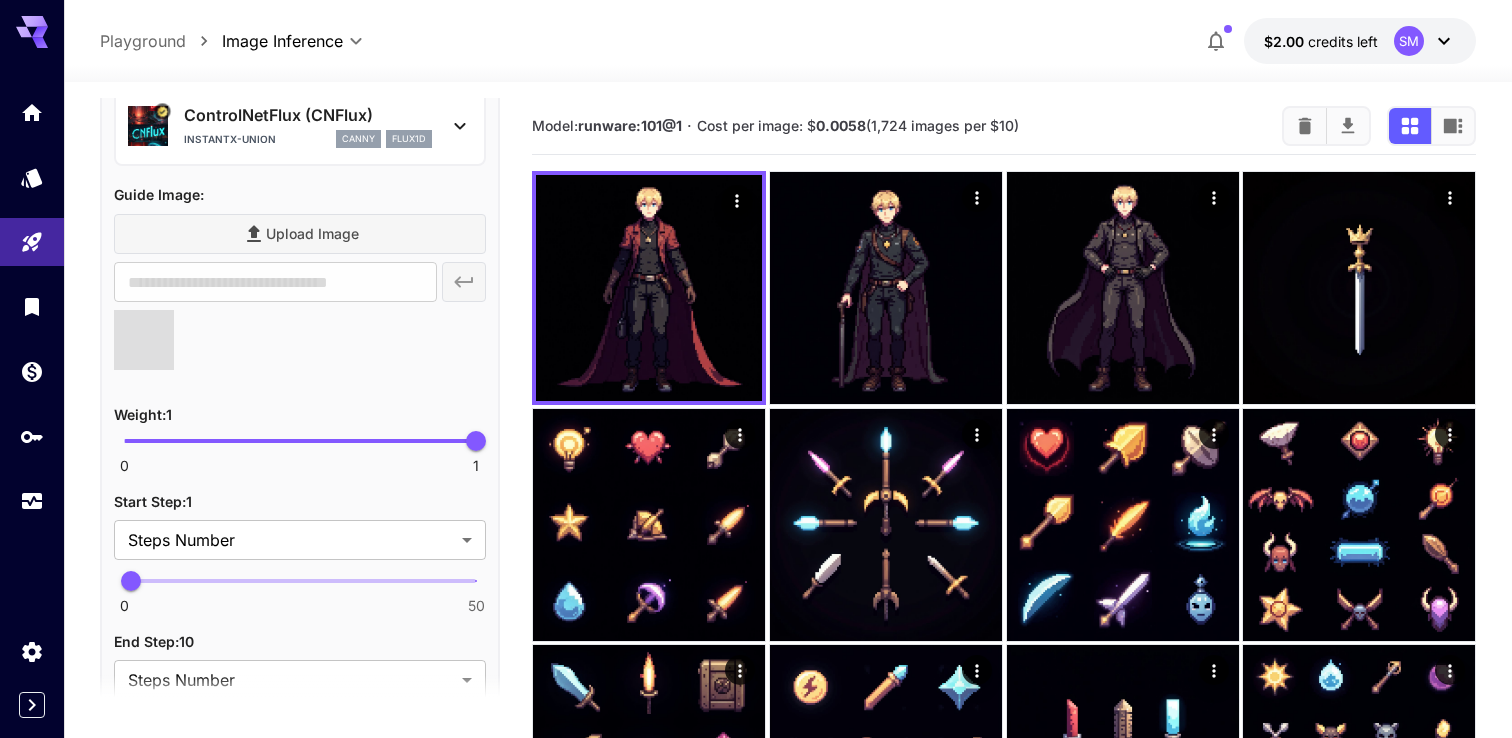 type on "**********" 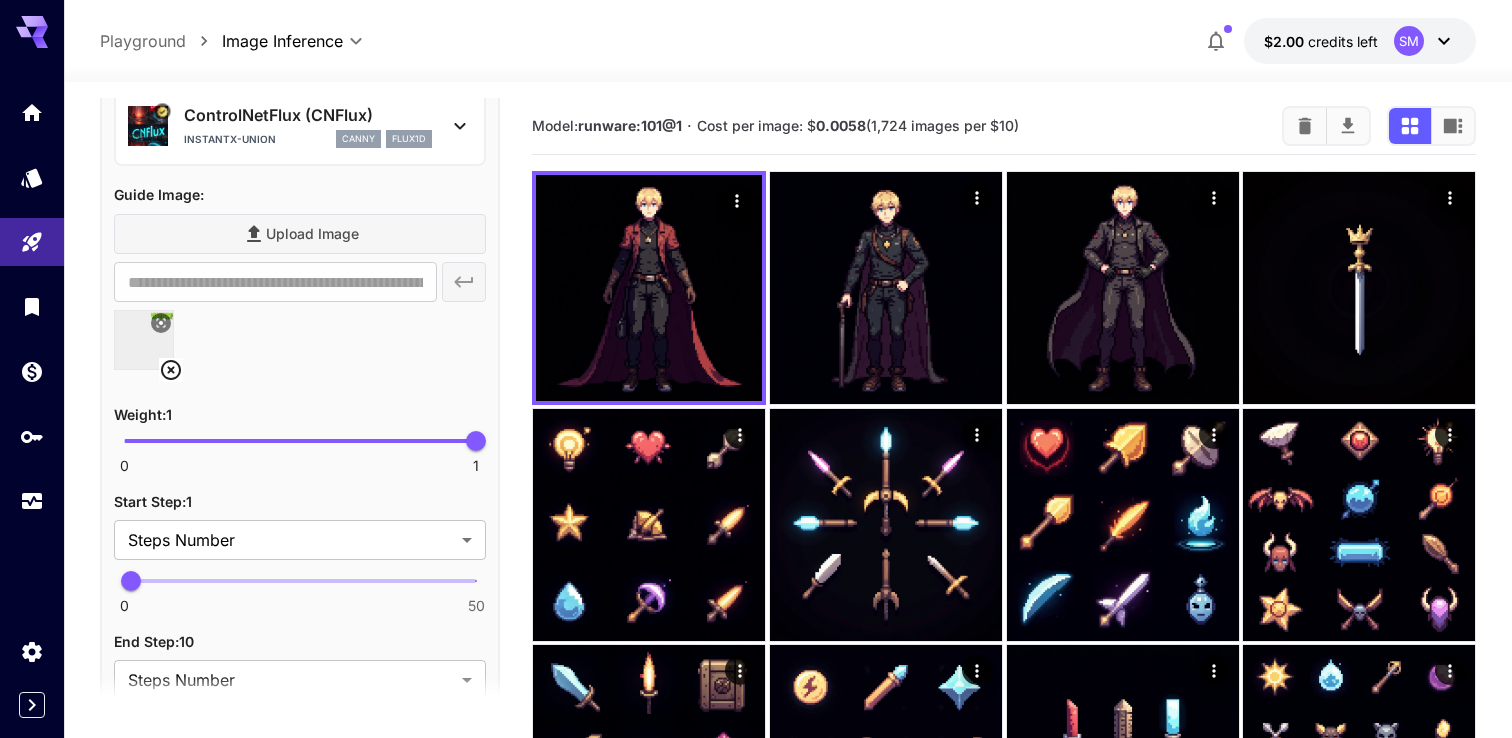 scroll, scrollTop: 1202, scrollLeft: 0, axis: vertical 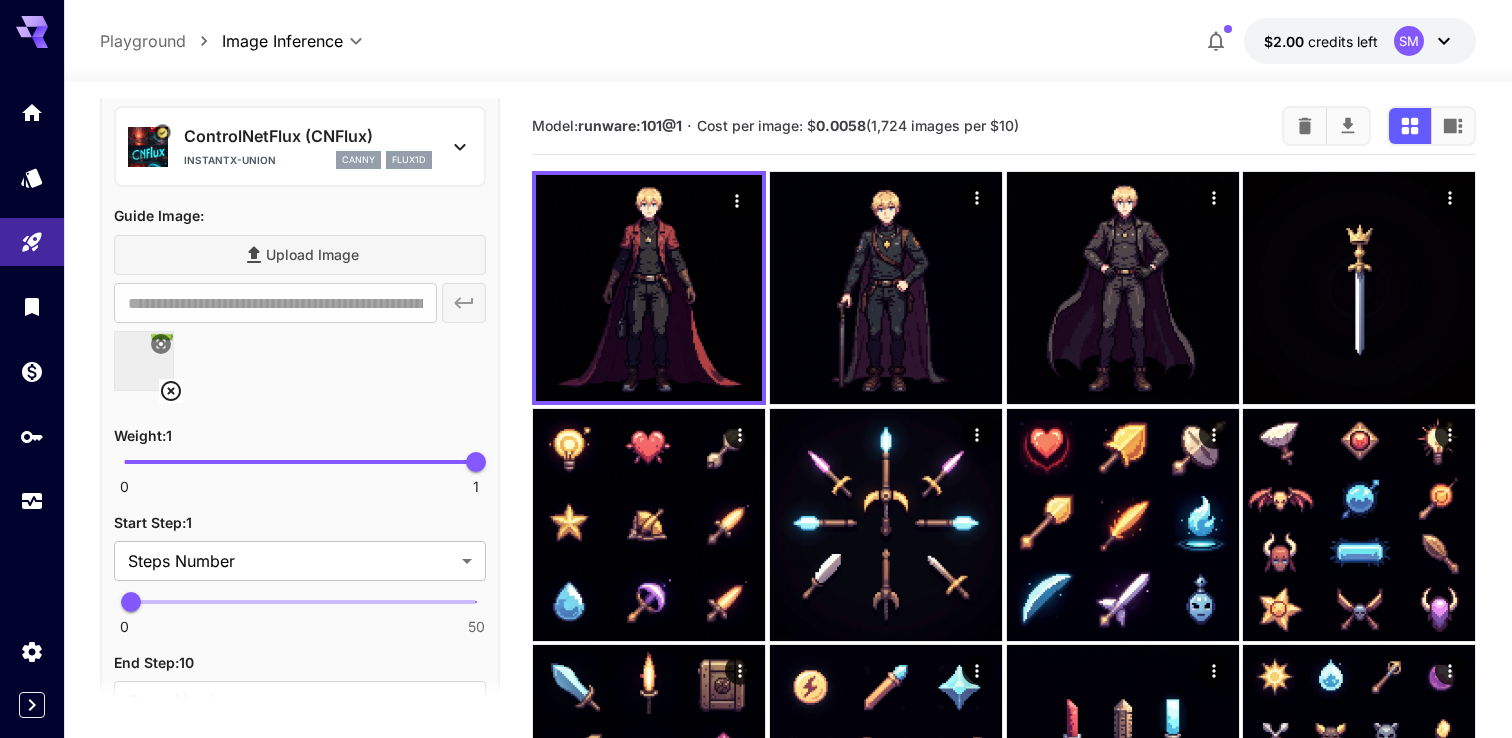 click at bounding box center (144, 361) 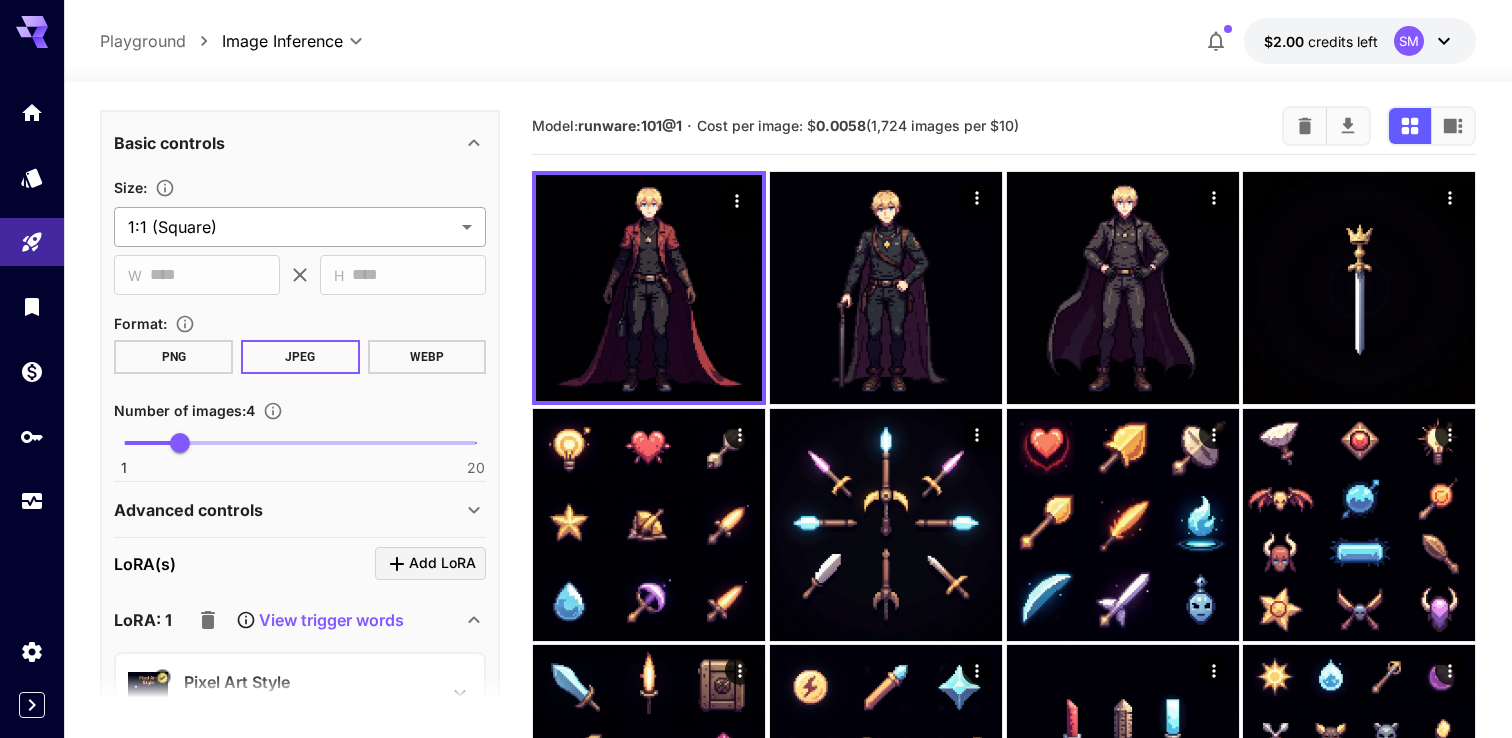 scroll, scrollTop: 0, scrollLeft: 0, axis: both 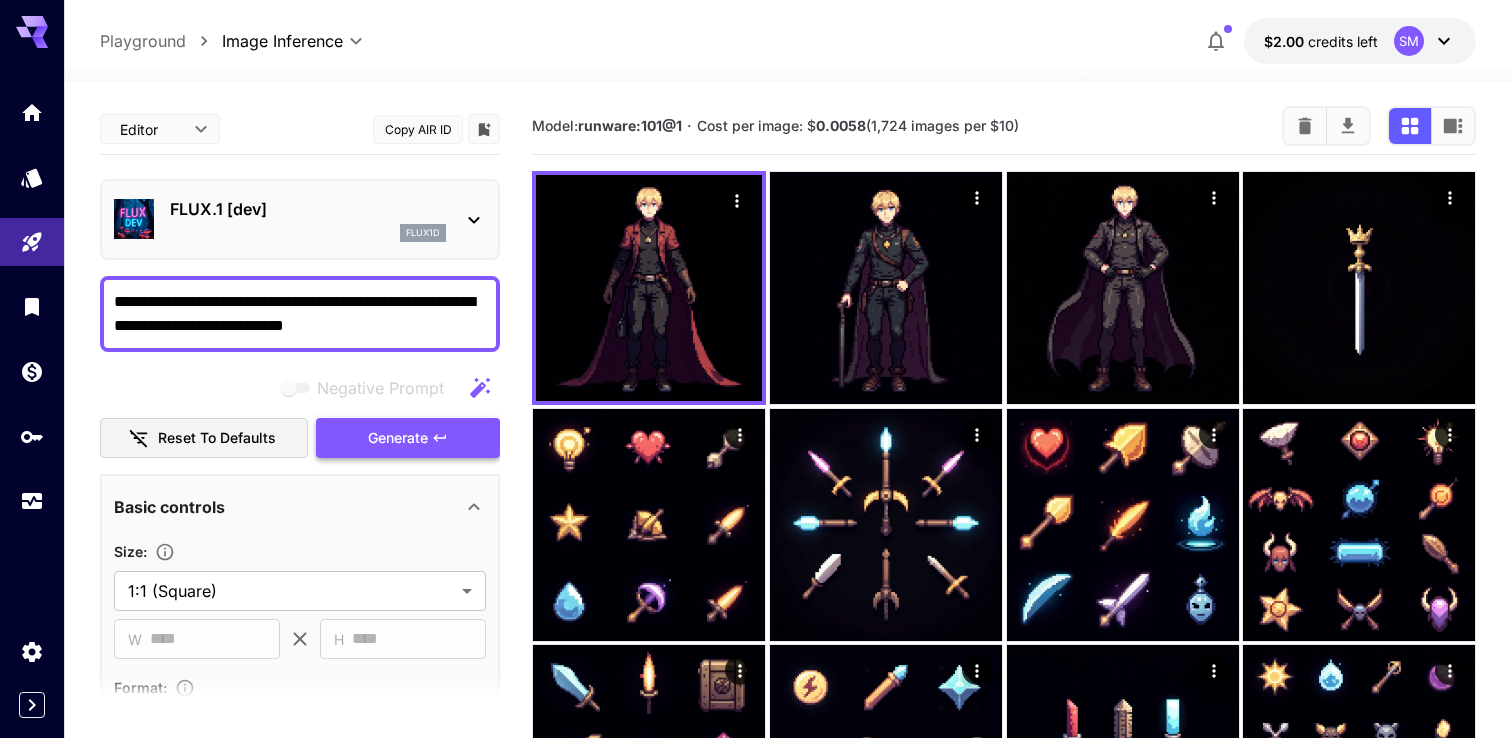click on "Generate" at bounding box center (398, 438) 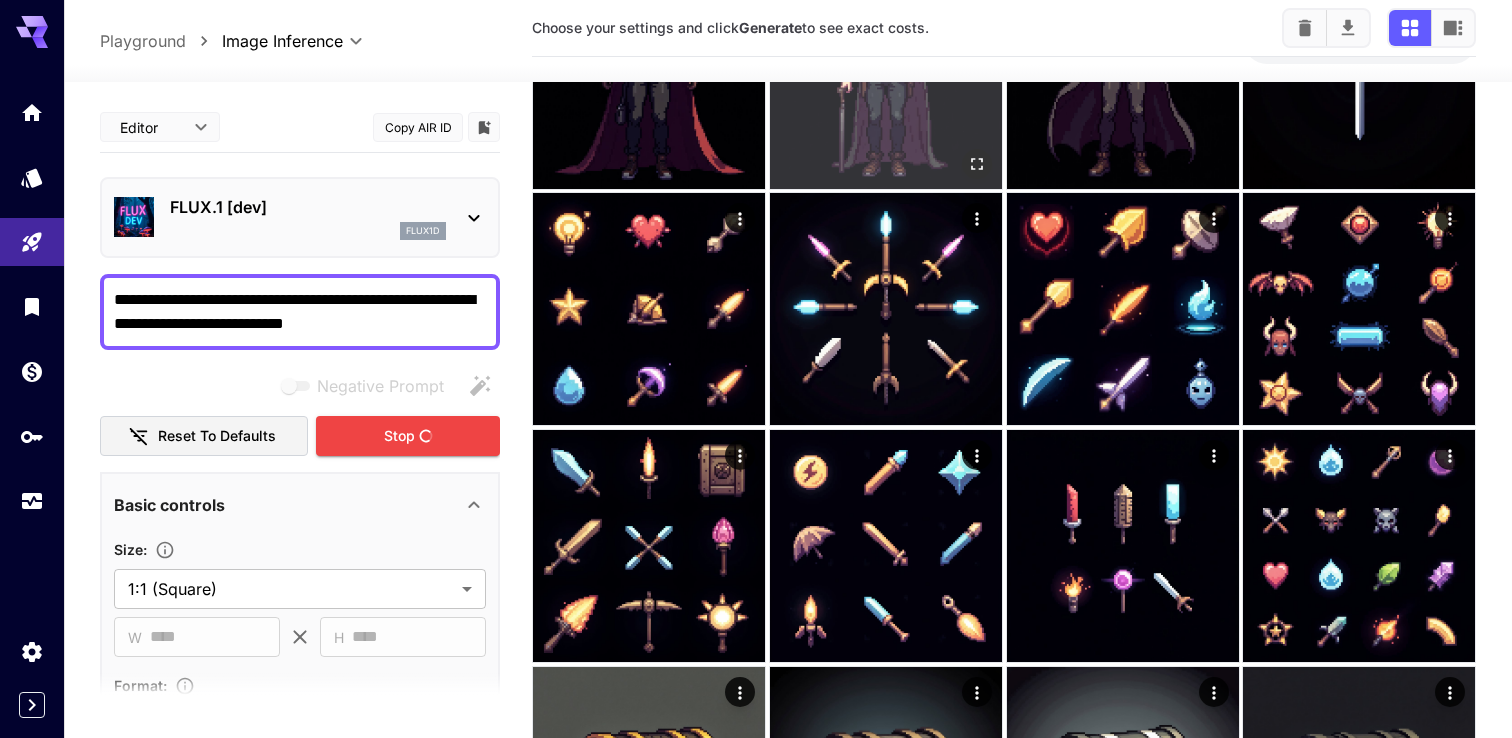 scroll, scrollTop: 0, scrollLeft: 0, axis: both 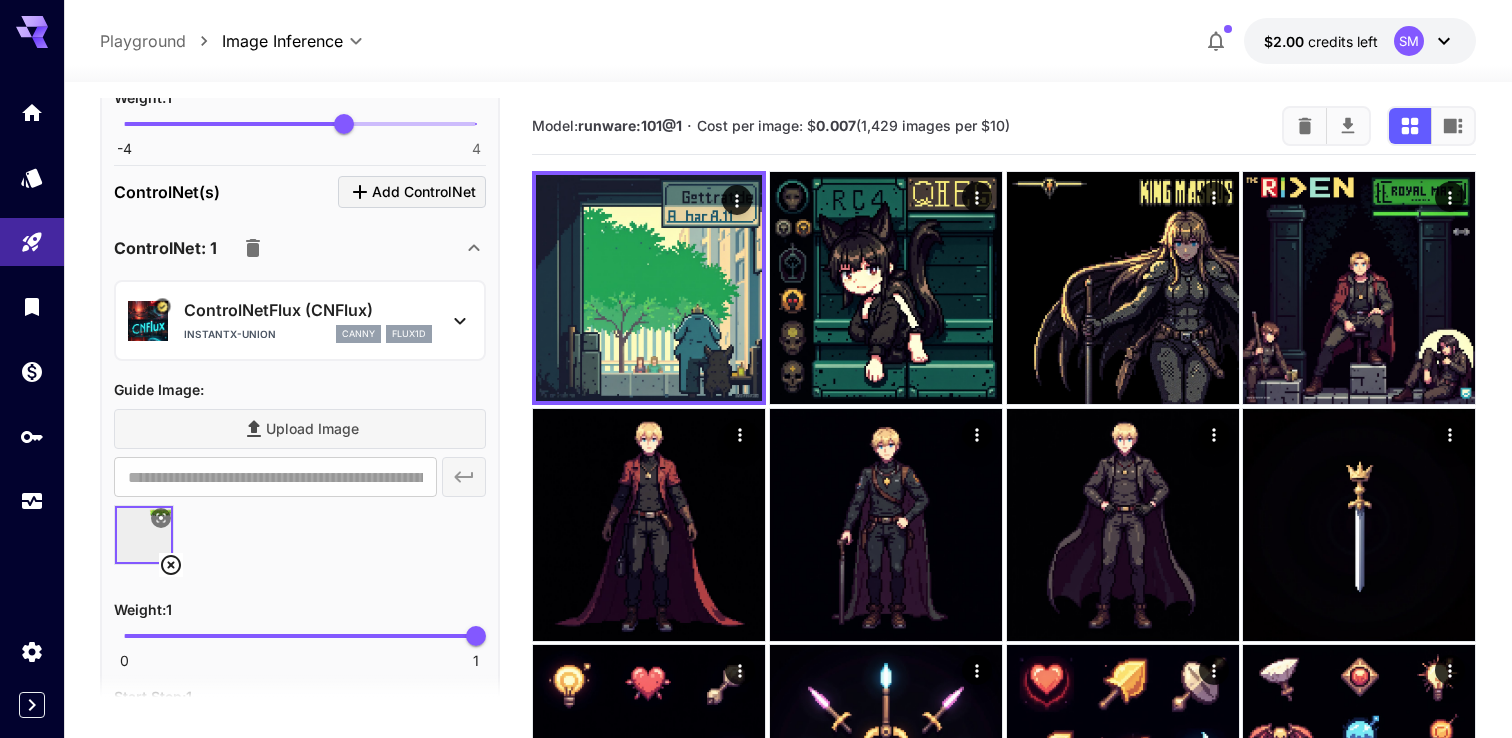 click at bounding box center (144, 535) 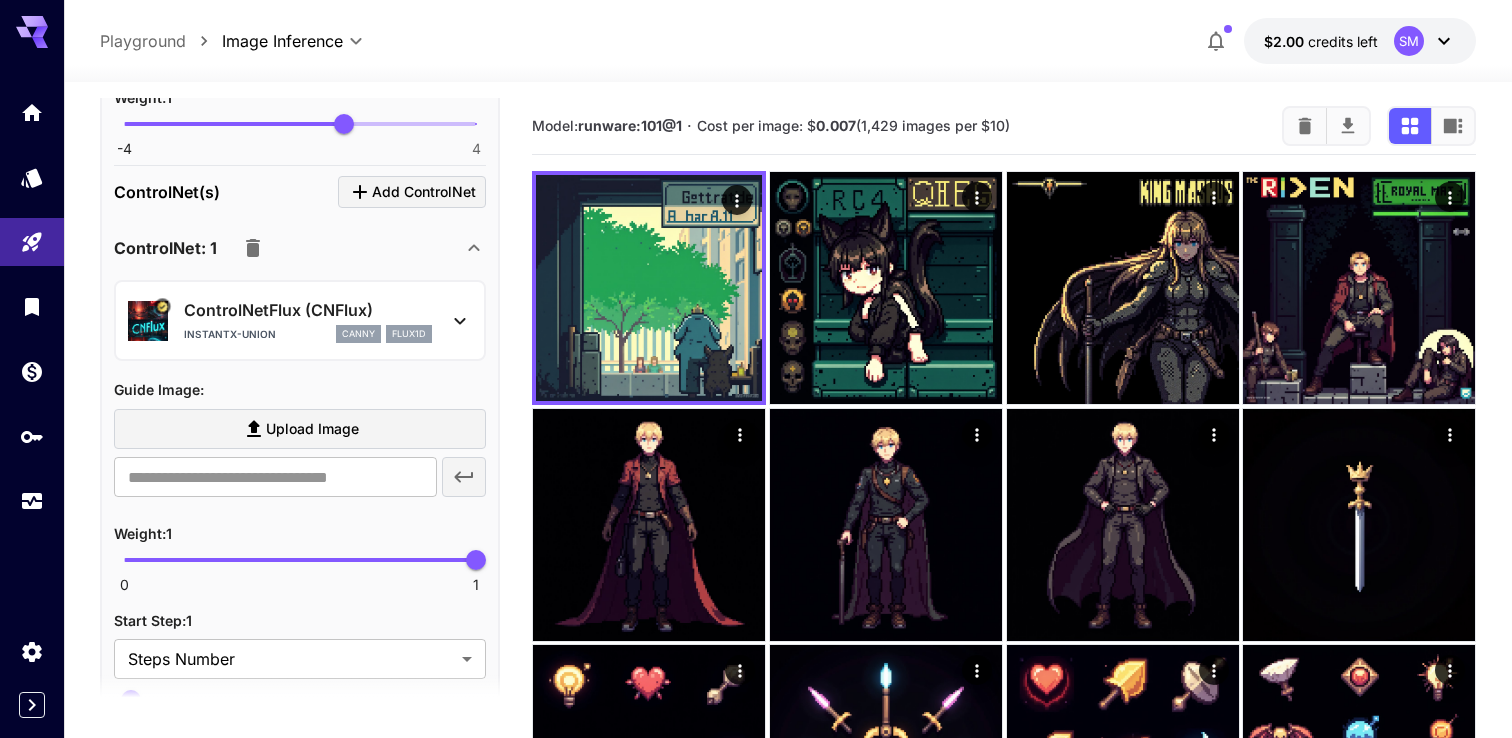 click on "Playground" at bounding box center (143, 41) 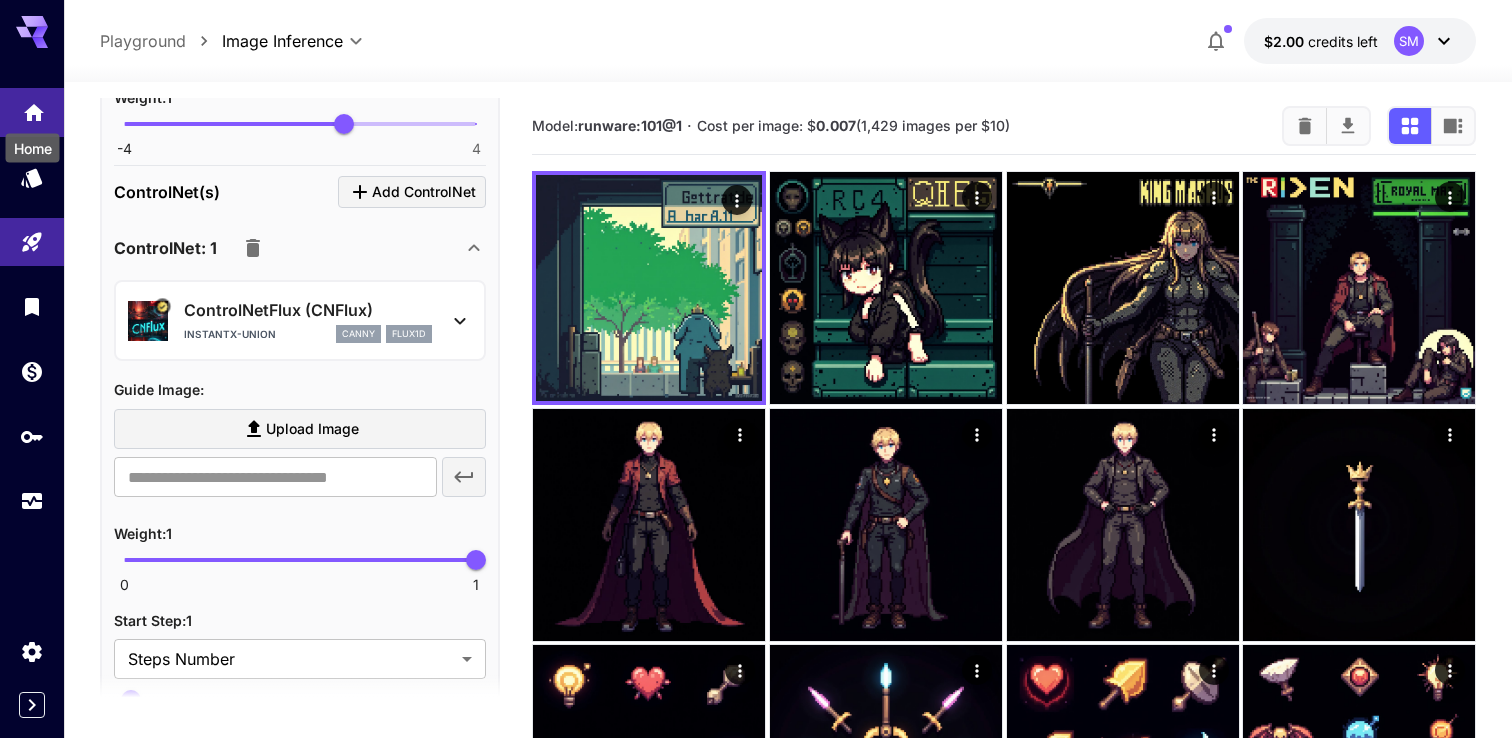 click at bounding box center (32, 112) 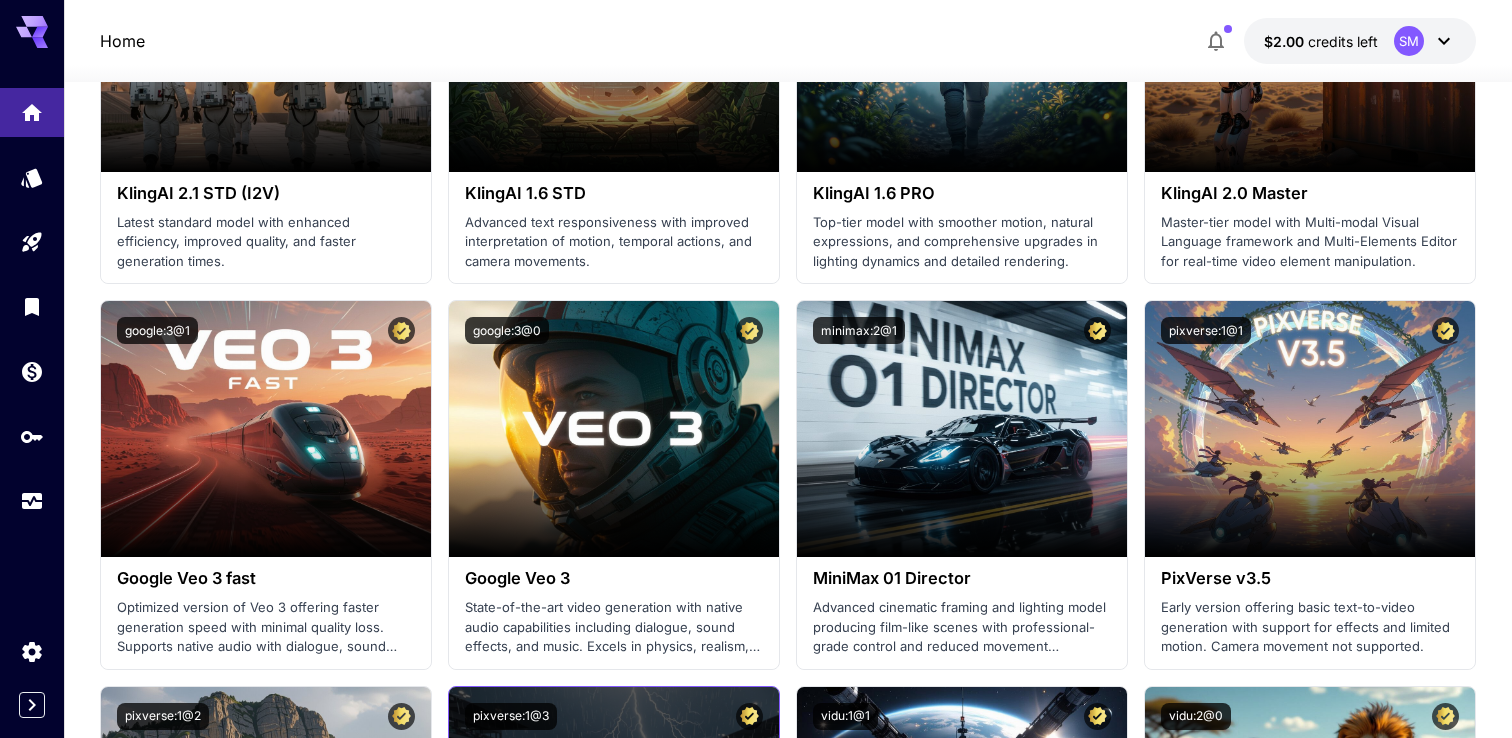 scroll, scrollTop: 1164, scrollLeft: 0, axis: vertical 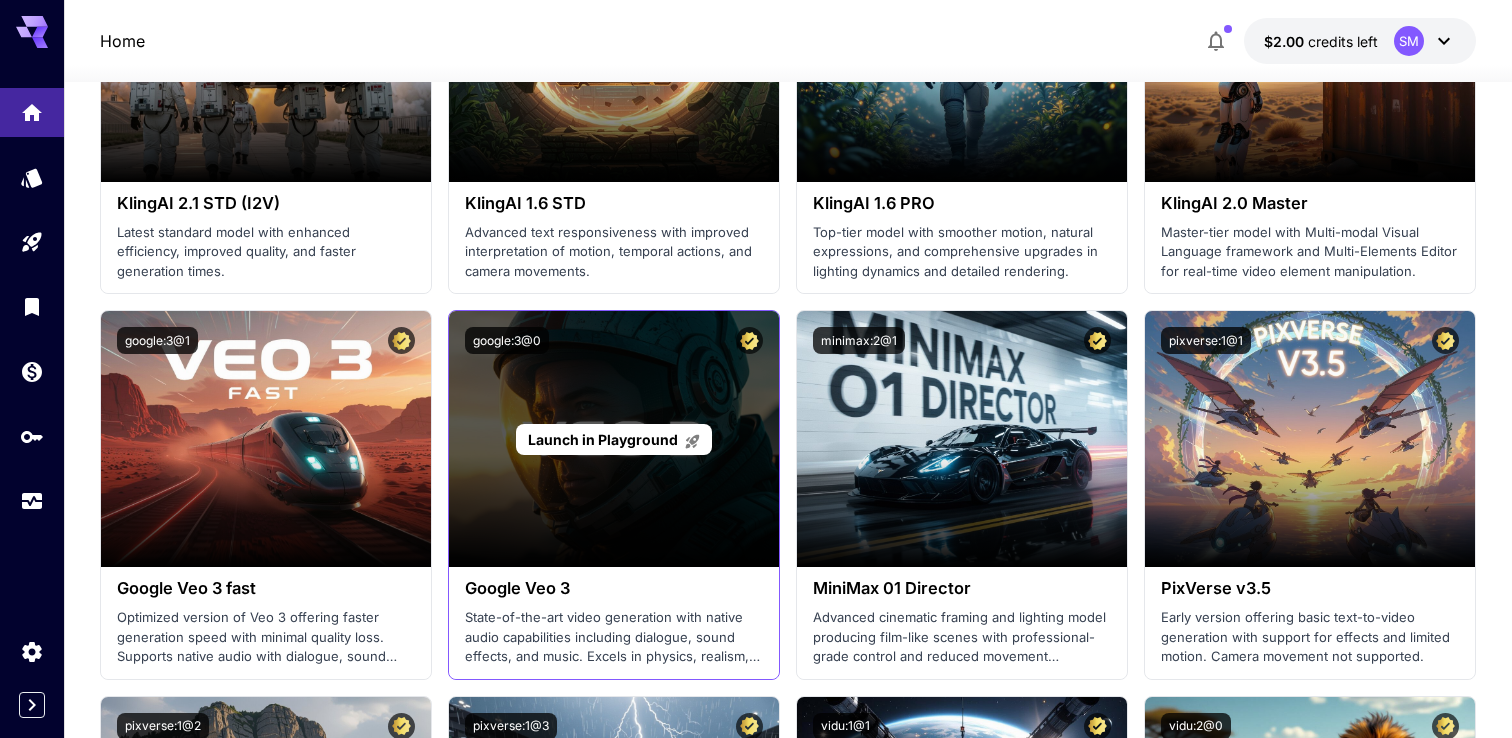 click on "Launch in Playground" at bounding box center (603, 439) 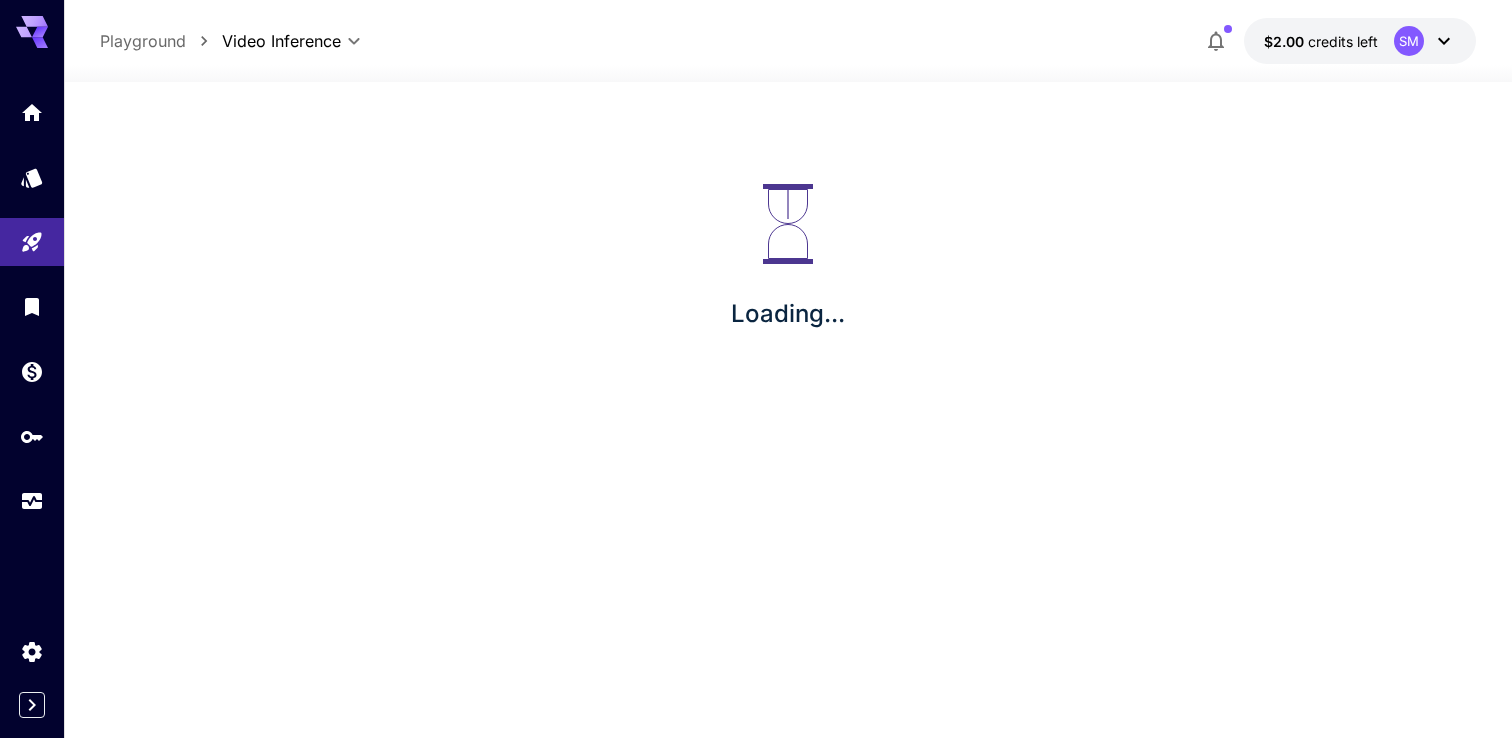scroll, scrollTop: 0, scrollLeft: 0, axis: both 